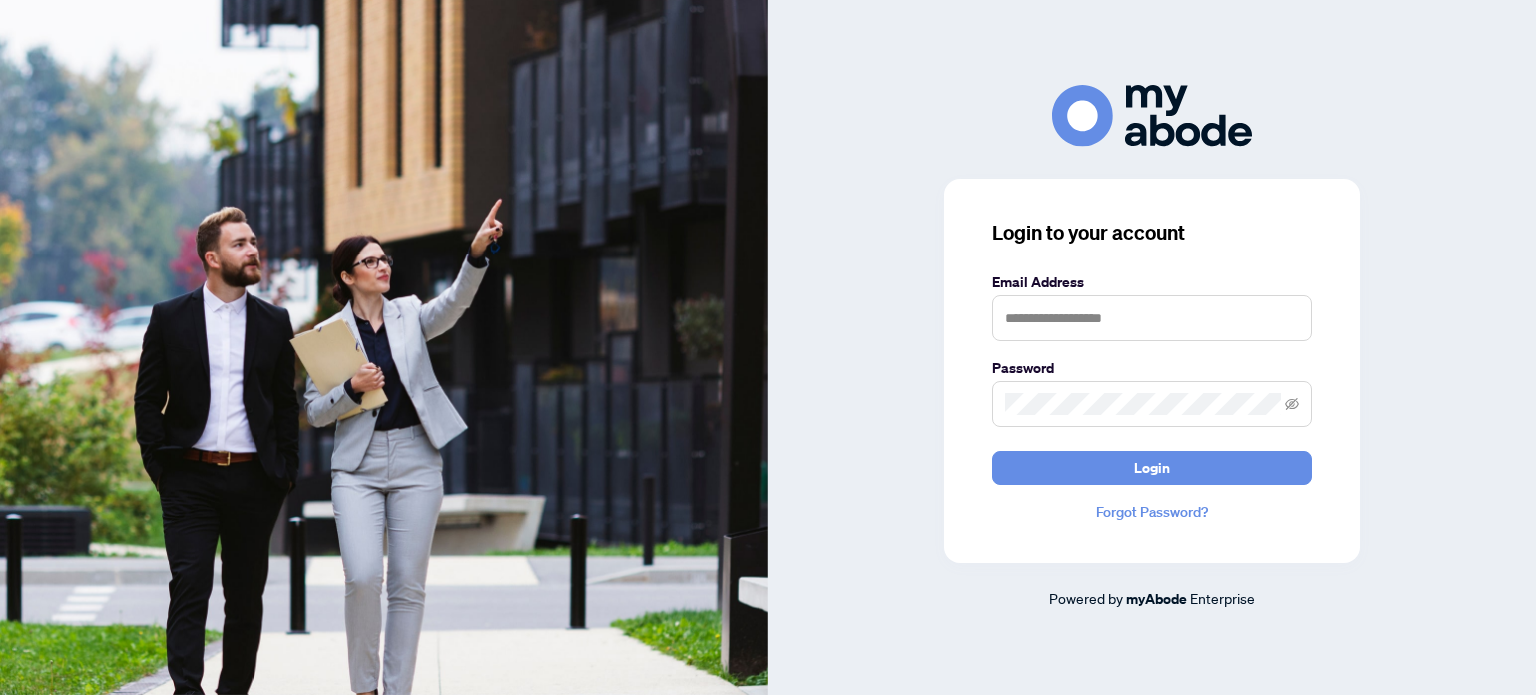 scroll, scrollTop: 0, scrollLeft: 0, axis: both 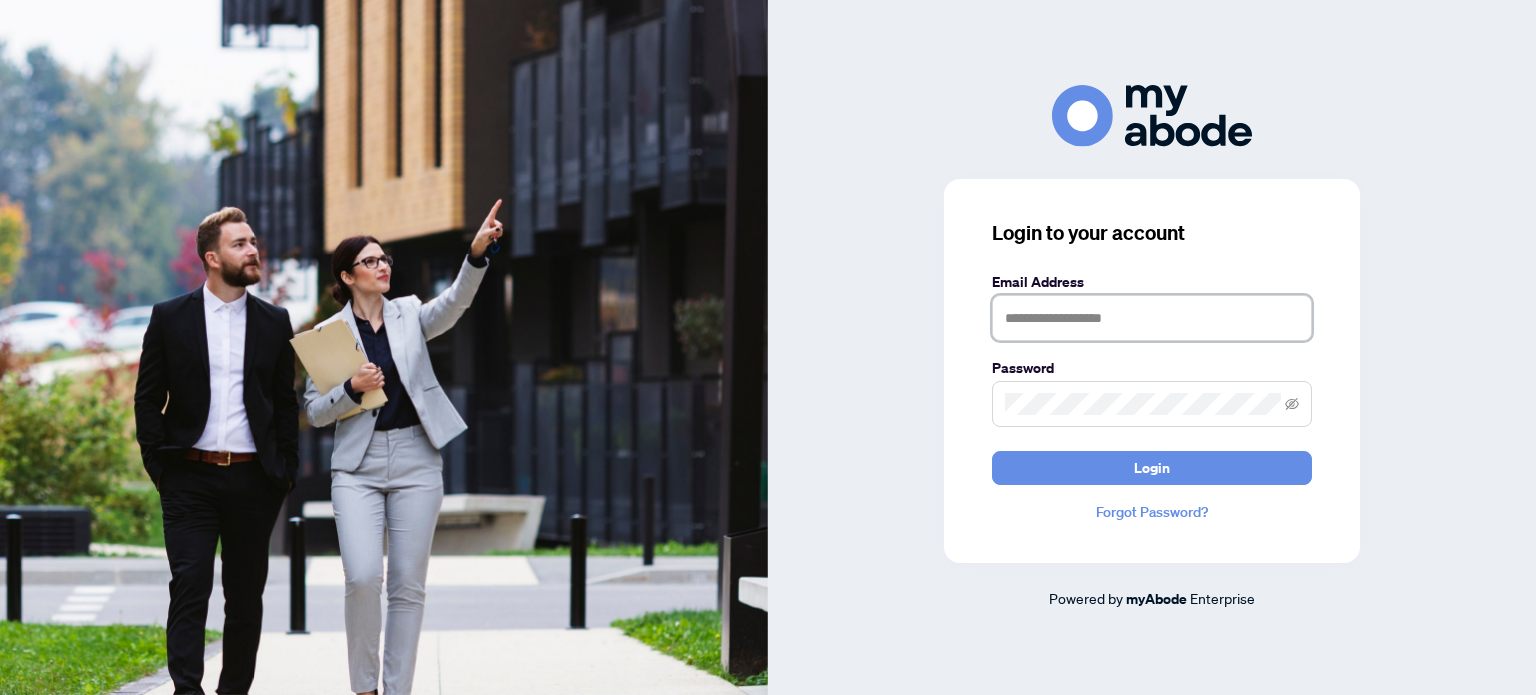 click at bounding box center [1152, 318] 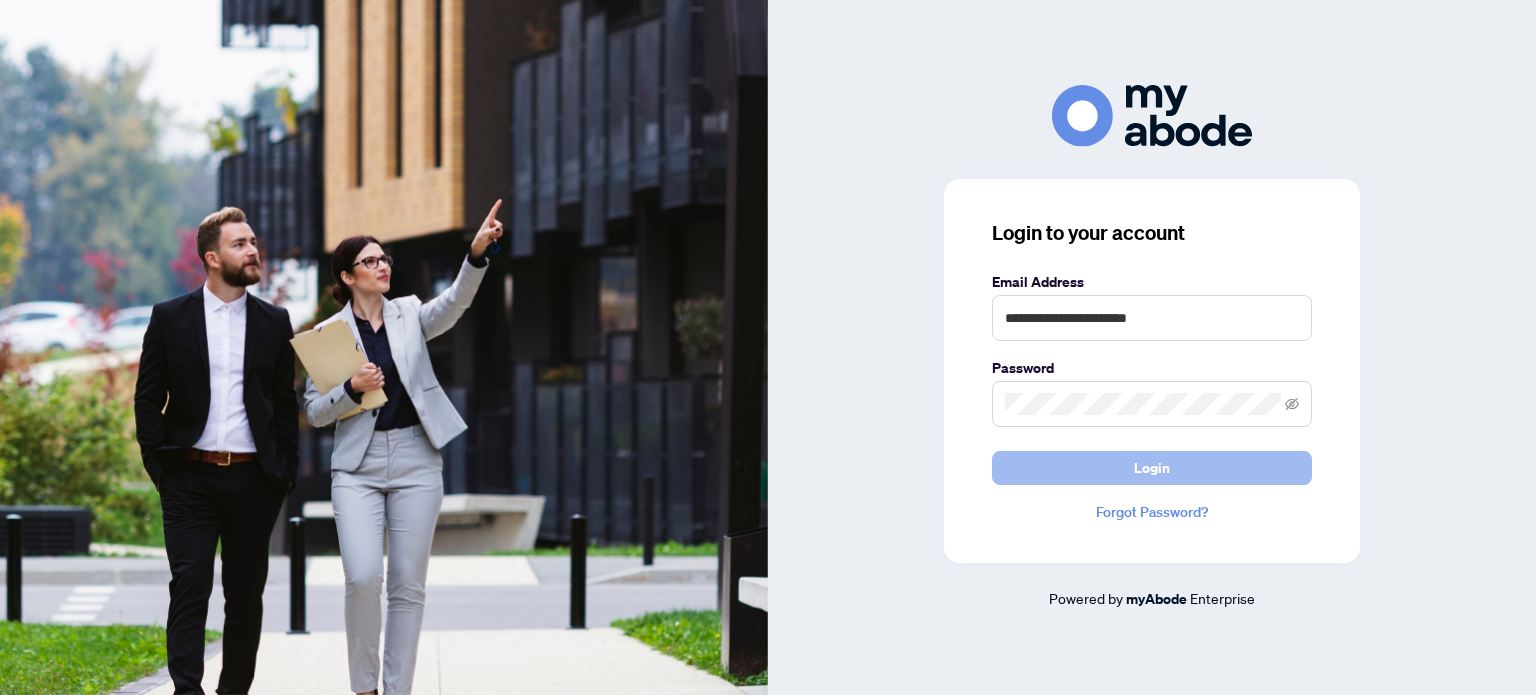 click on "Login" at bounding box center (1152, 468) 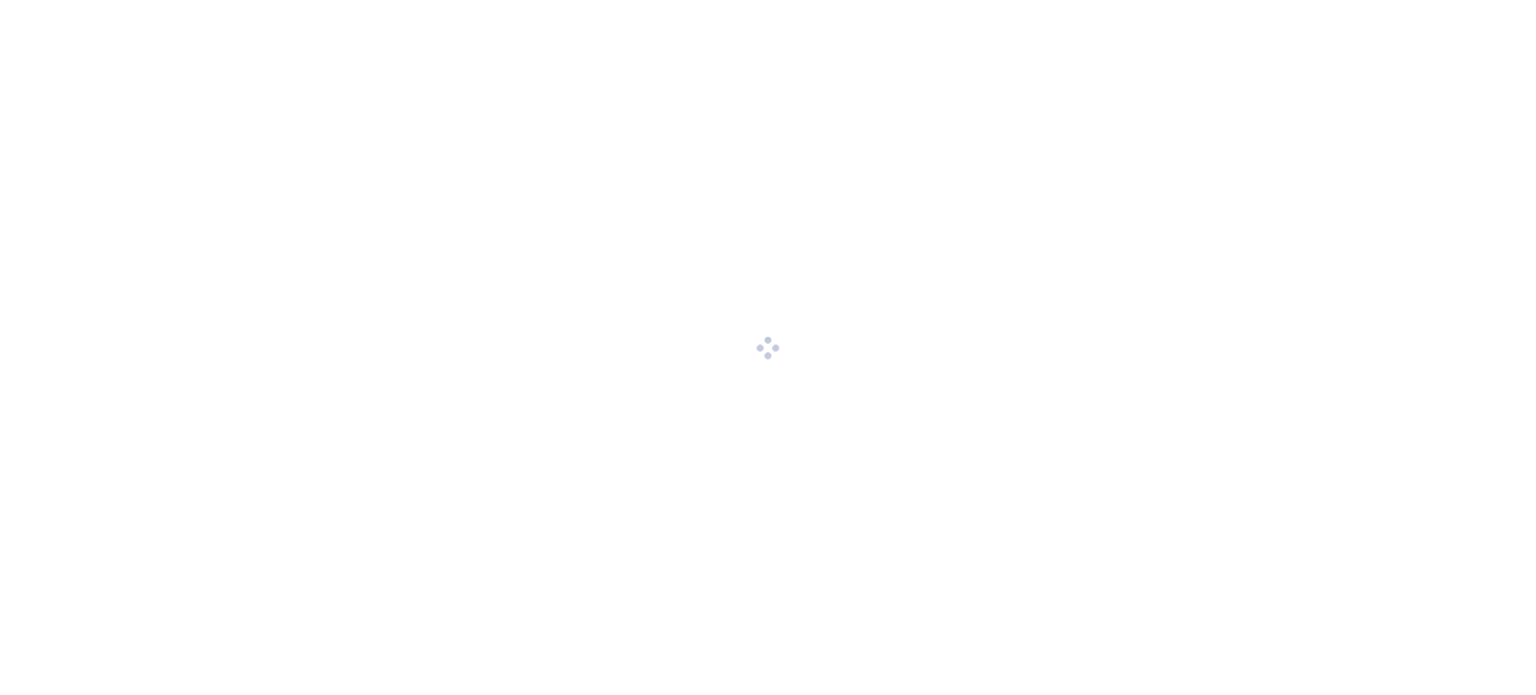 scroll, scrollTop: 0, scrollLeft: 0, axis: both 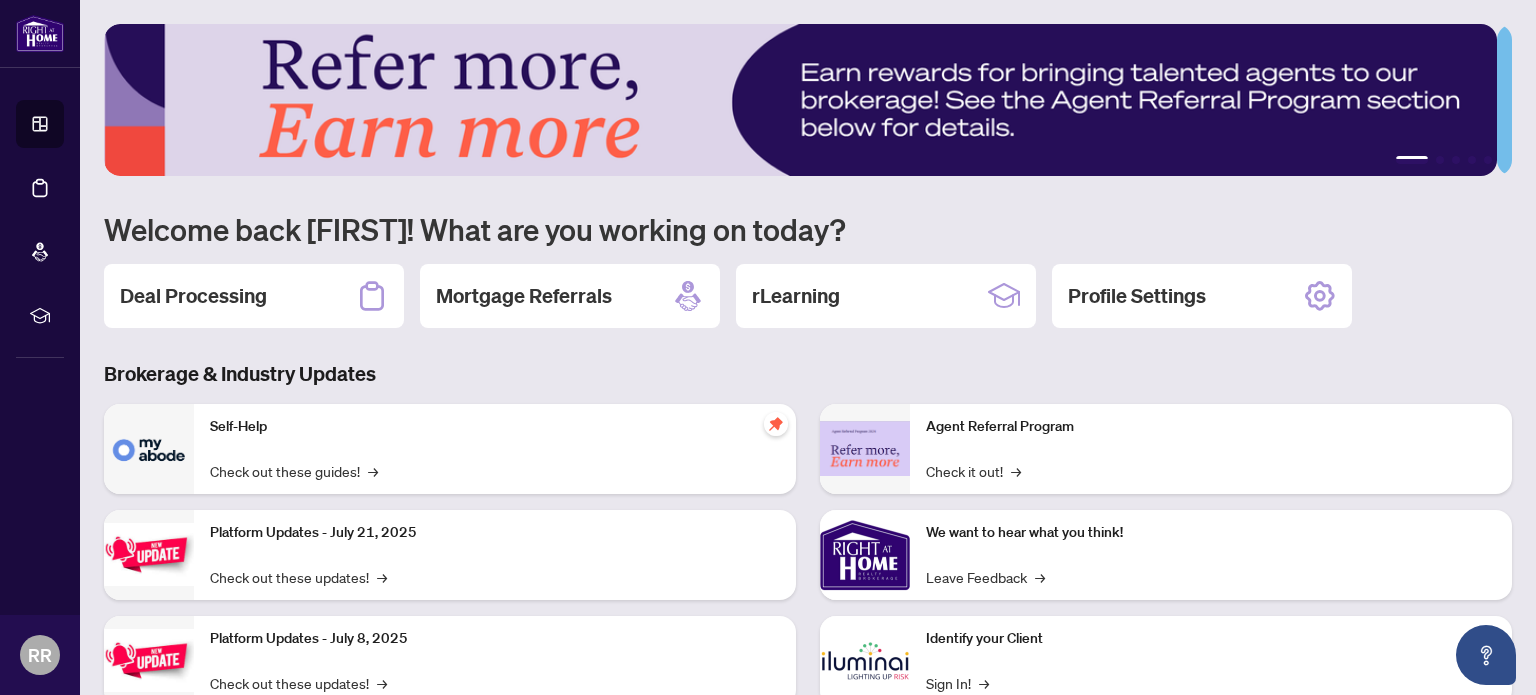 click on "Deal Processing" at bounding box center [193, 296] 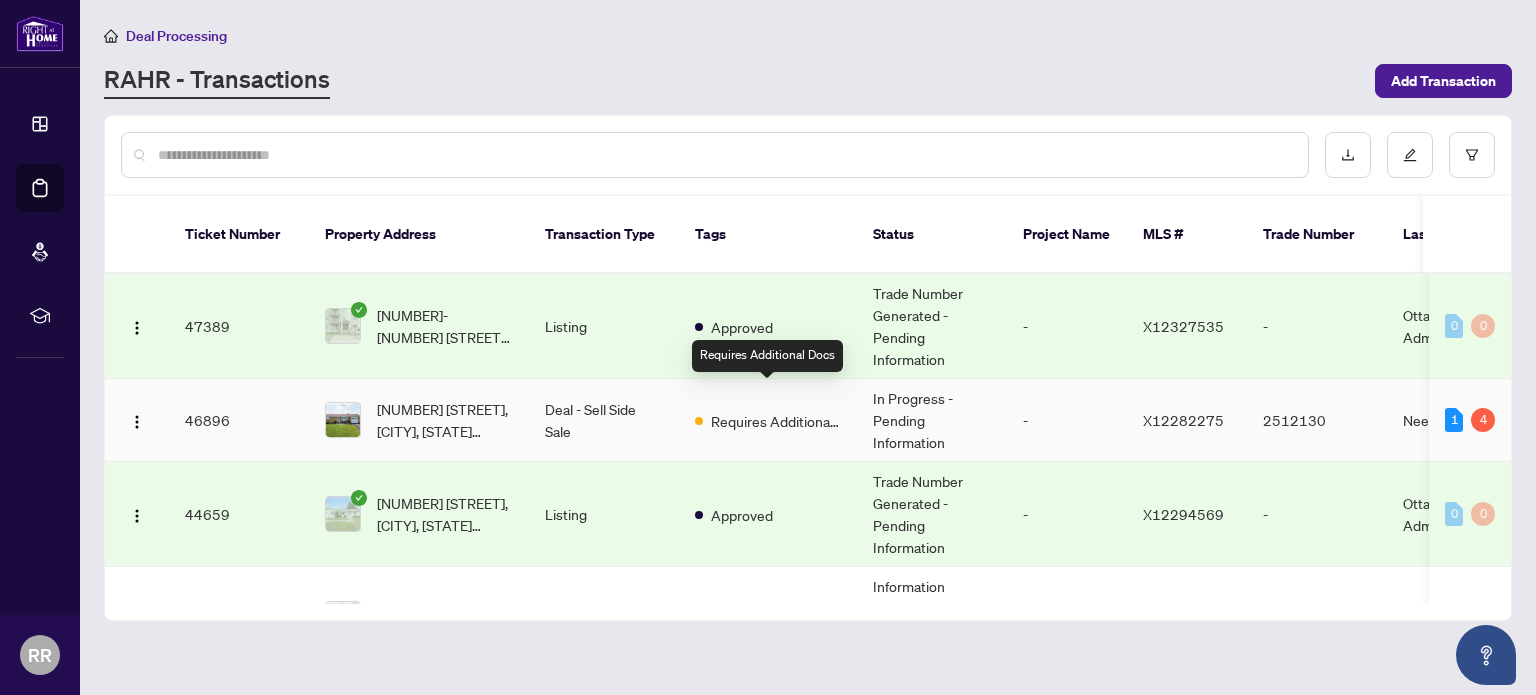 click on "Requires Additional Docs" at bounding box center (776, 421) 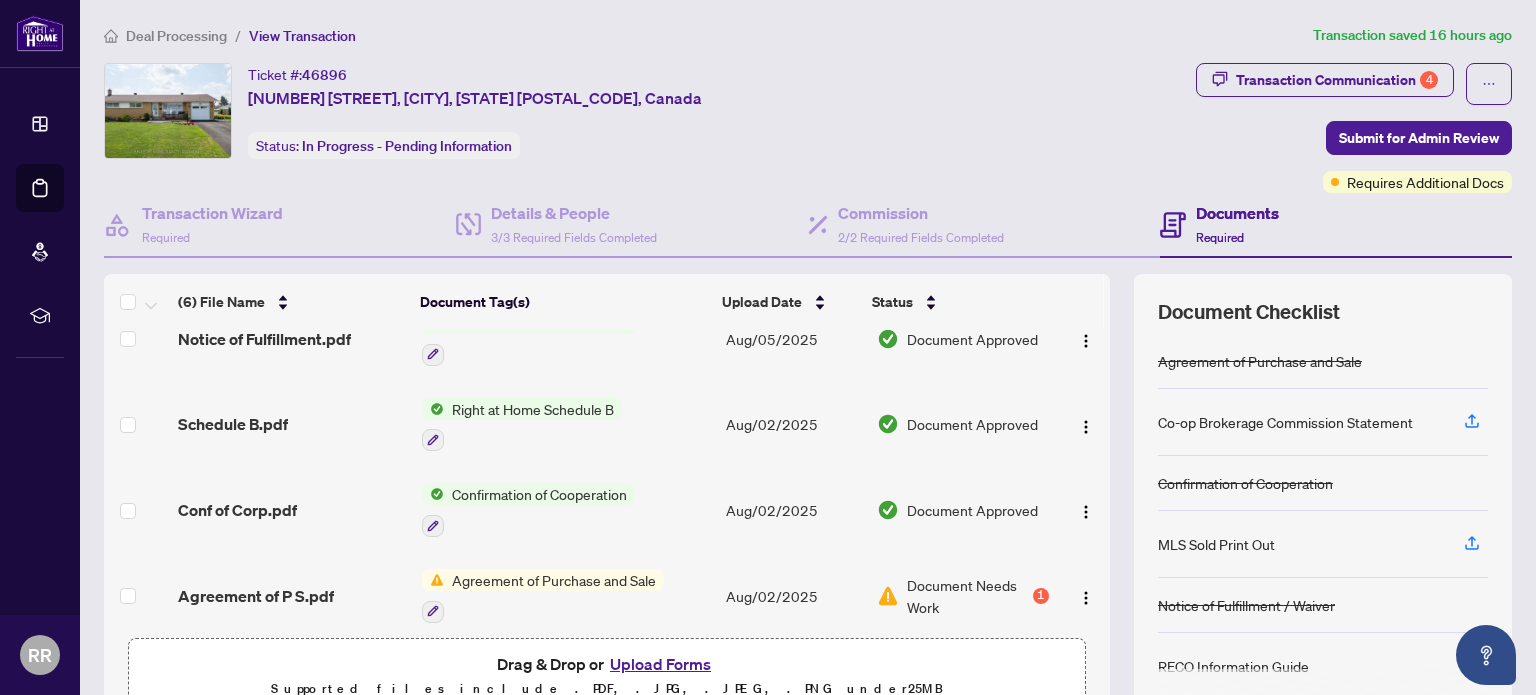 scroll, scrollTop: 209, scrollLeft: 0, axis: vertical 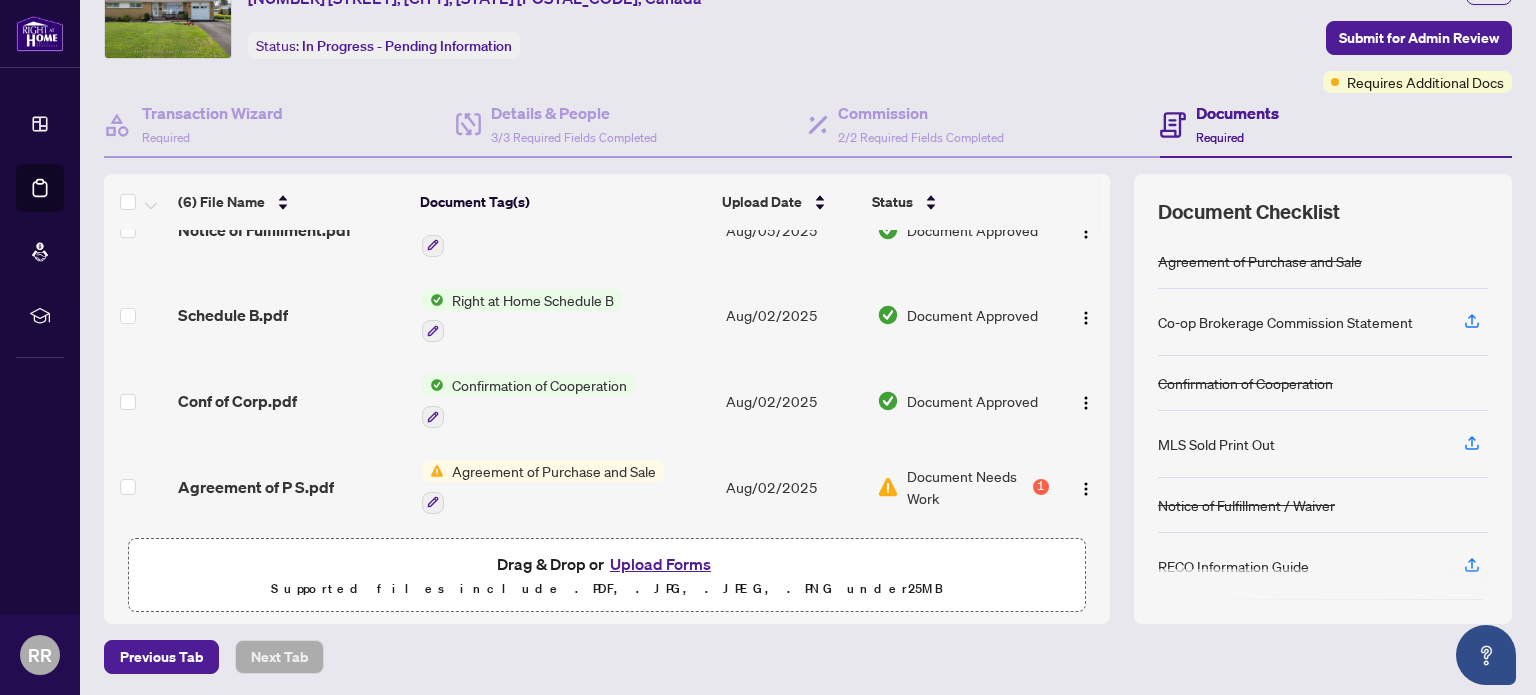 click on "Agreement of Purchase and Sale" at bounding box center [554, 471] 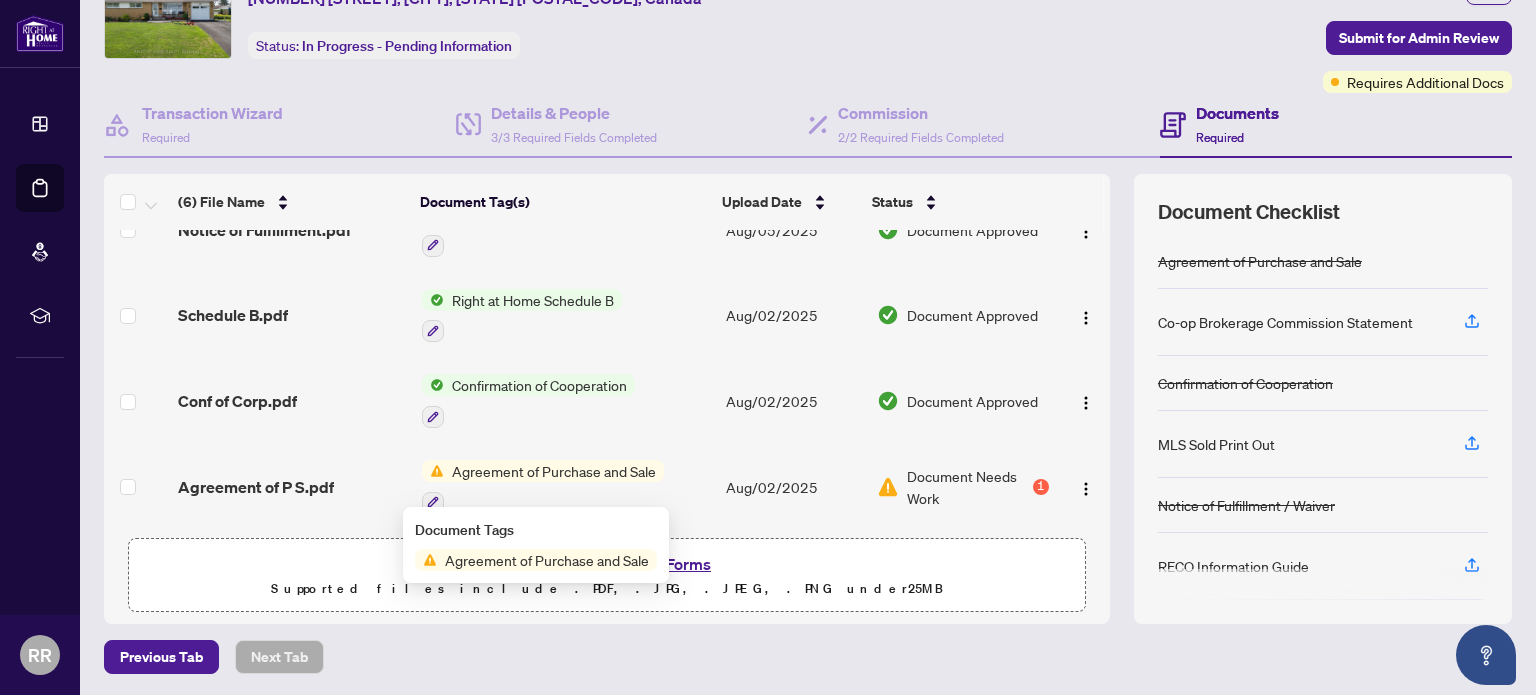 click on "Agreement of Purchase and Sale" at bounding box center (547, 560) 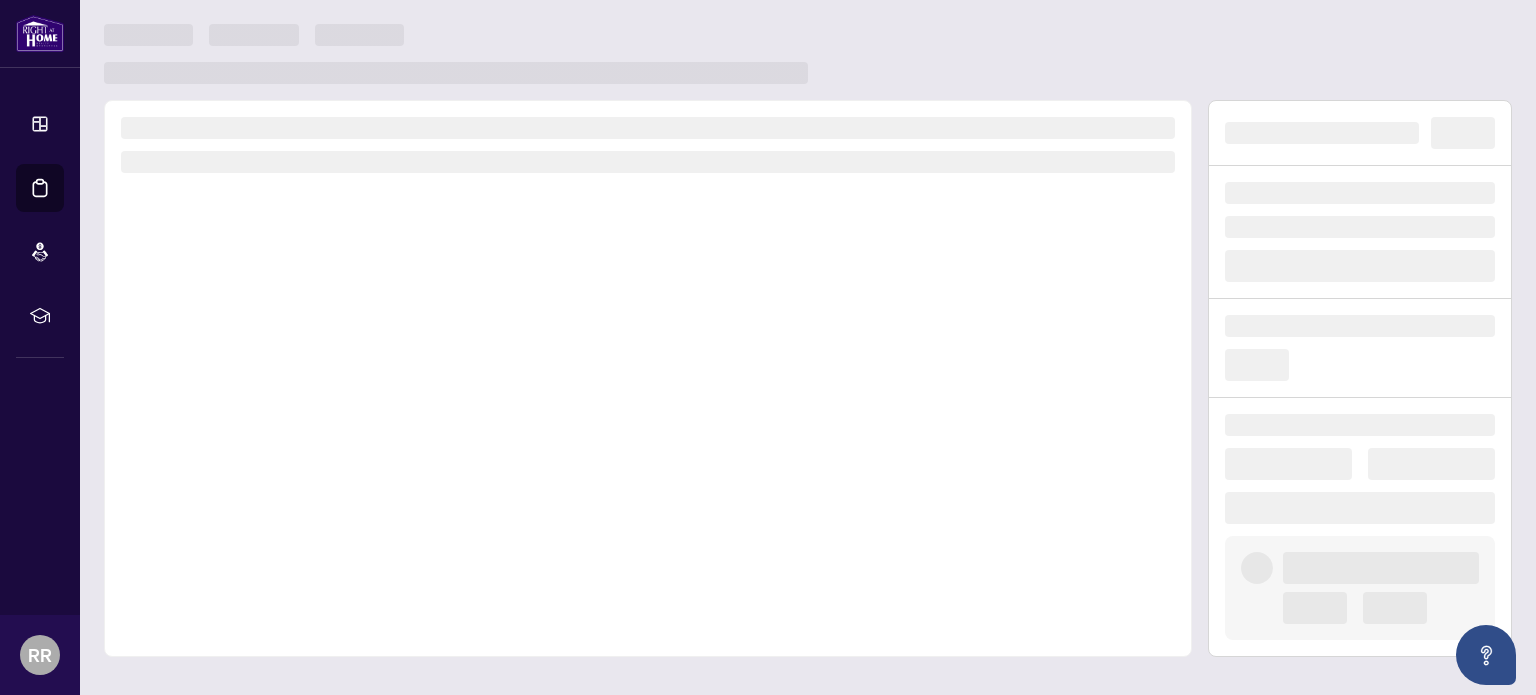scroll, scrollTop: 0, scrollLeft: 0, axis: both 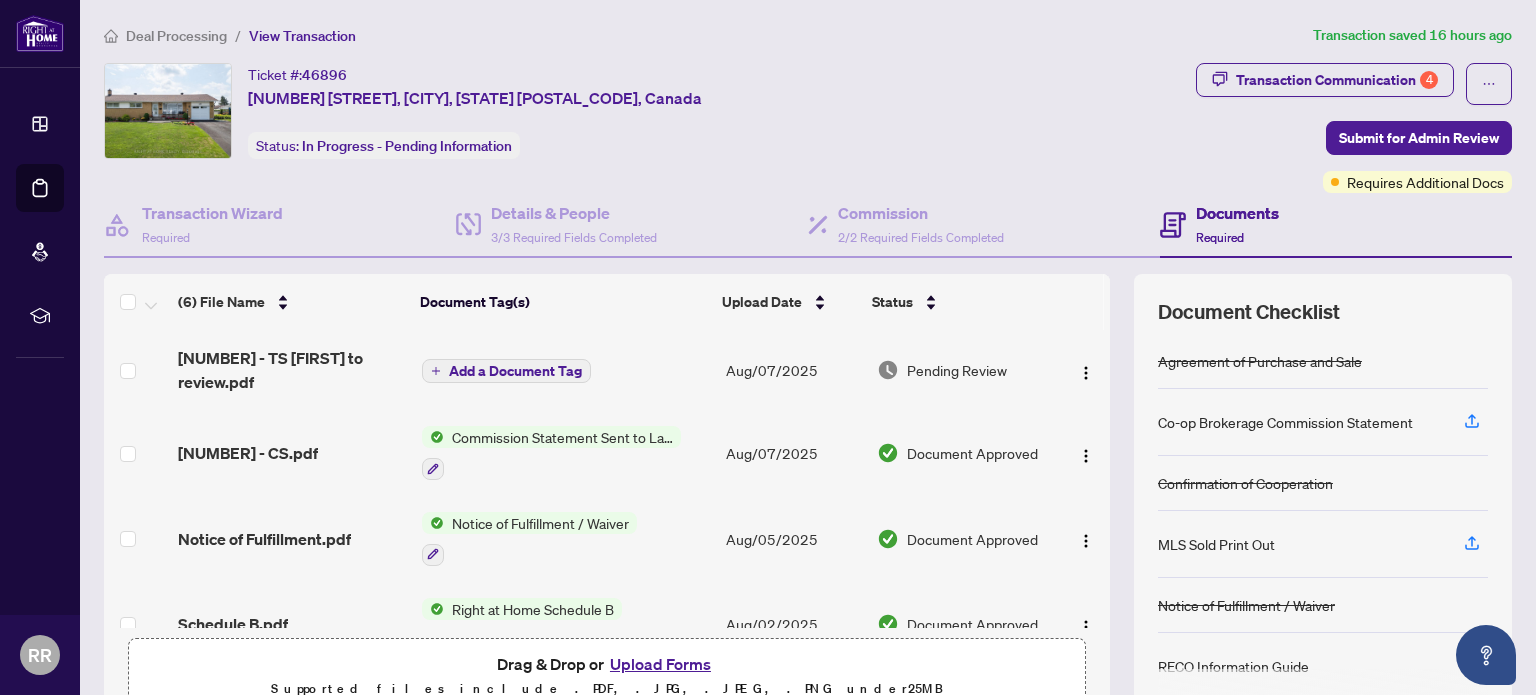 click on "Upload Forms" at bounding box center (660, 664) 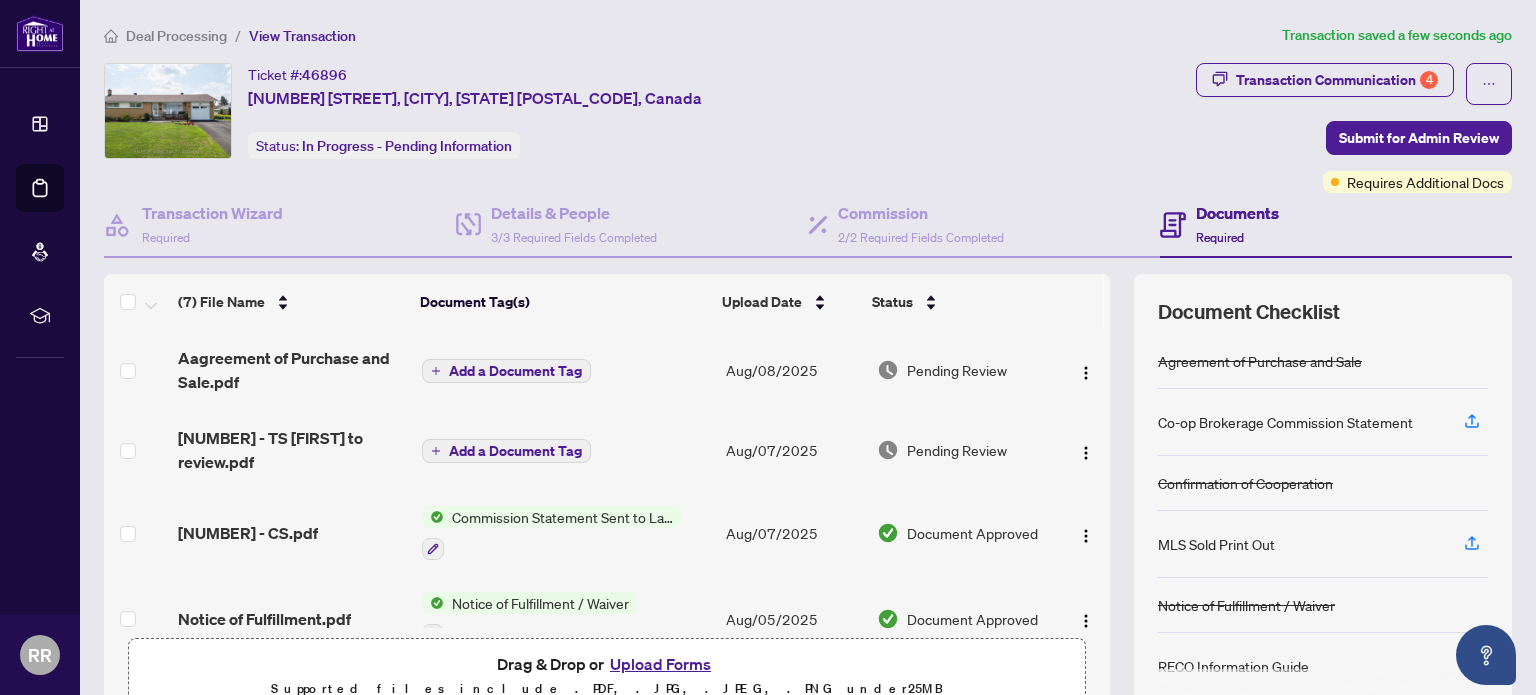 click on "Add a Document Tag" at bounding box center (515, 371) 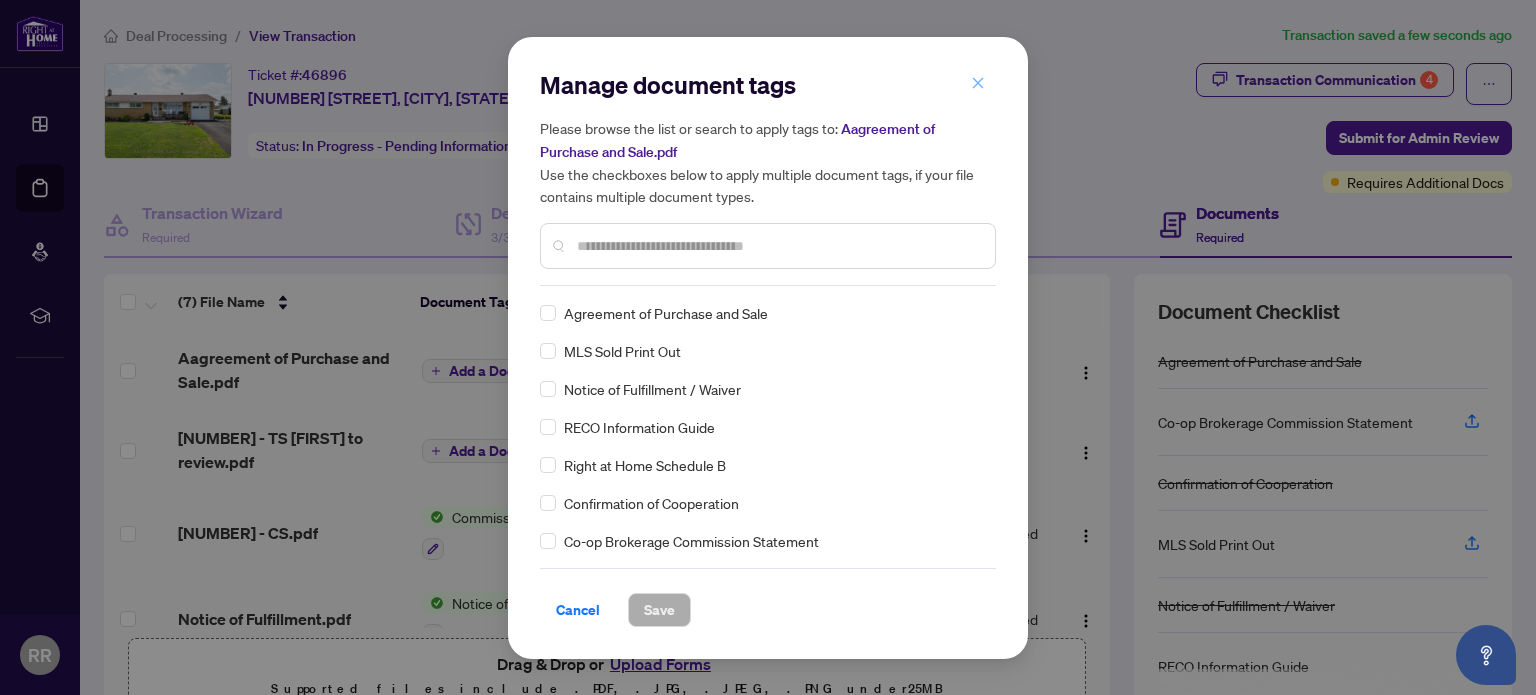 click 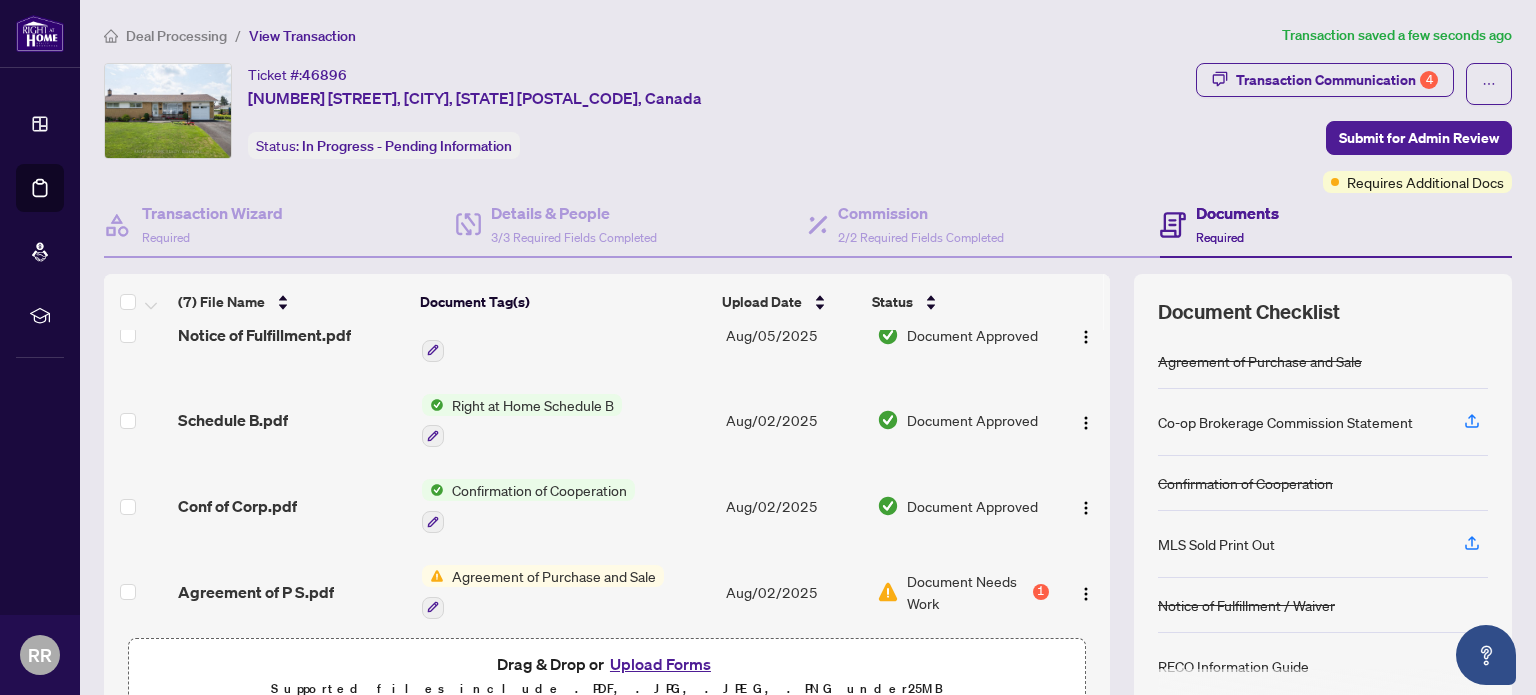 scroll, scrollTop: 289, scrollLeft: 0, axis: vertical 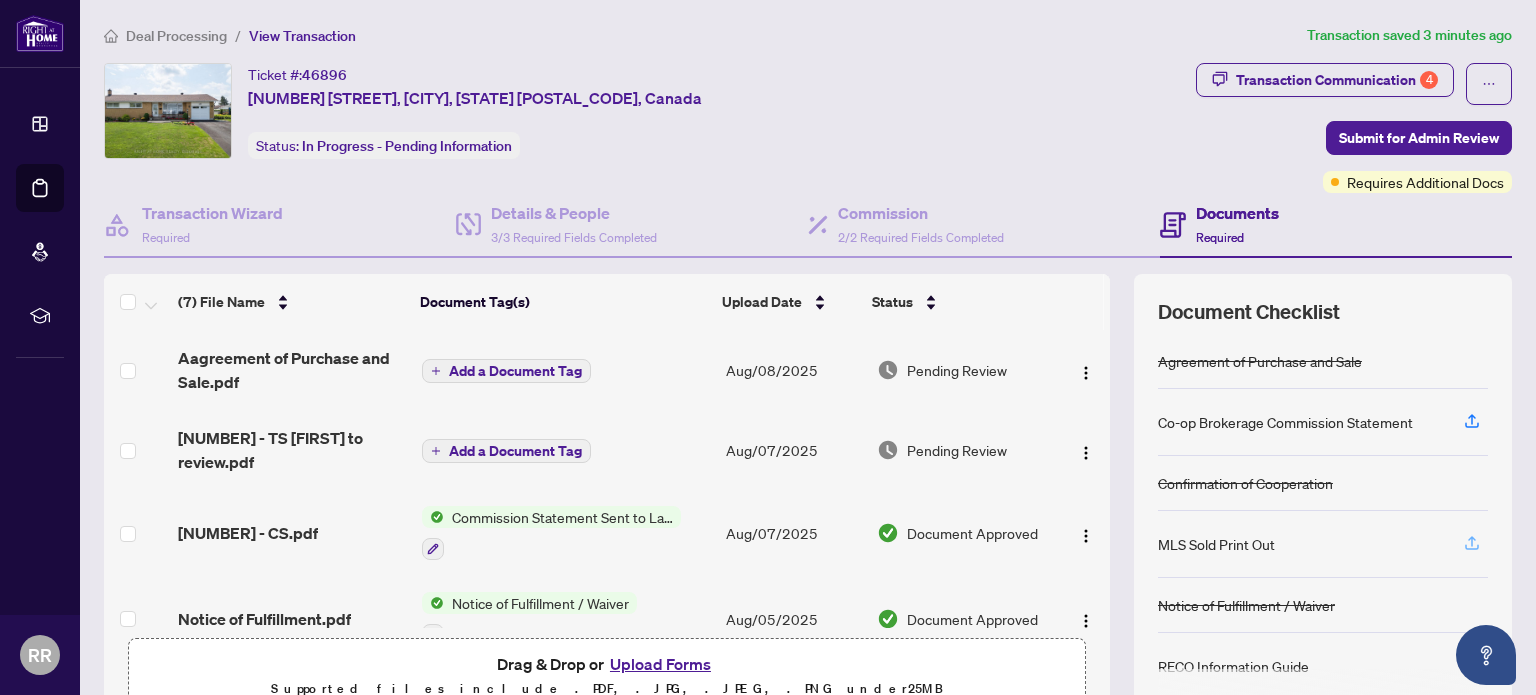 click 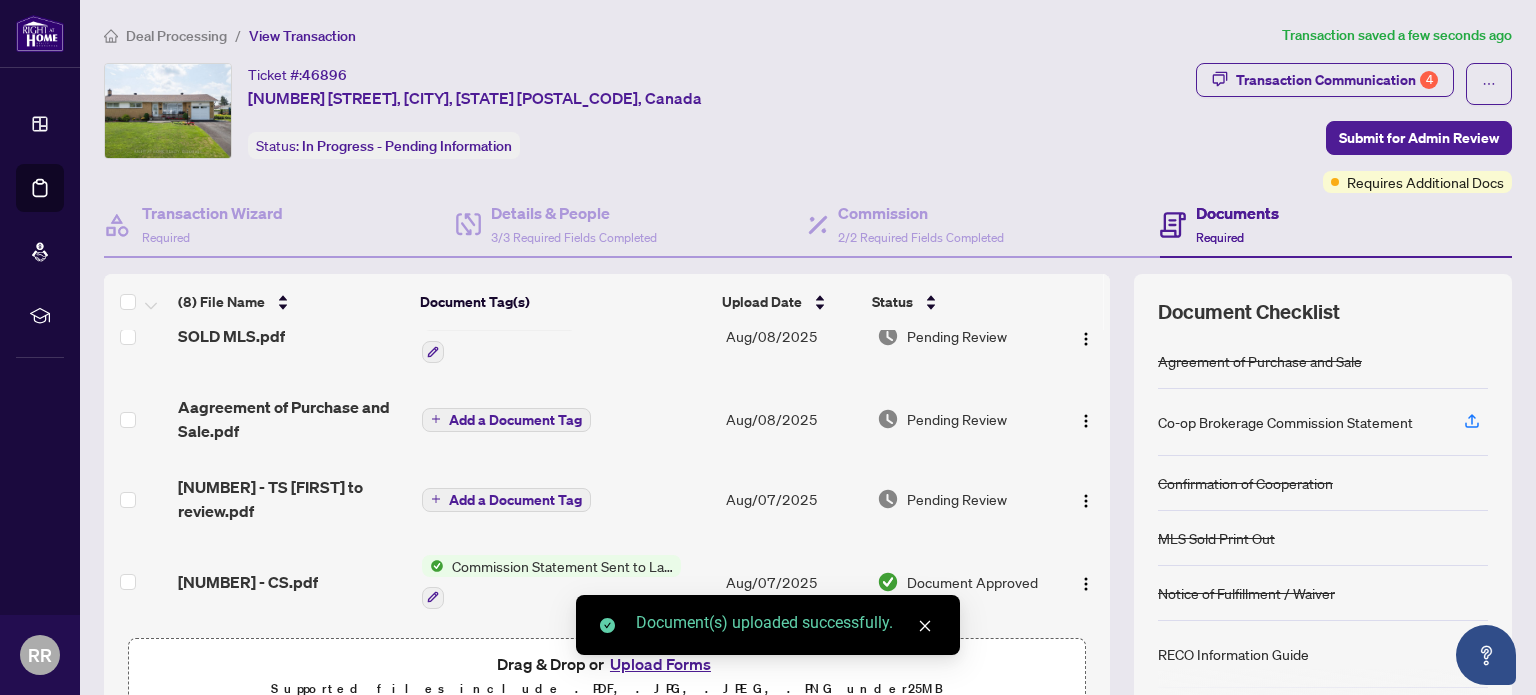 scroll, scrollTop: 100, scrollLeft: 0, axis: vertical 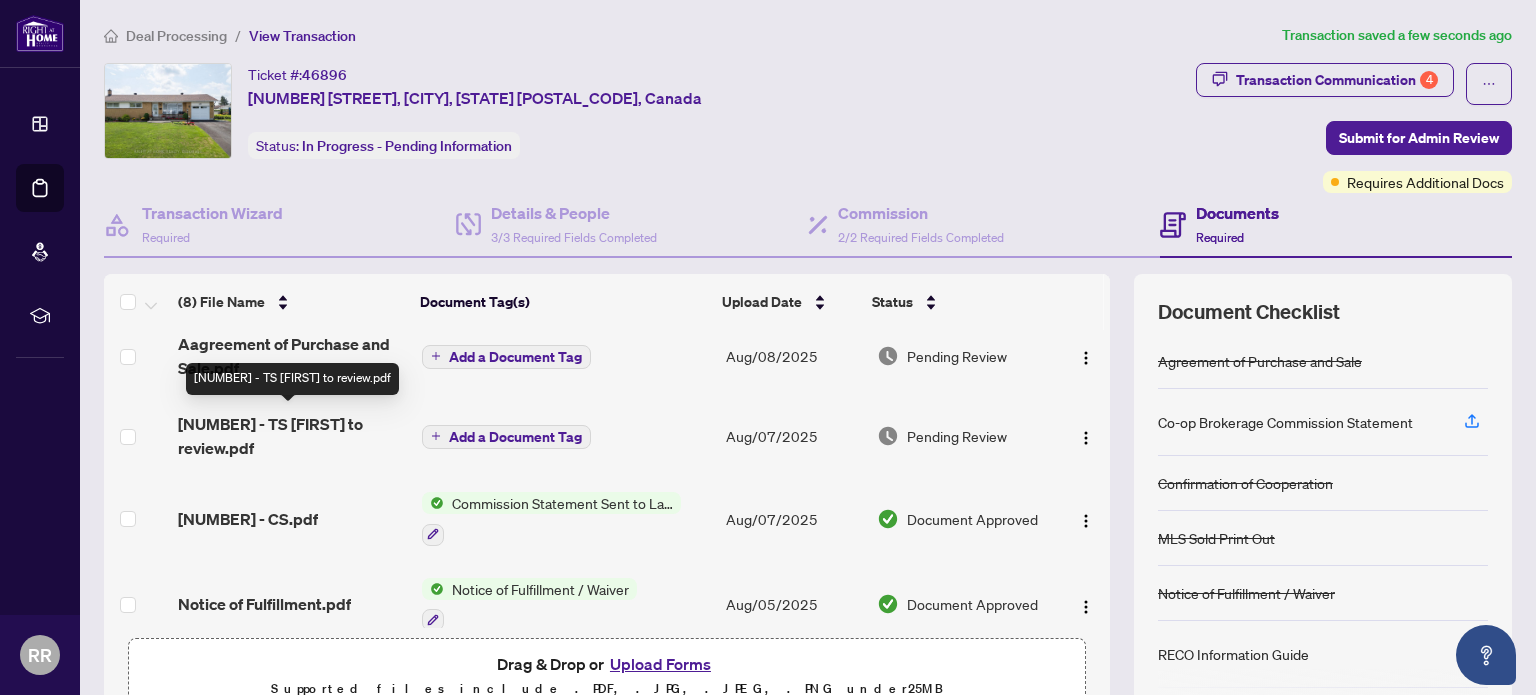 click on "2512130 - TS Richard to review.pdf" at bounding box center (291, 436) 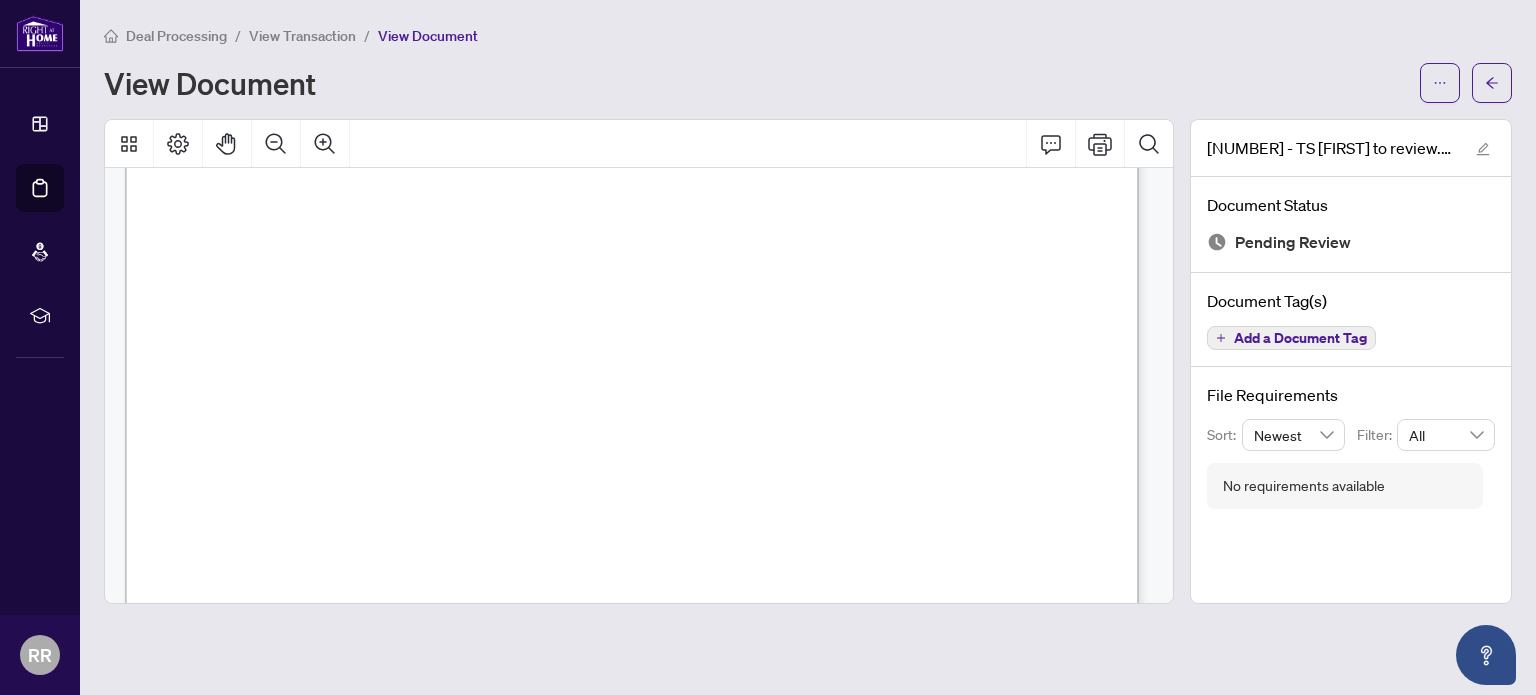 scroll, scrollTop: 0, scrollLeft: 0, axis: both 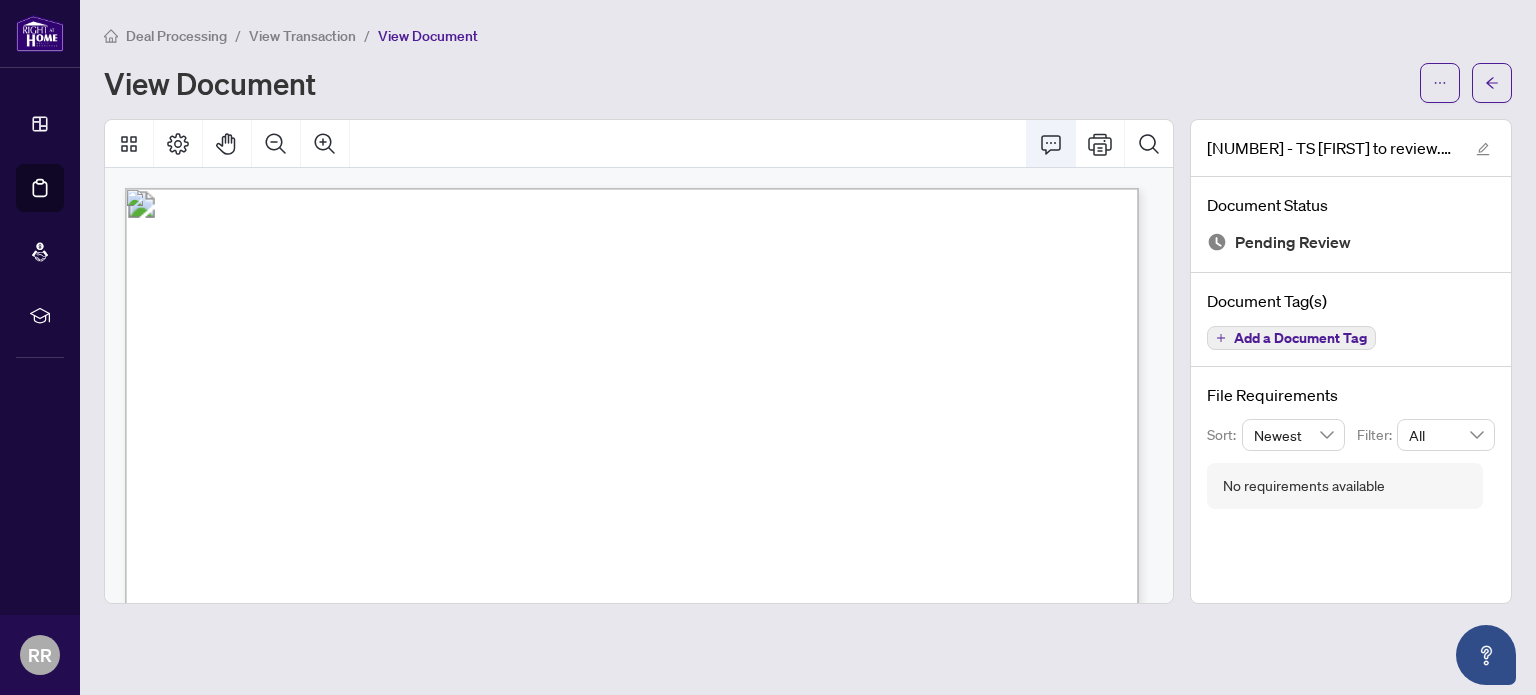click 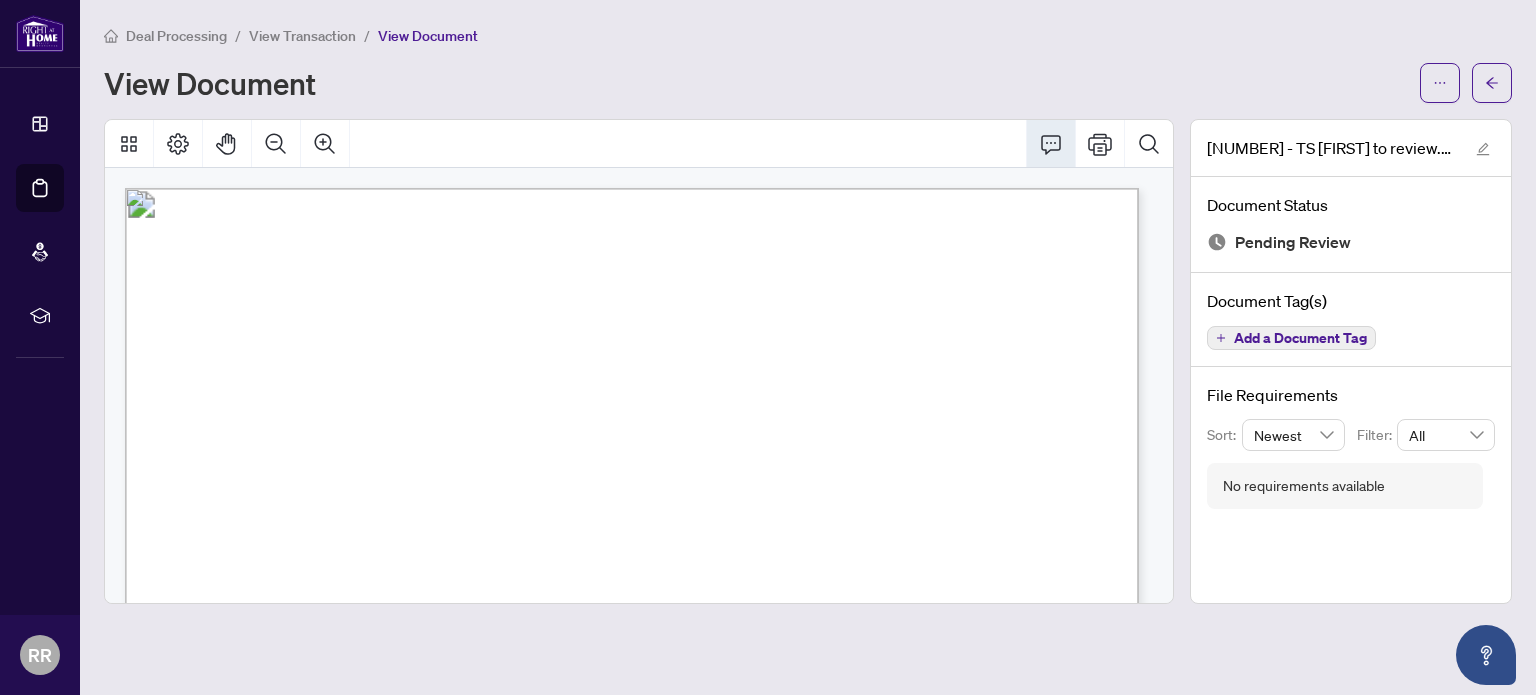 click 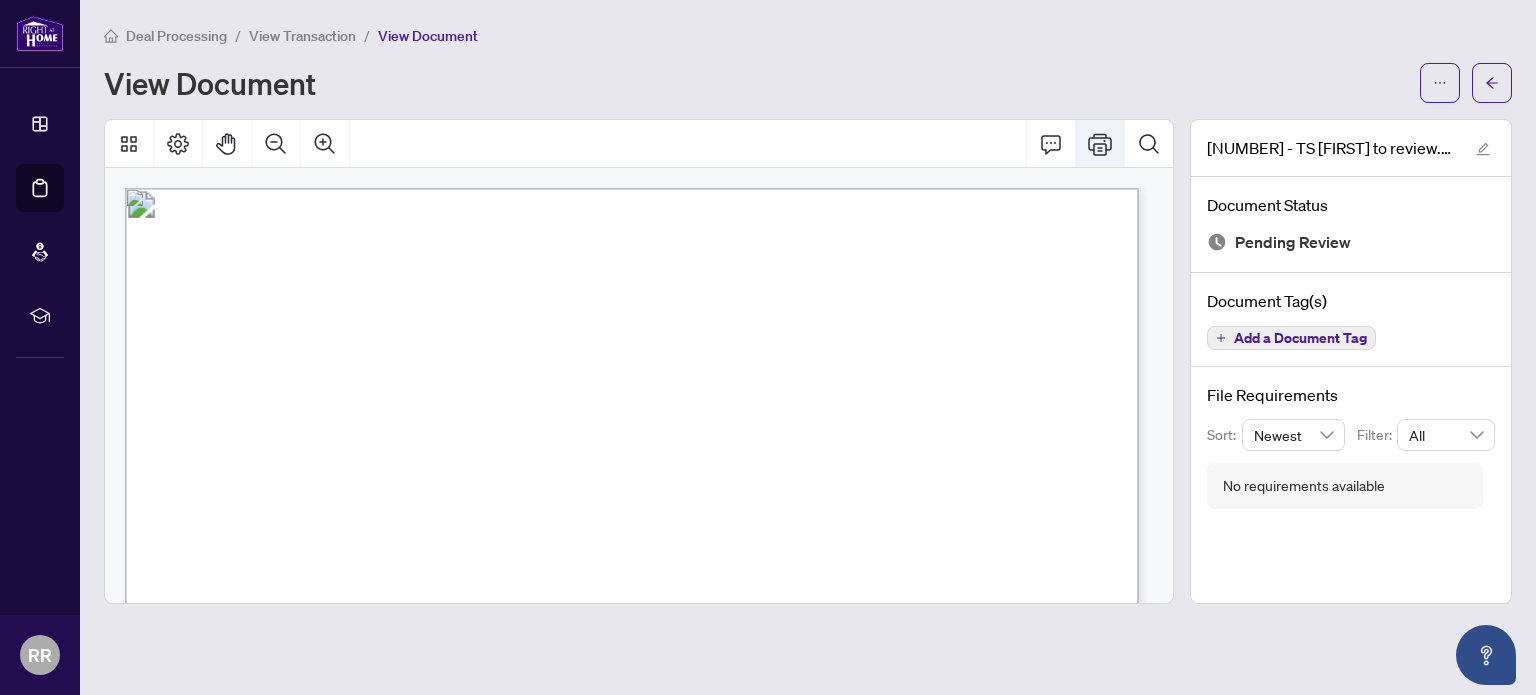 click 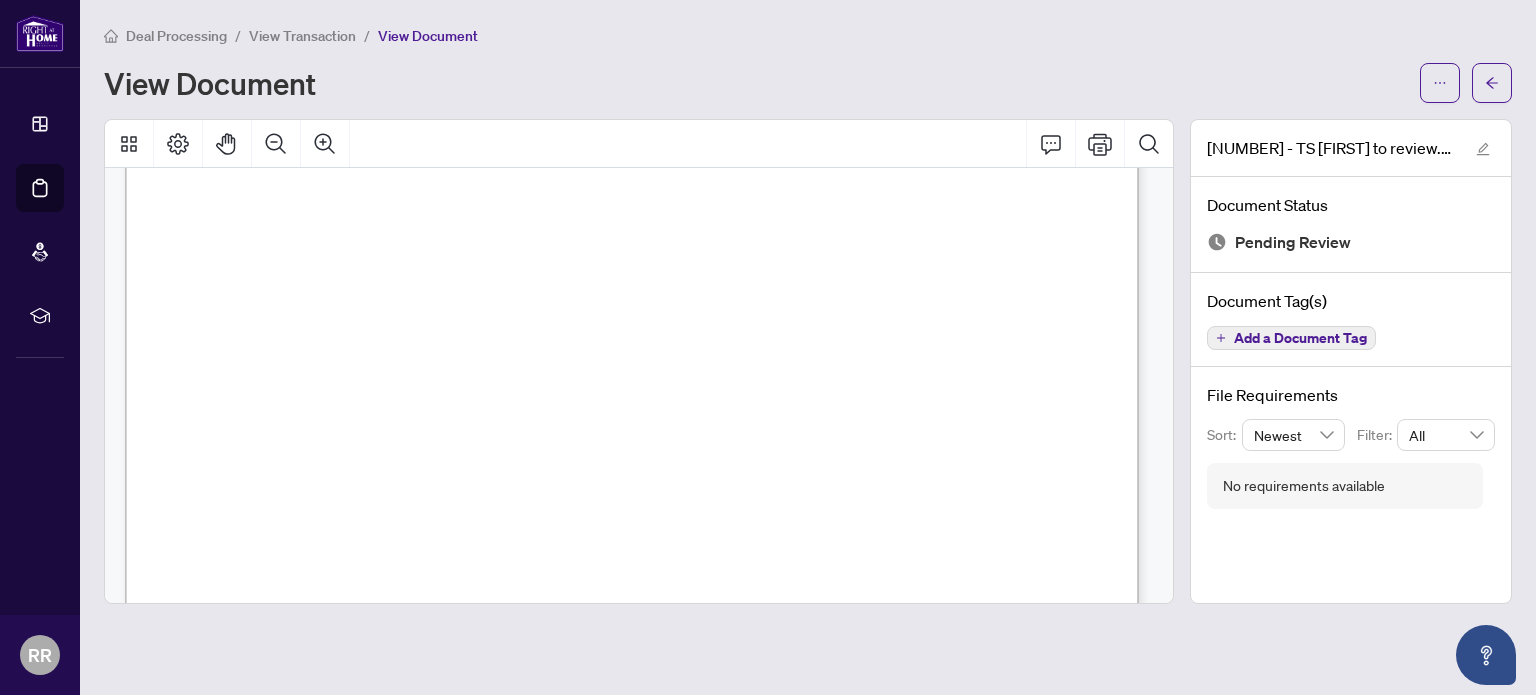 scroll, scrollTop: 600, scrollLeft: 0, axis: vertical 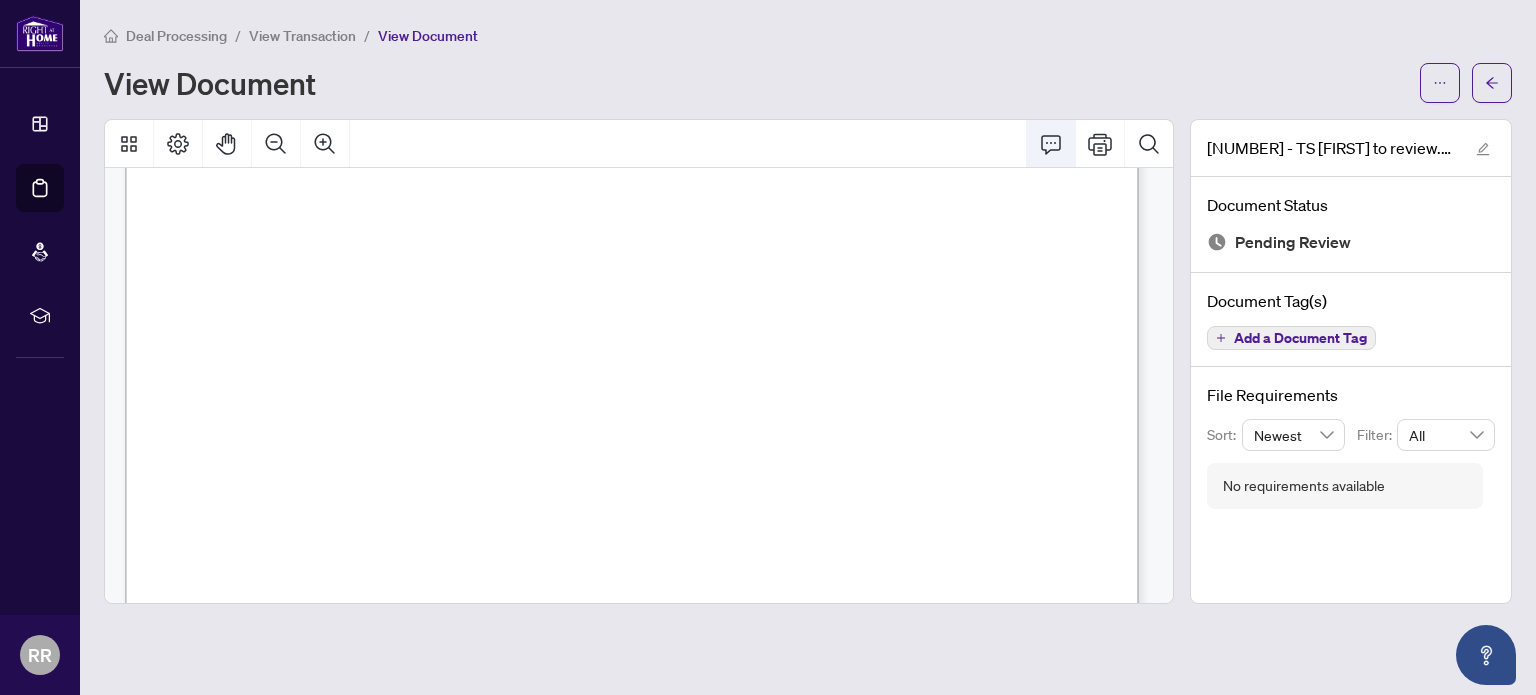 click 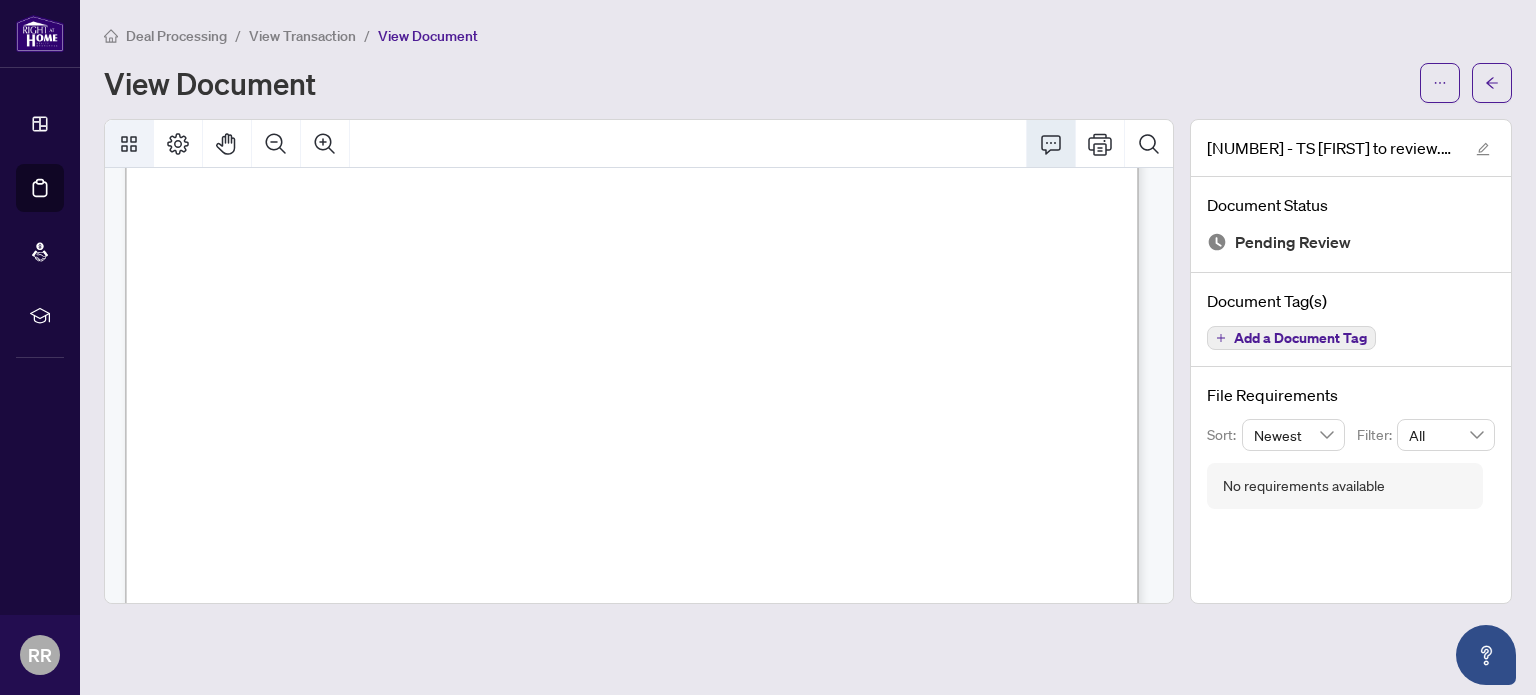 click 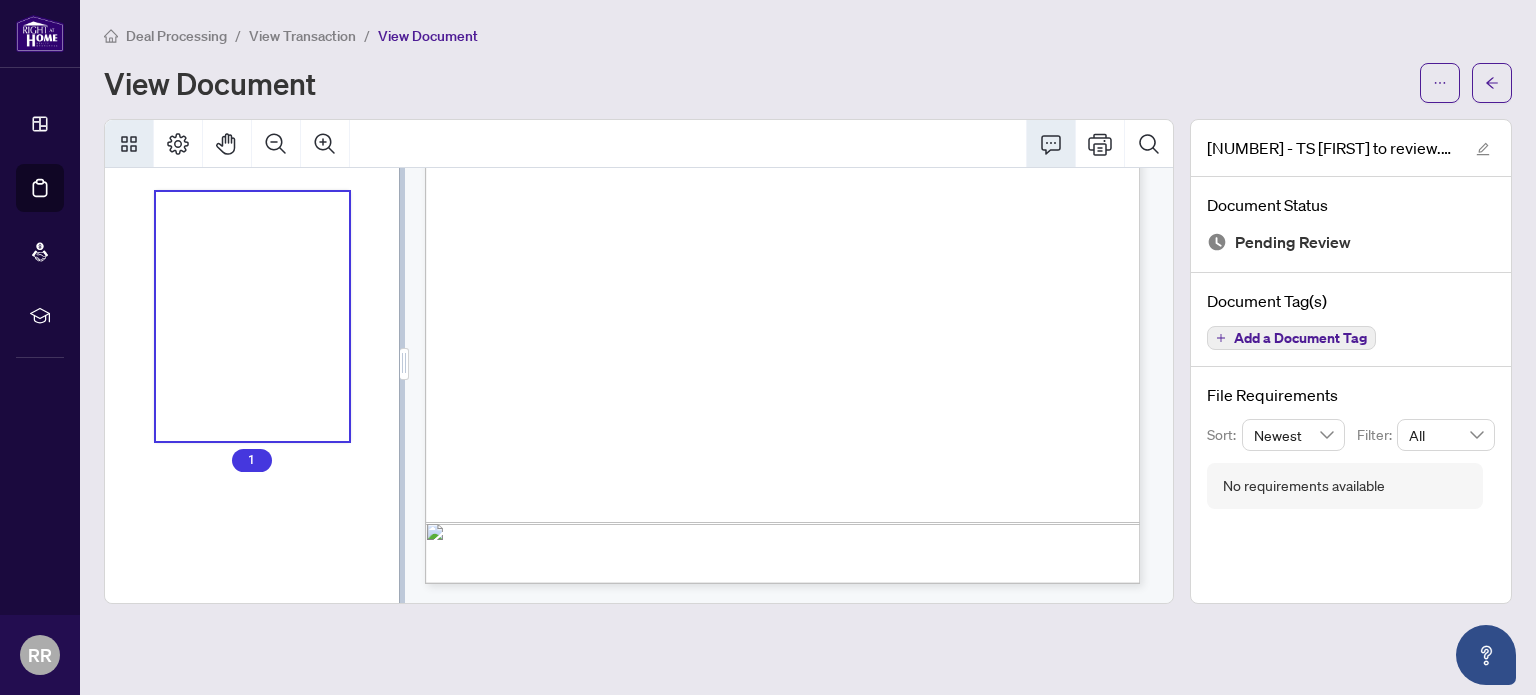 scroll, scrollTop: 423, scrollLeft: 0, axis: vertical 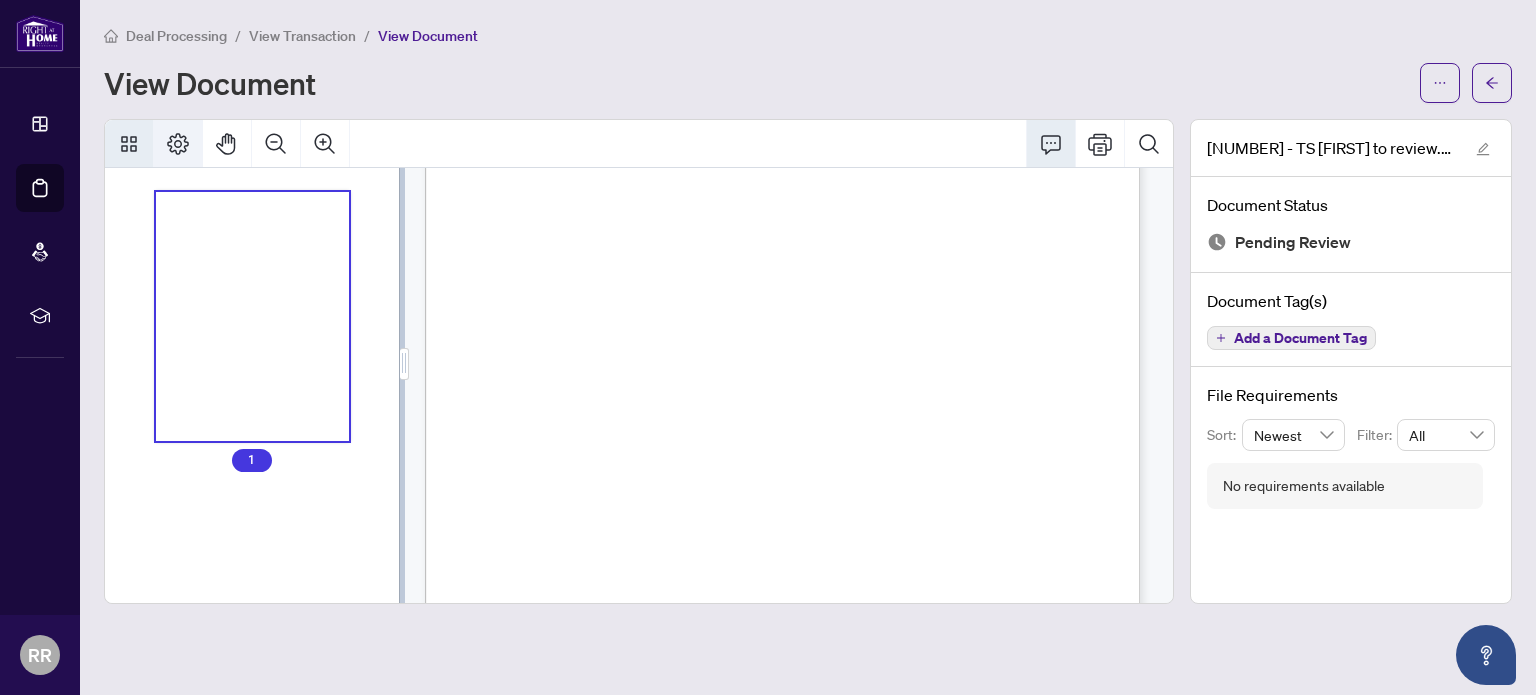 click 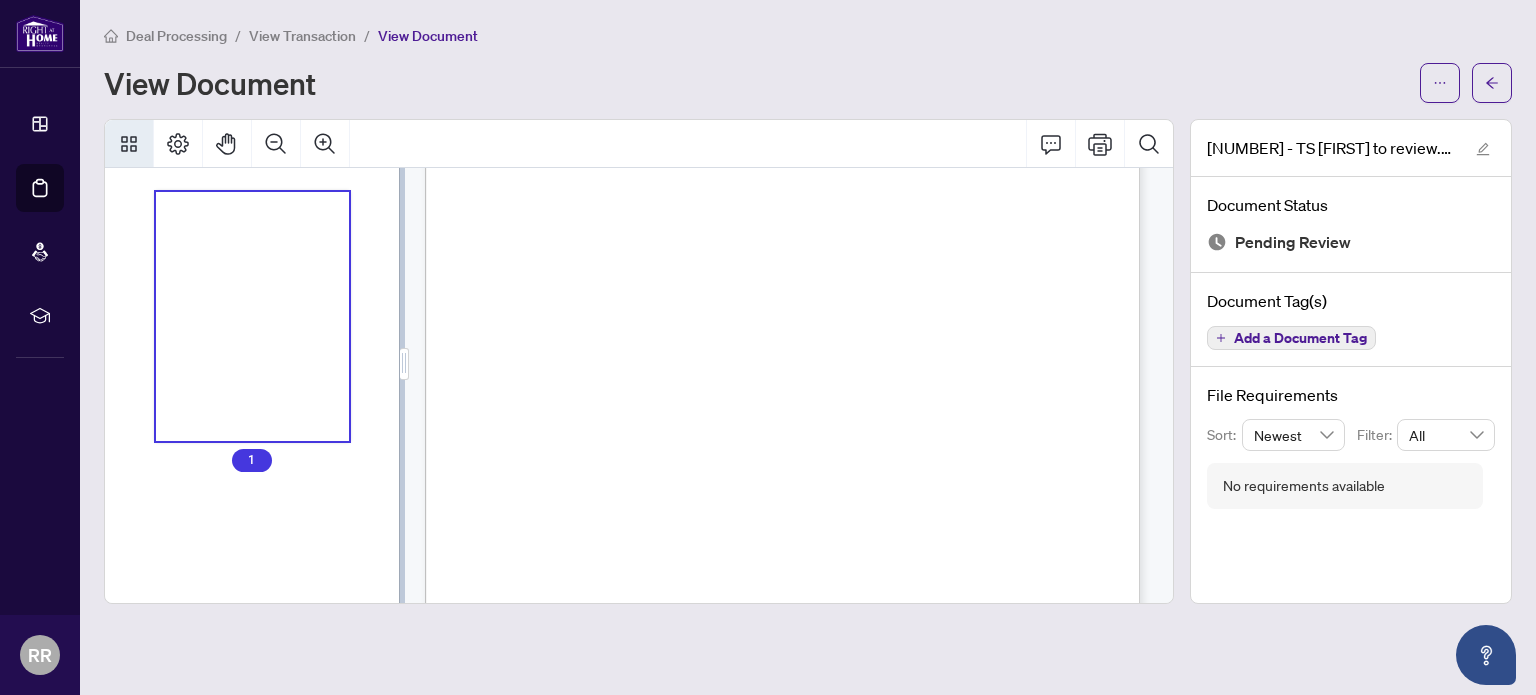 scroll, scrollTop: 0, scrollLeft: 0, axis: both 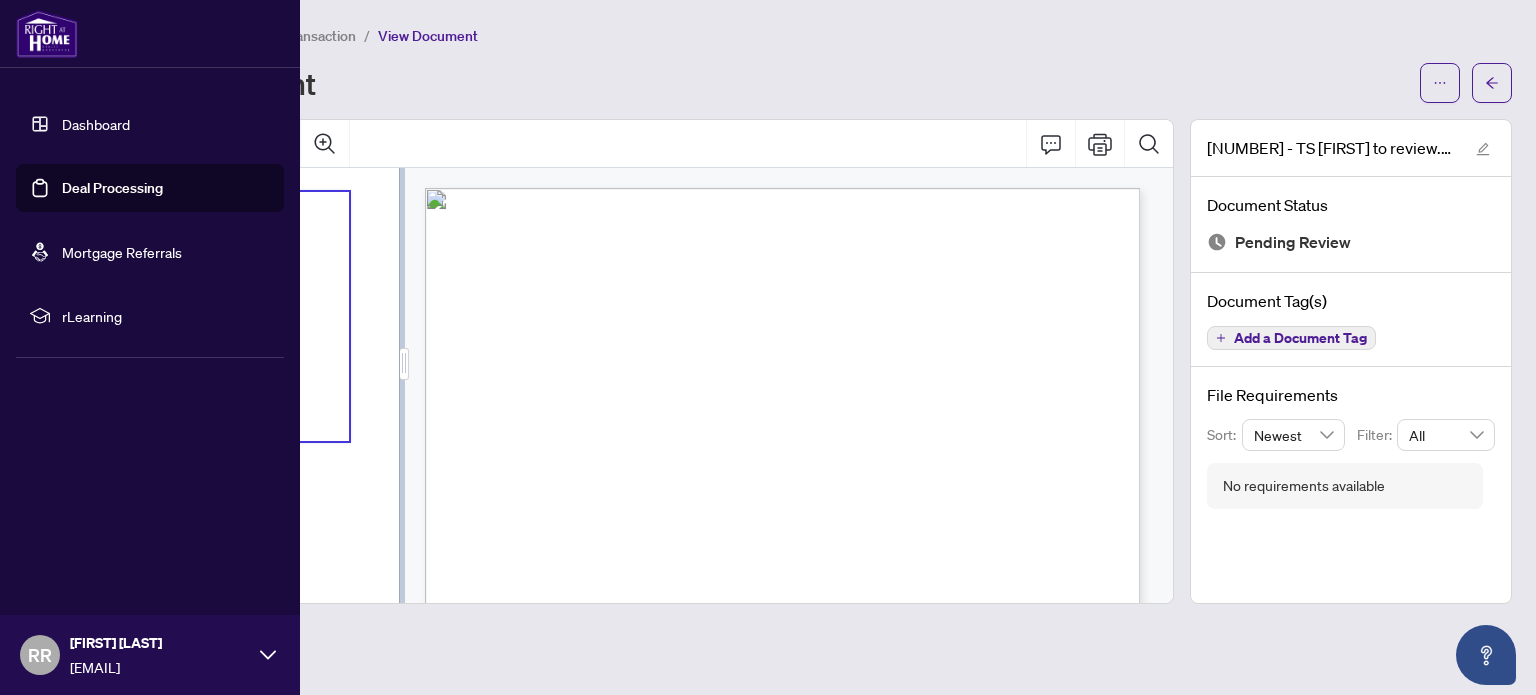 click on "Deal Processing" at bounding box center [112, 188] 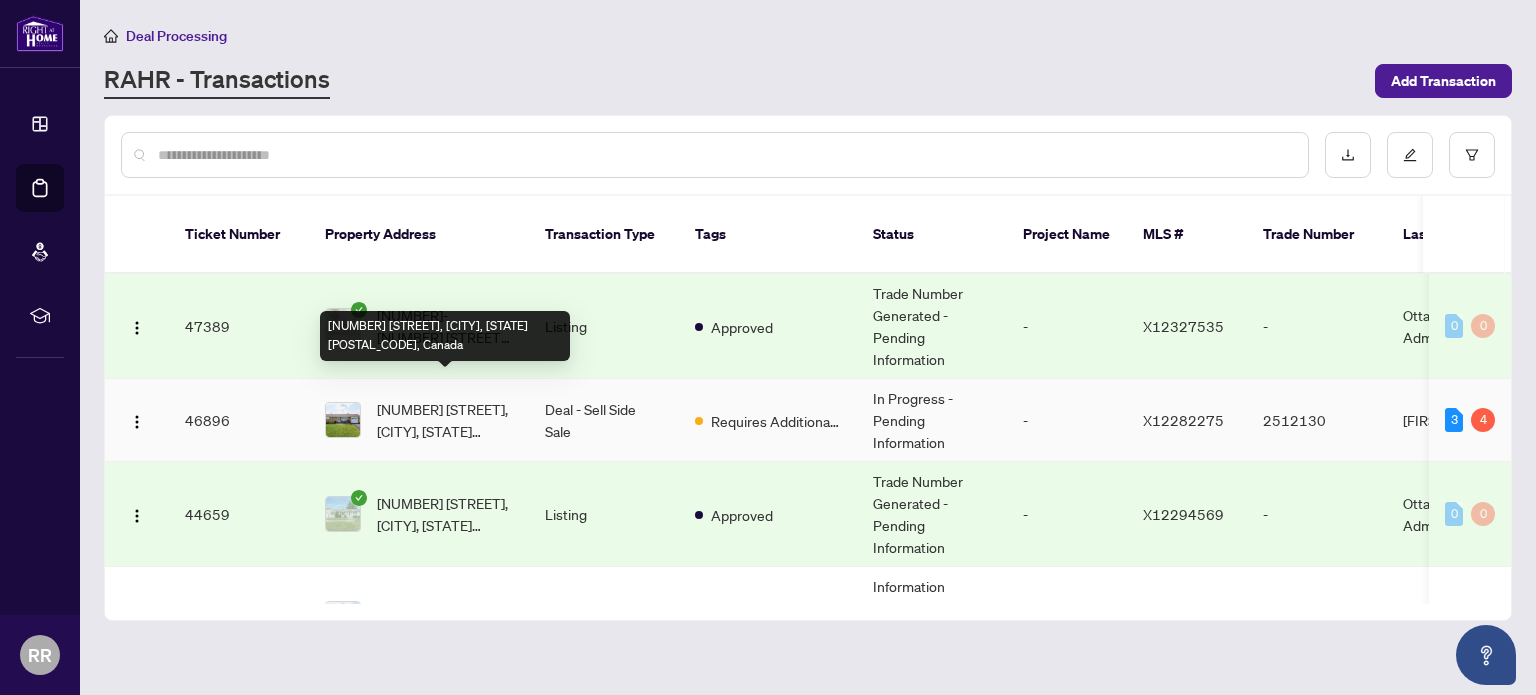 click on "2355 Raymond St, Clarence-Rockland, Ontario K4K 1K3, Canada" at bounding box center (445, 420) 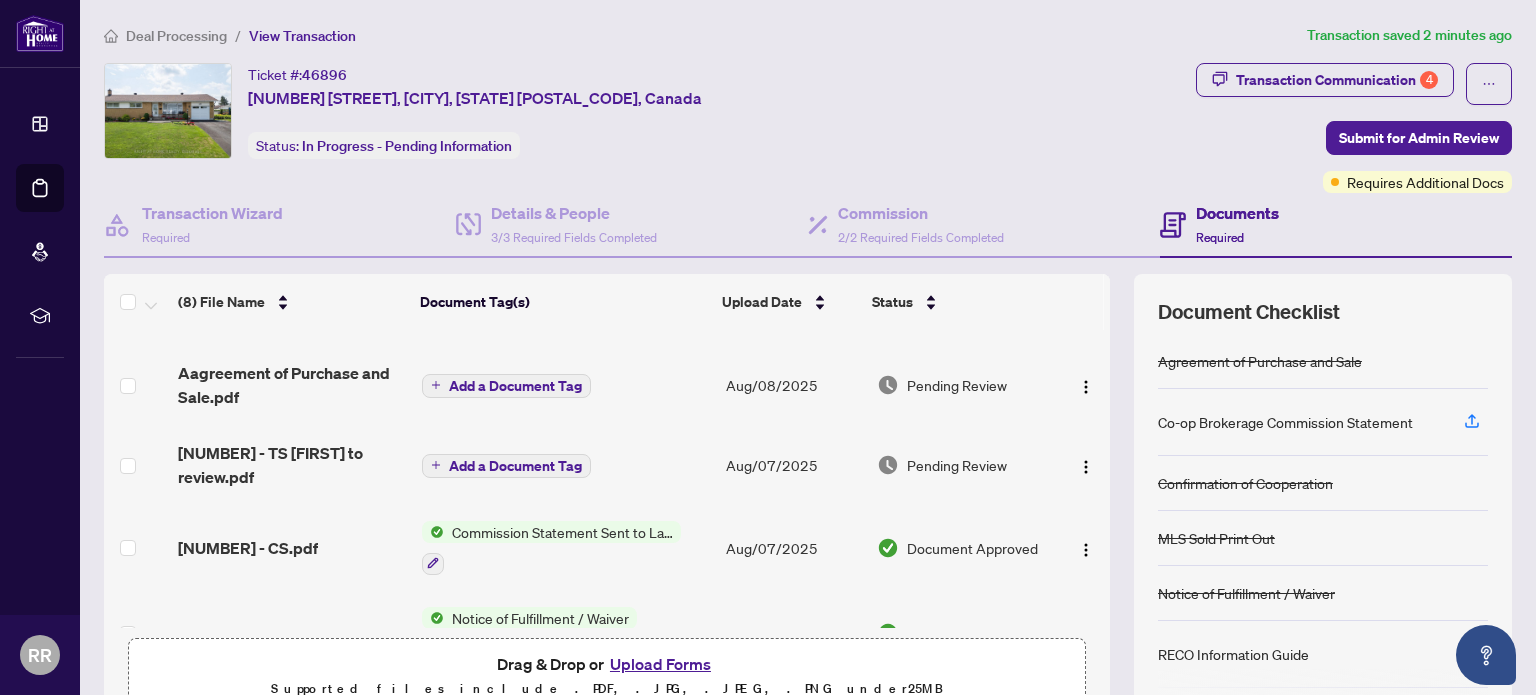 scroll, scrollTop: 100, scrollLeft: 0, axis: vertical 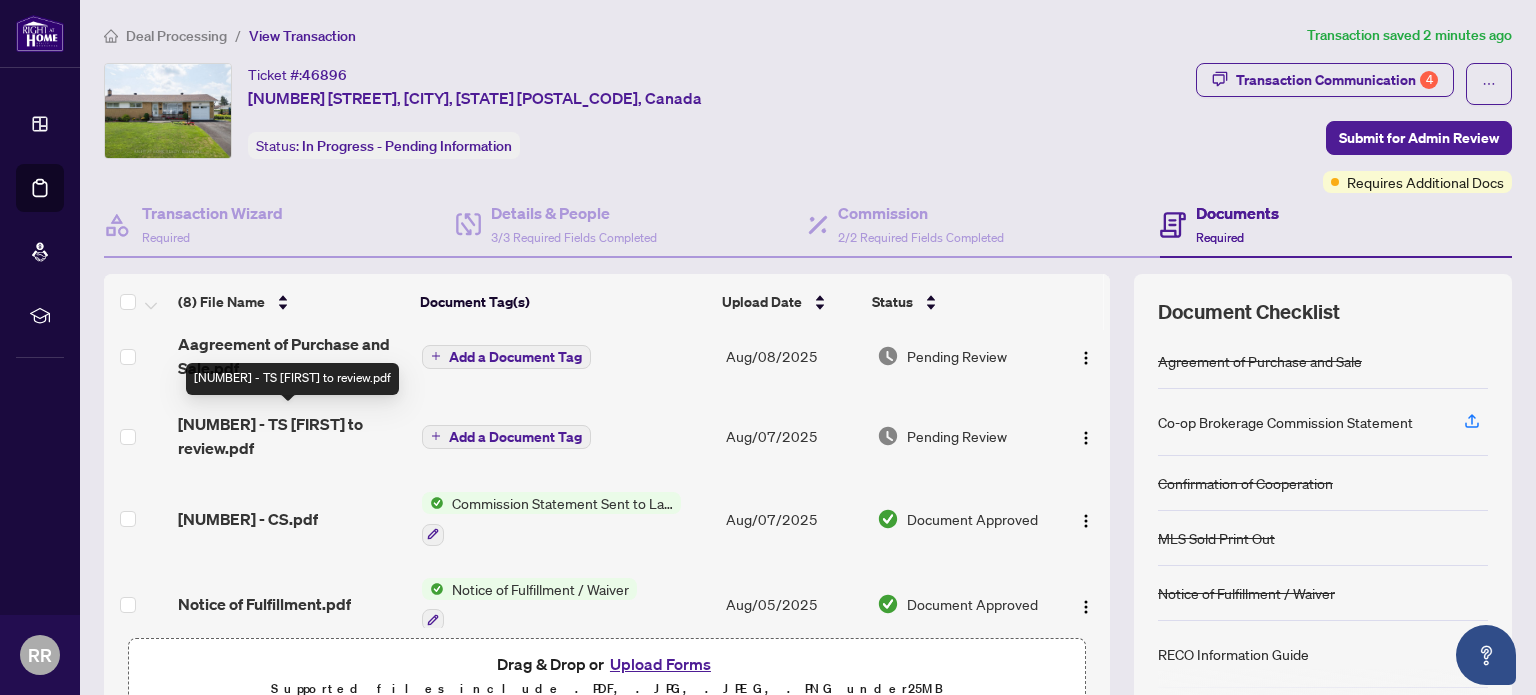 click on "2512130 - TS Richard to review.pdf" at bounding box center (291, 436) 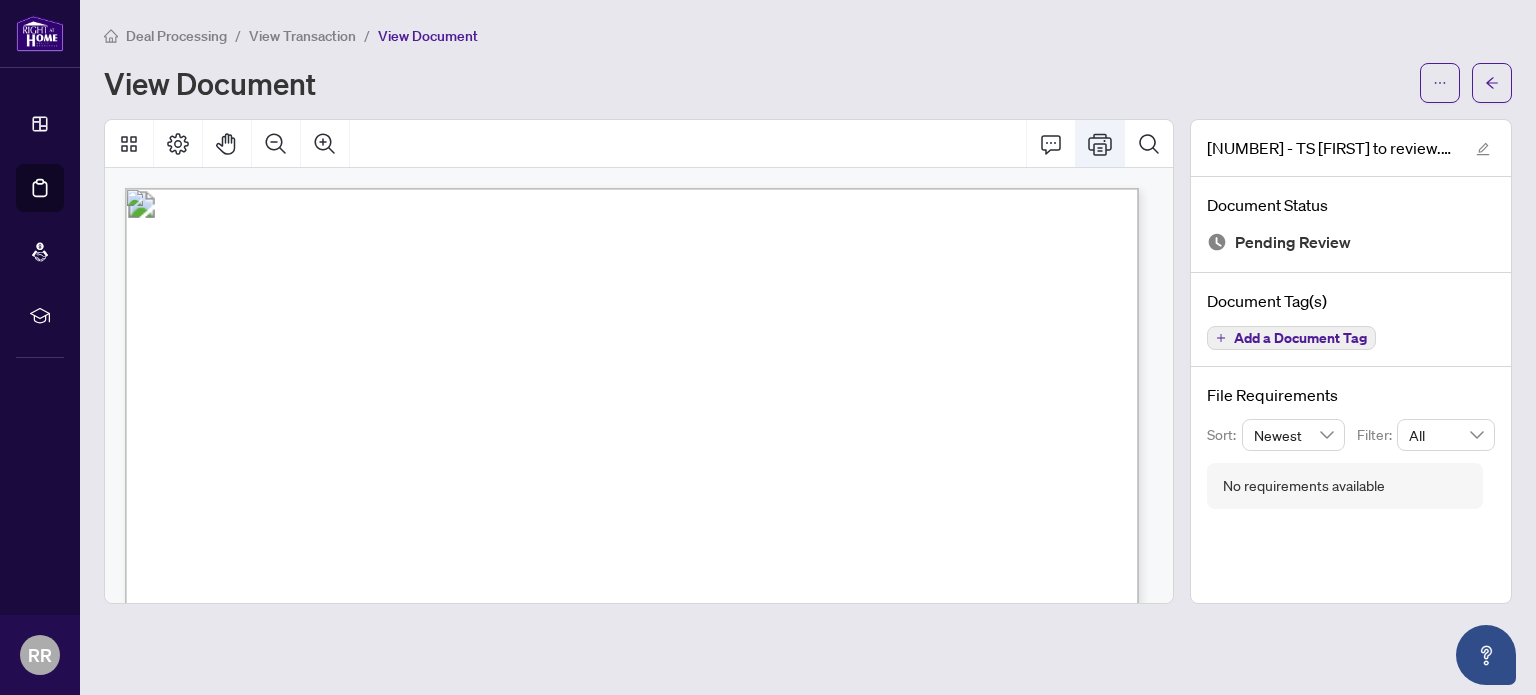 click 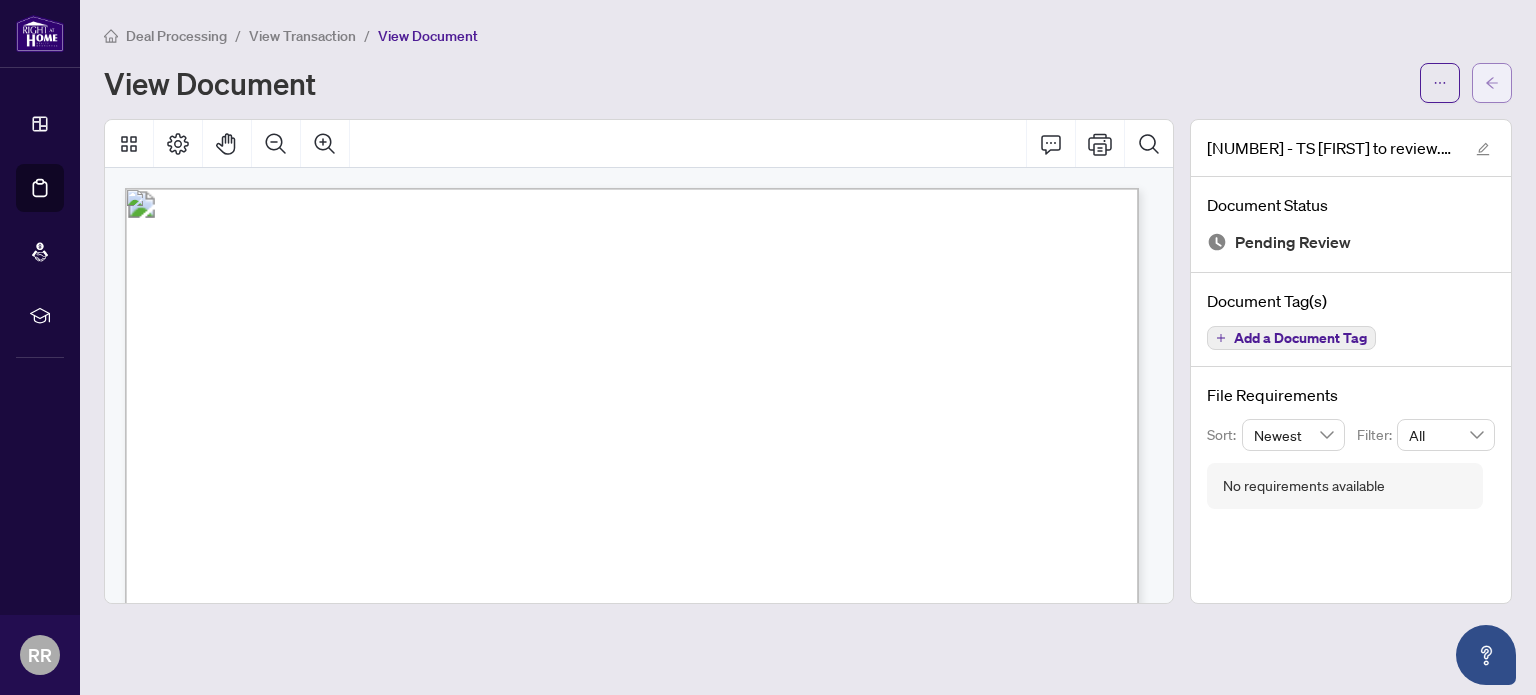 click 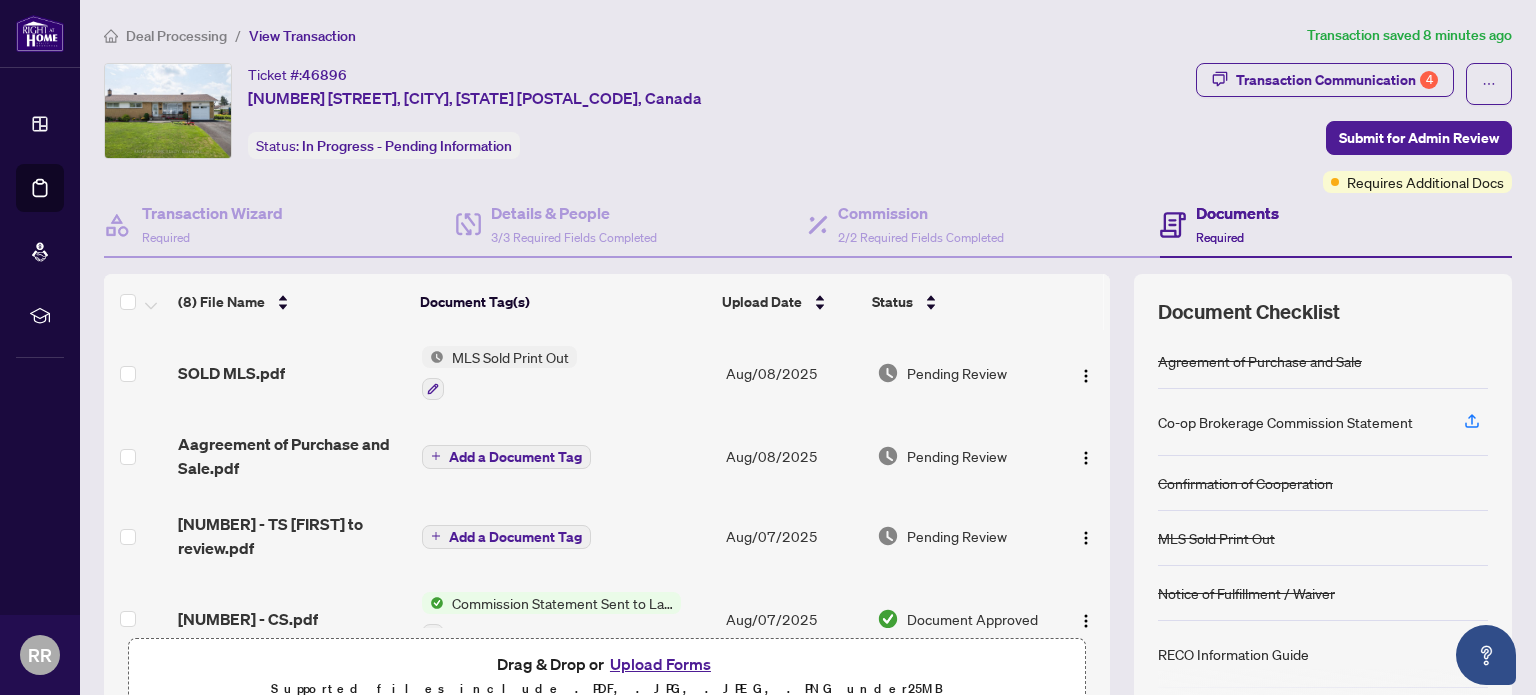 click on "Upload Forms" at bounding box center [660, 664] 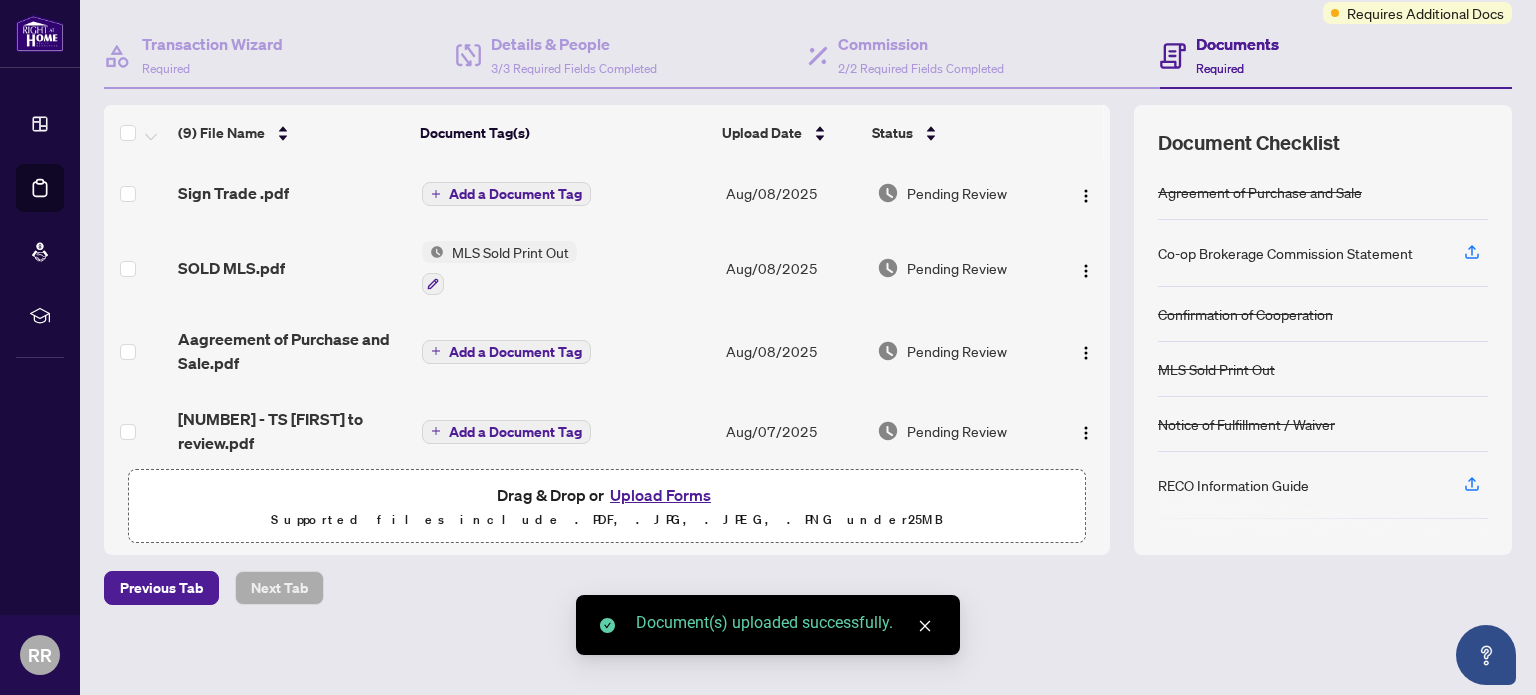 scroll, scrollTop: 69, scrollLeft: 0, axis: vertical 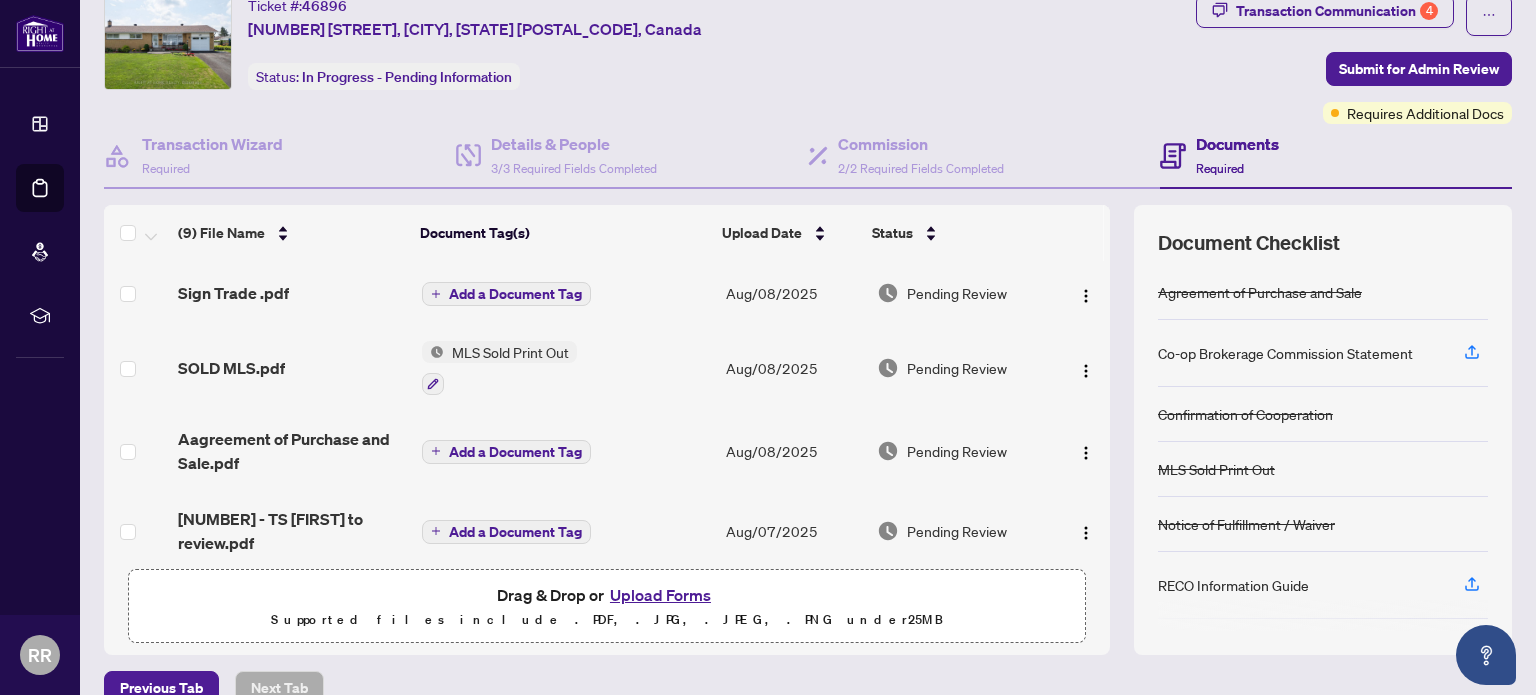 click on "Add a Document Tag" at bounding box center [515, 294] 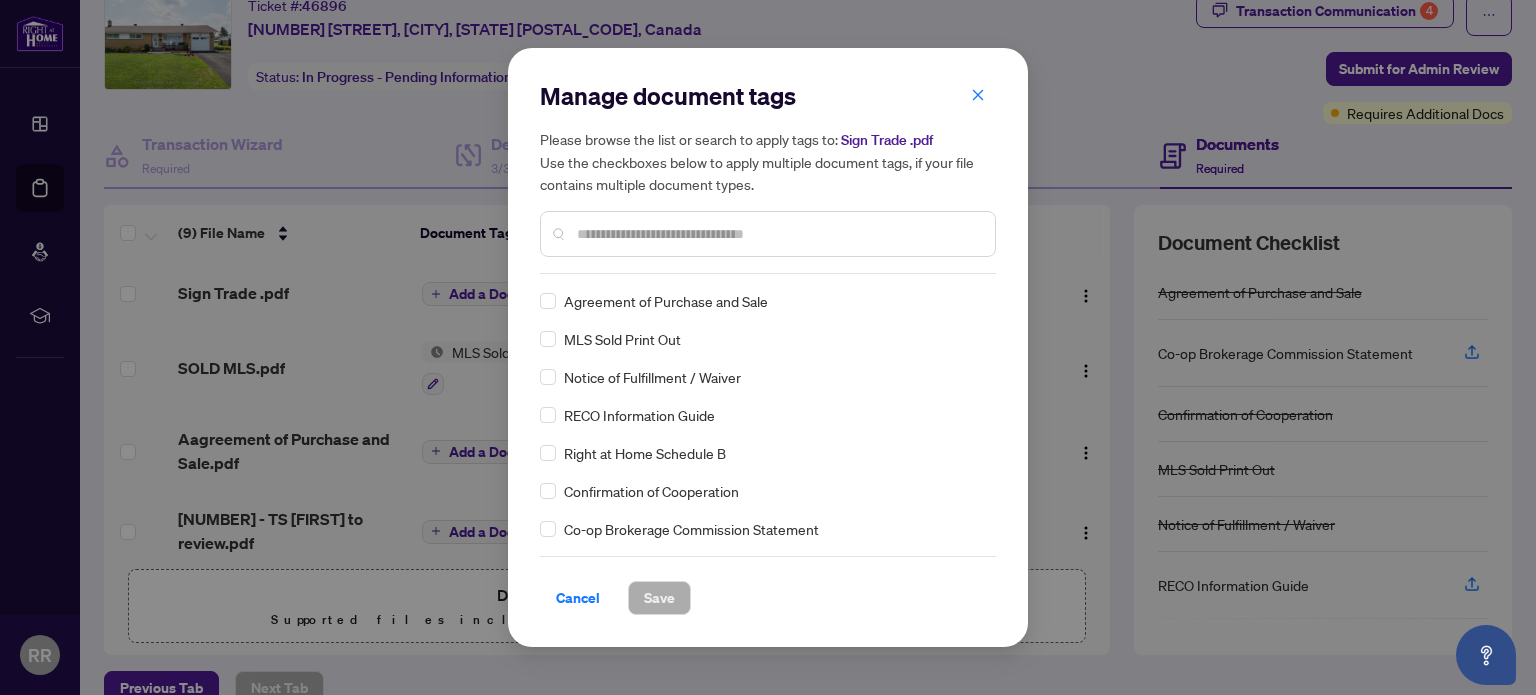 click at bounding box center (768, 234) 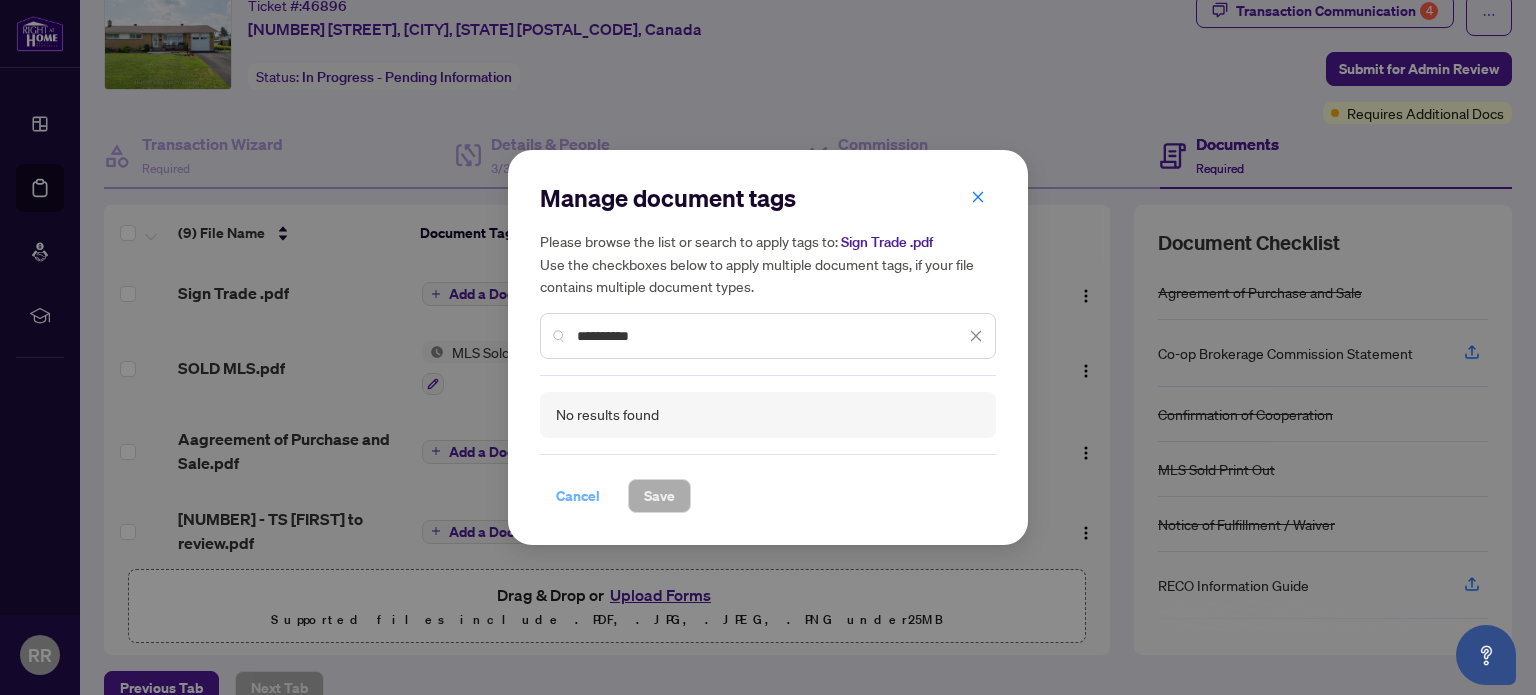 type on "**********" 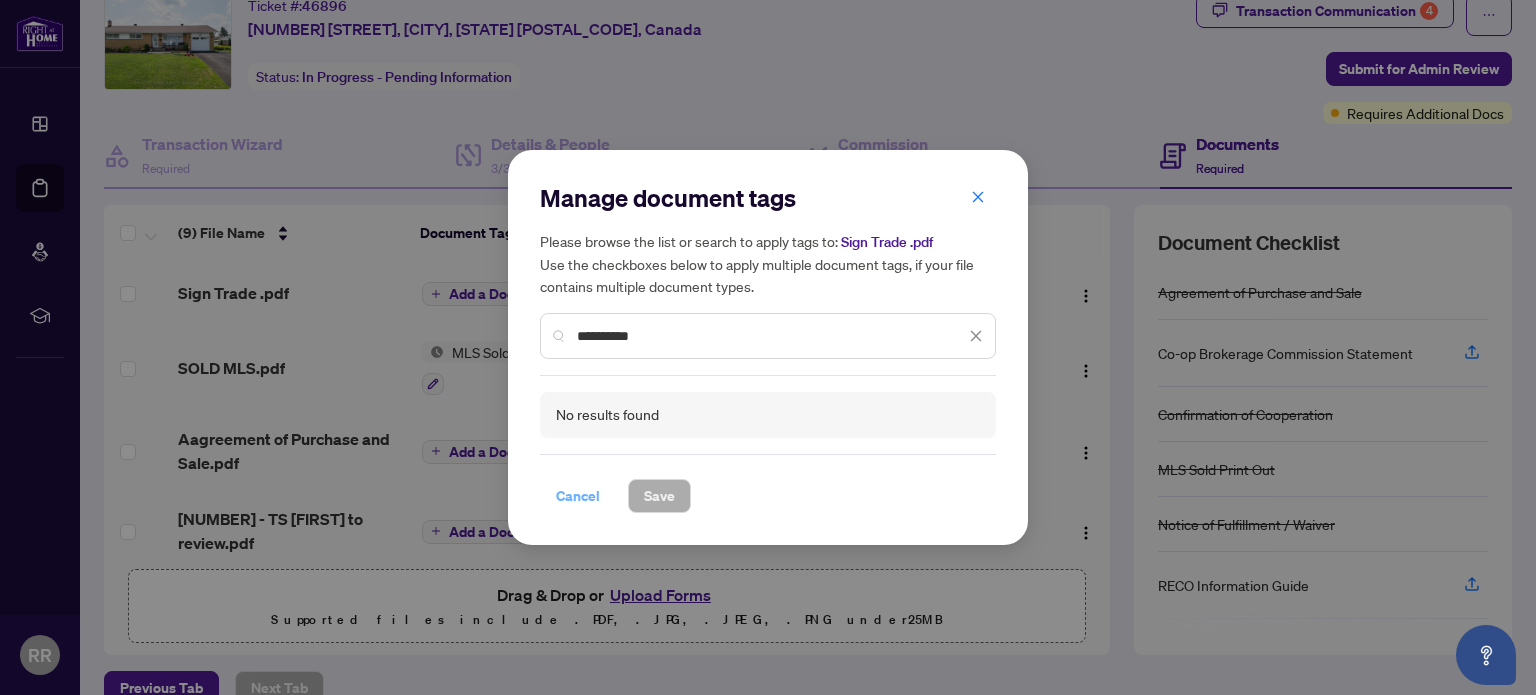 click on "Cancel" at bounding box center [578, 496] 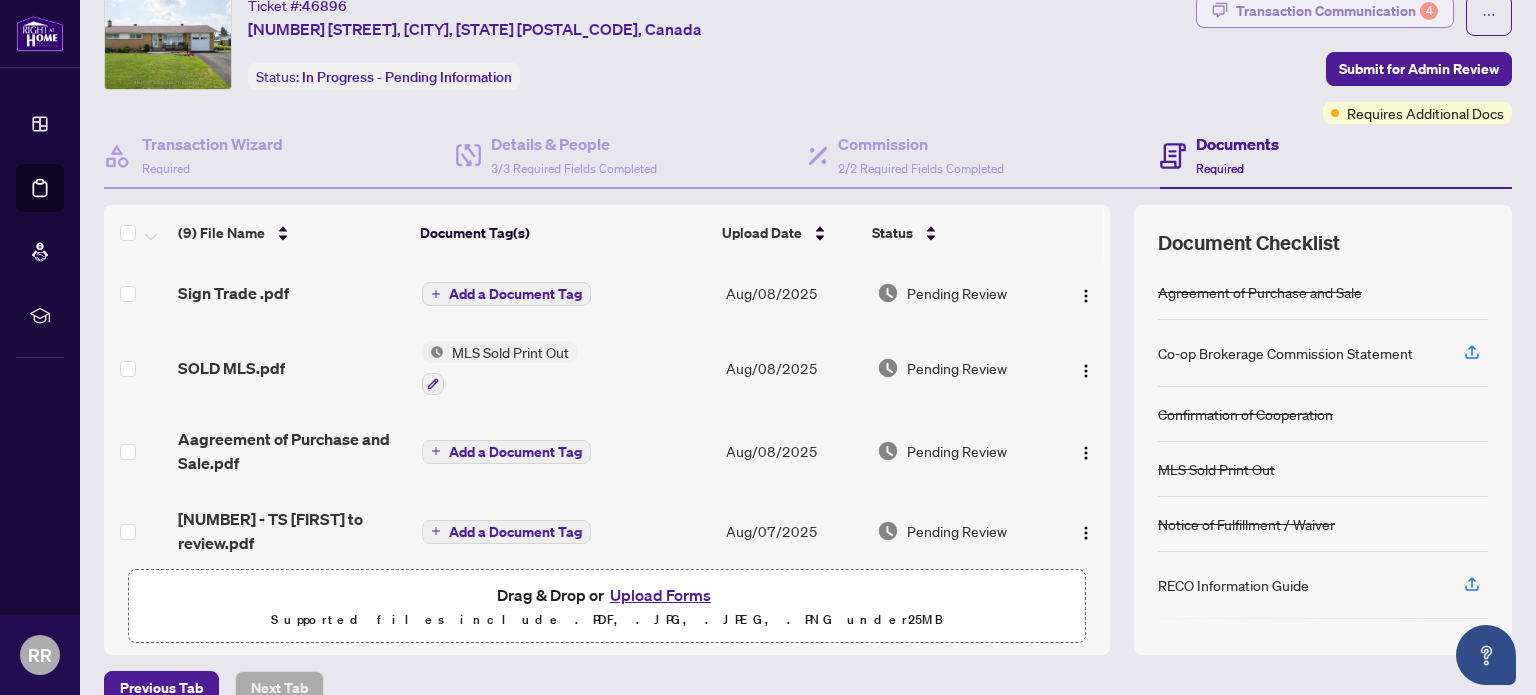 click on "Transaction Communication 4" at bounding box center (1337, 11) 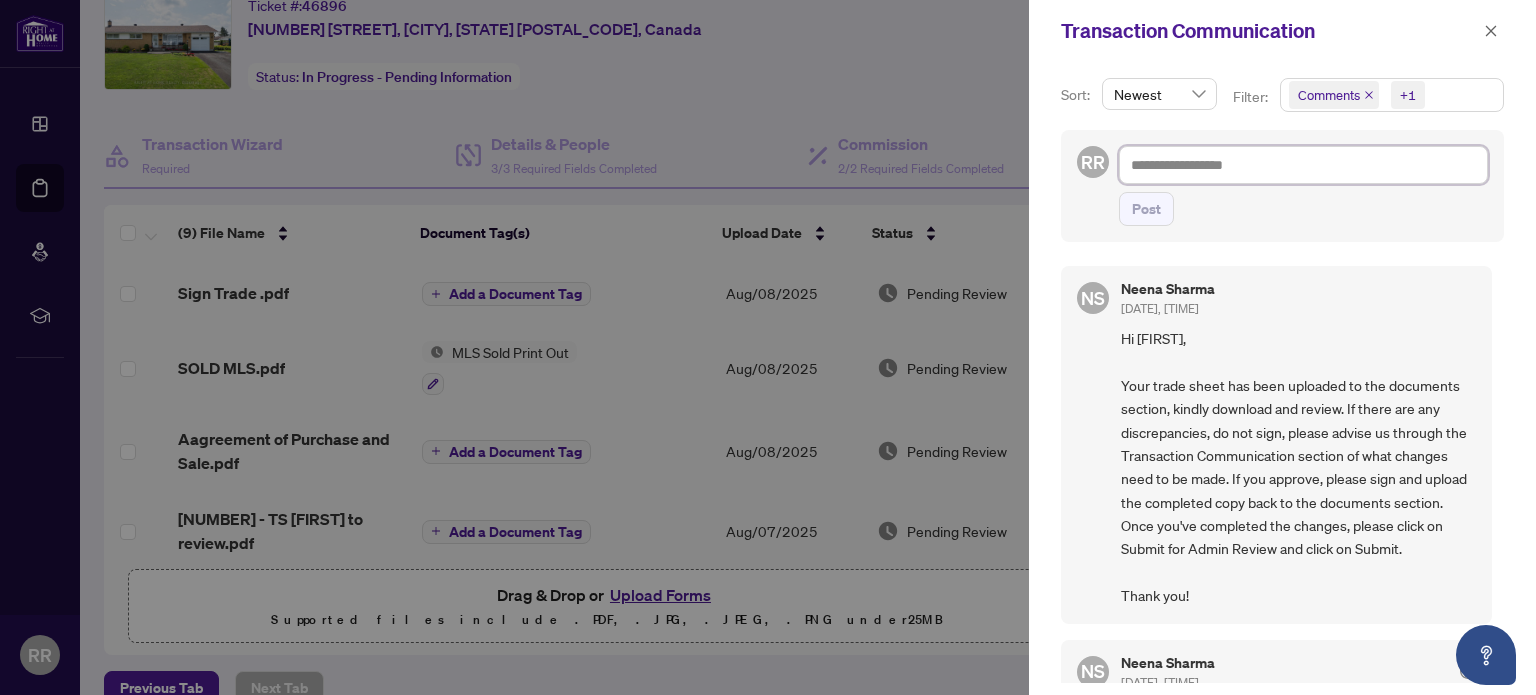 click at bounding box center (1303, 165) 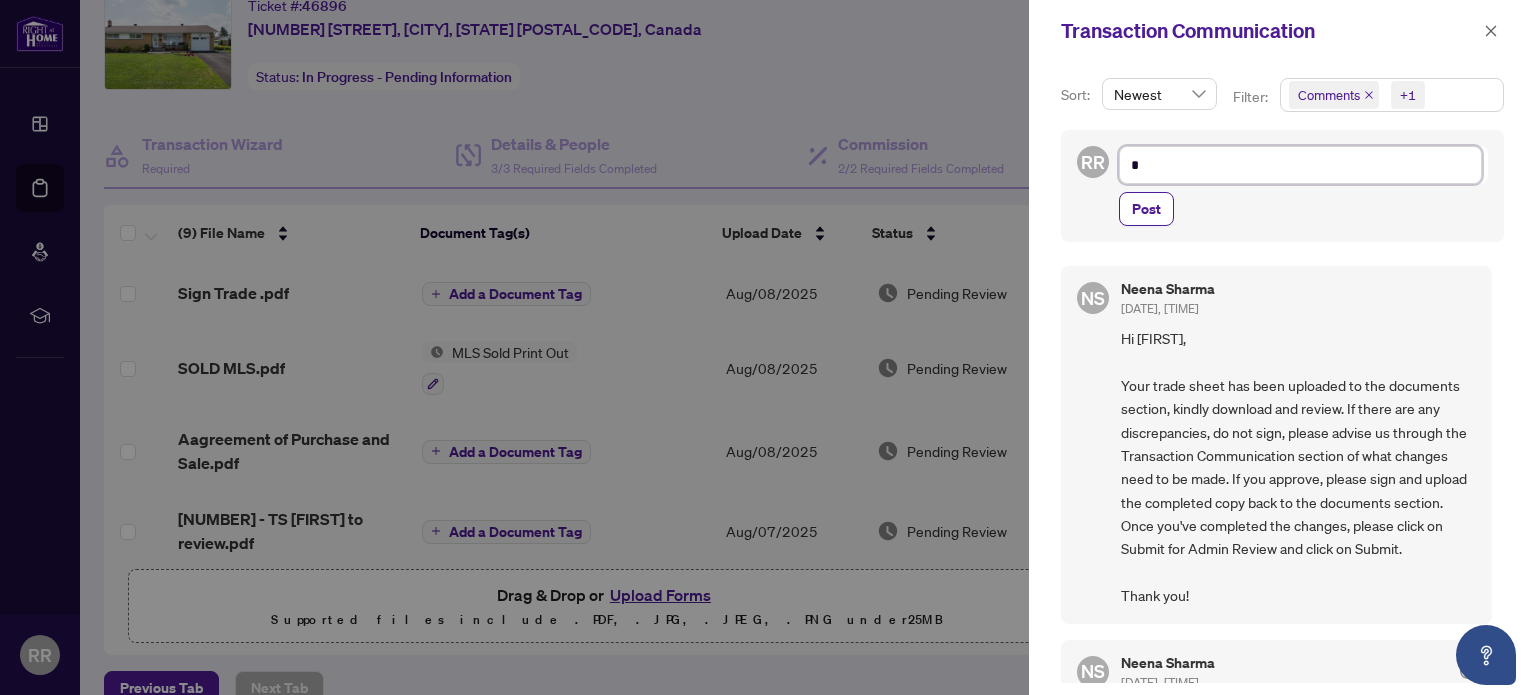 type on "**" 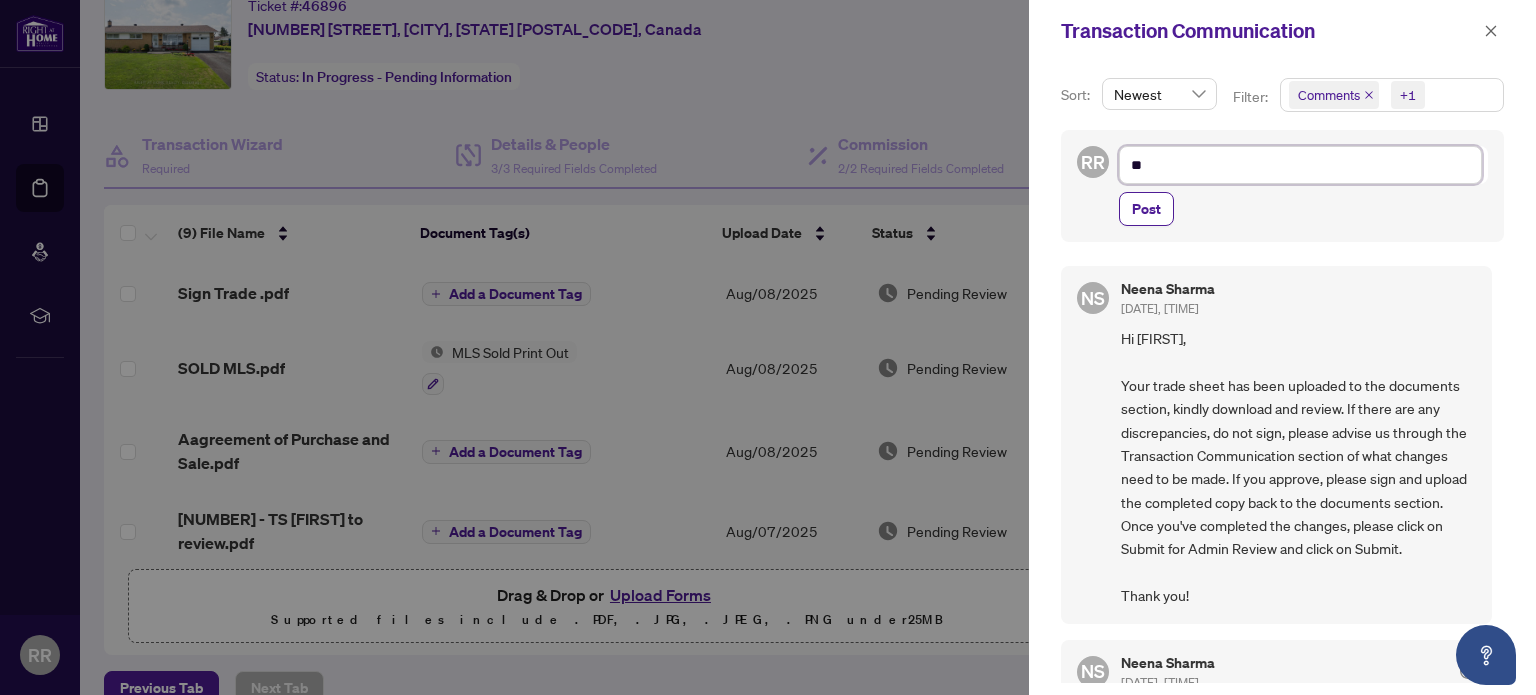 type on "***" 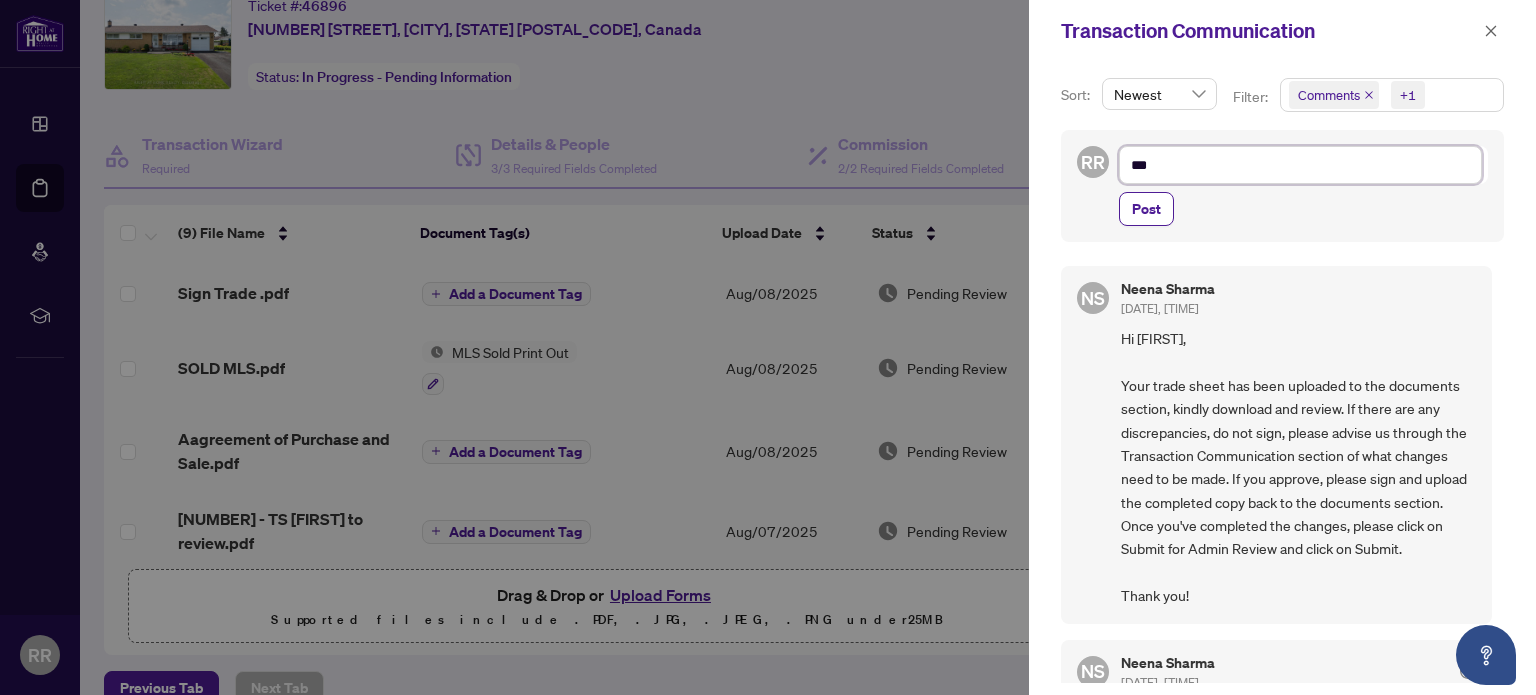 type on "***" 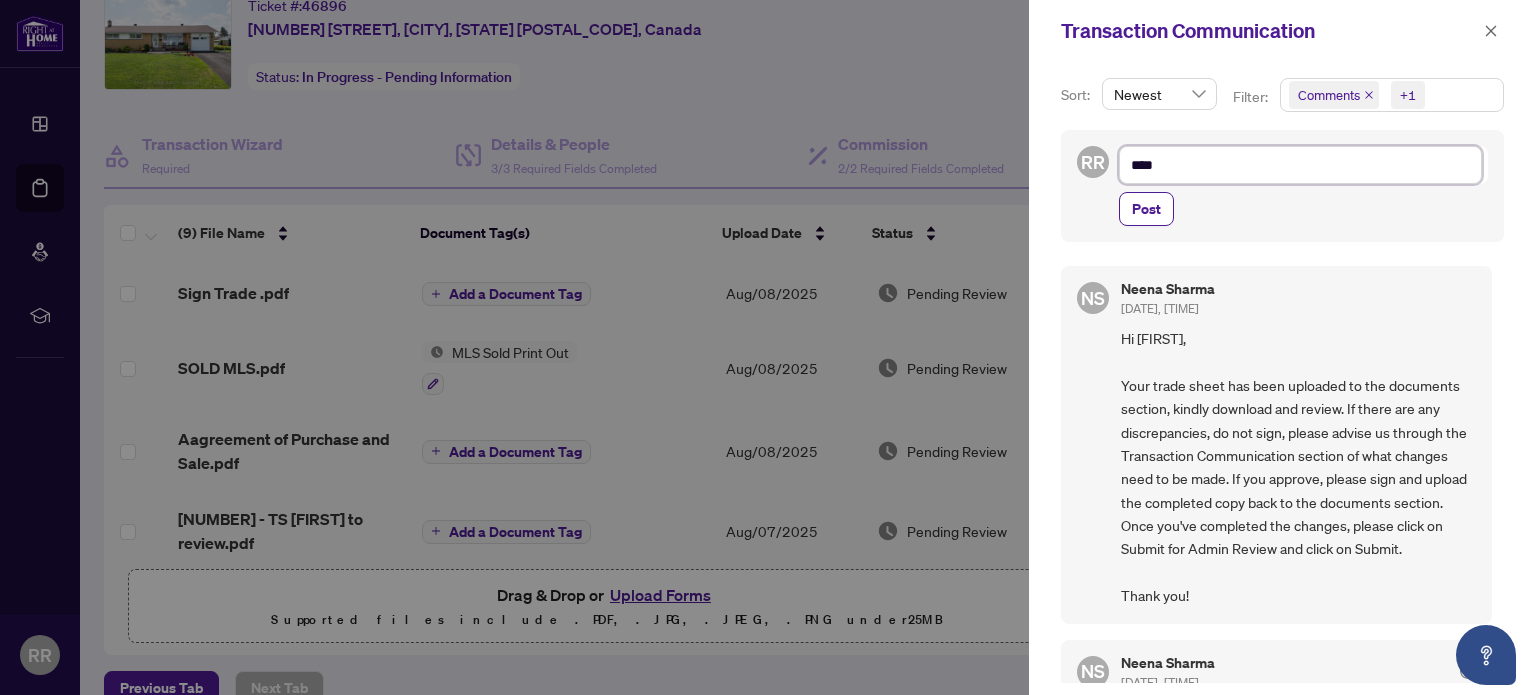 type on "*****" 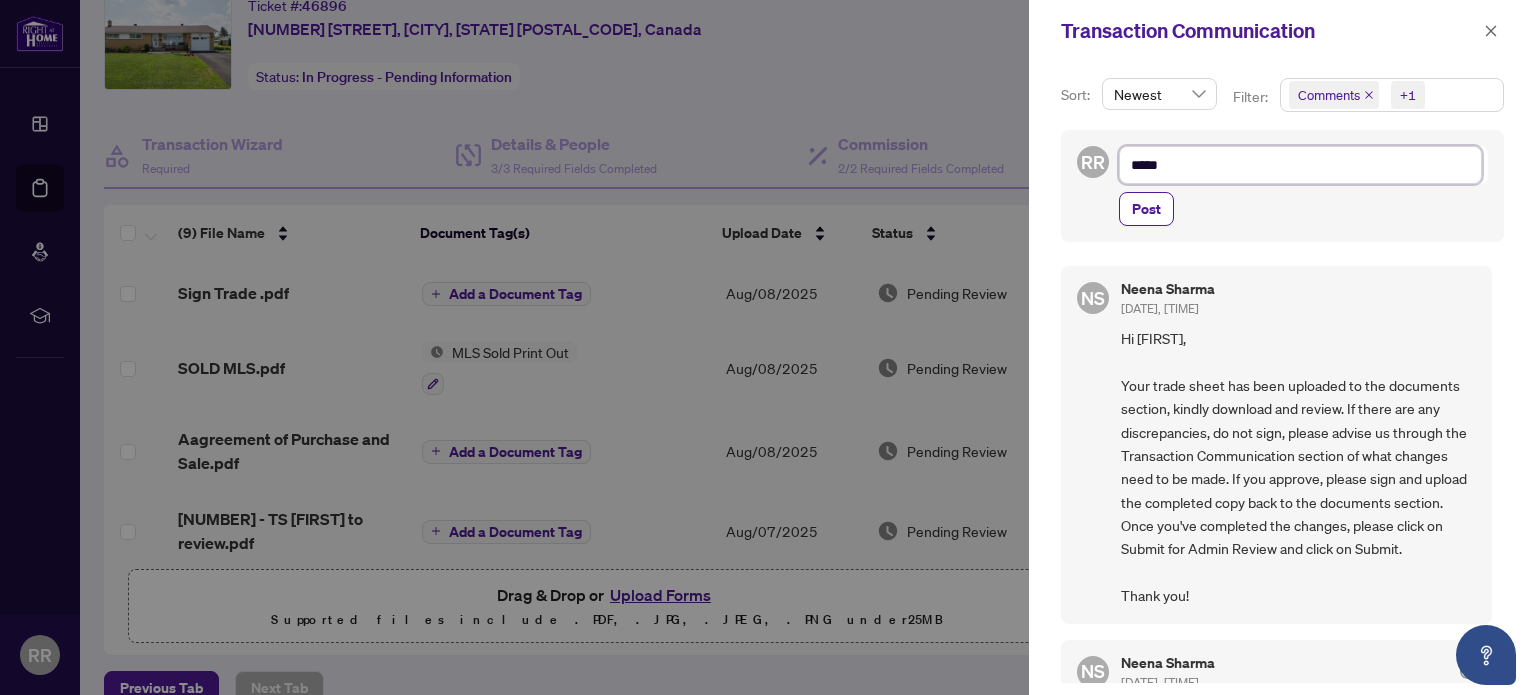 type on "******" 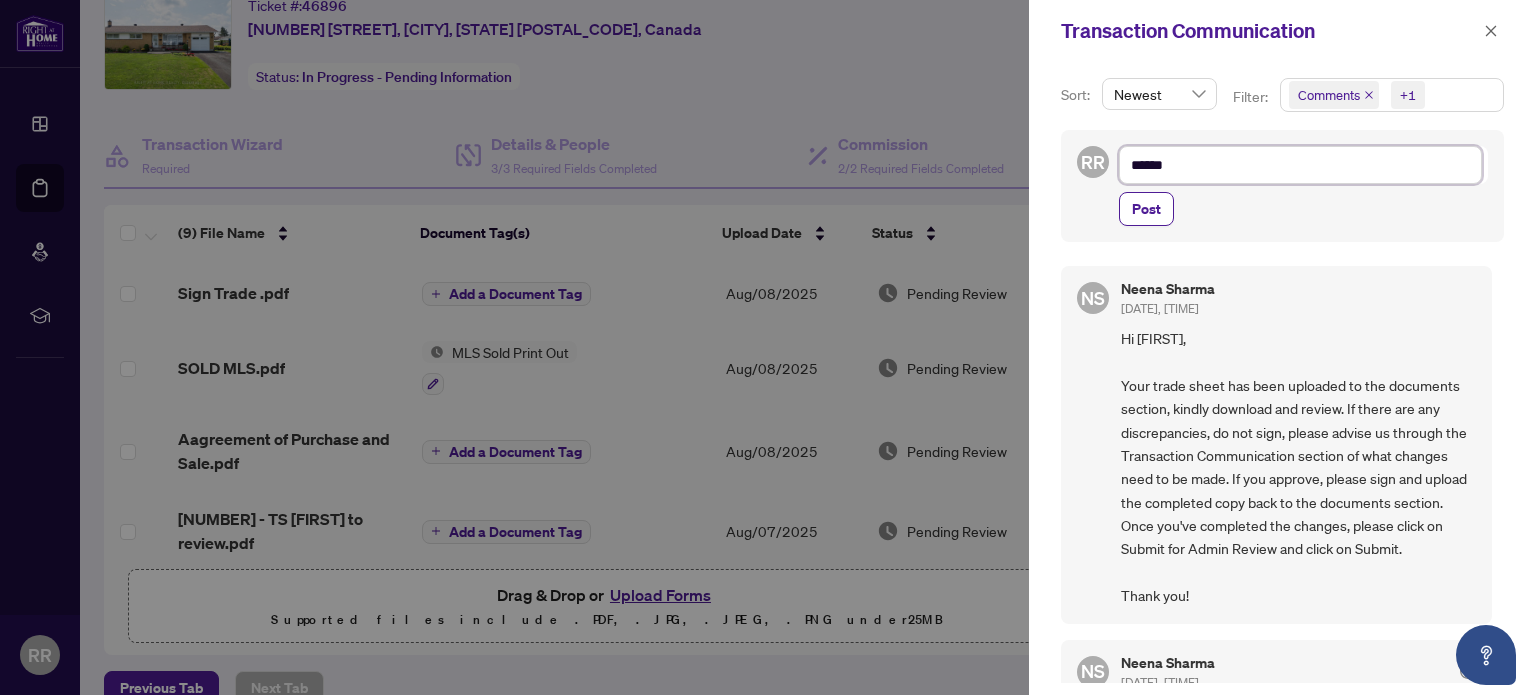 type on "*******" 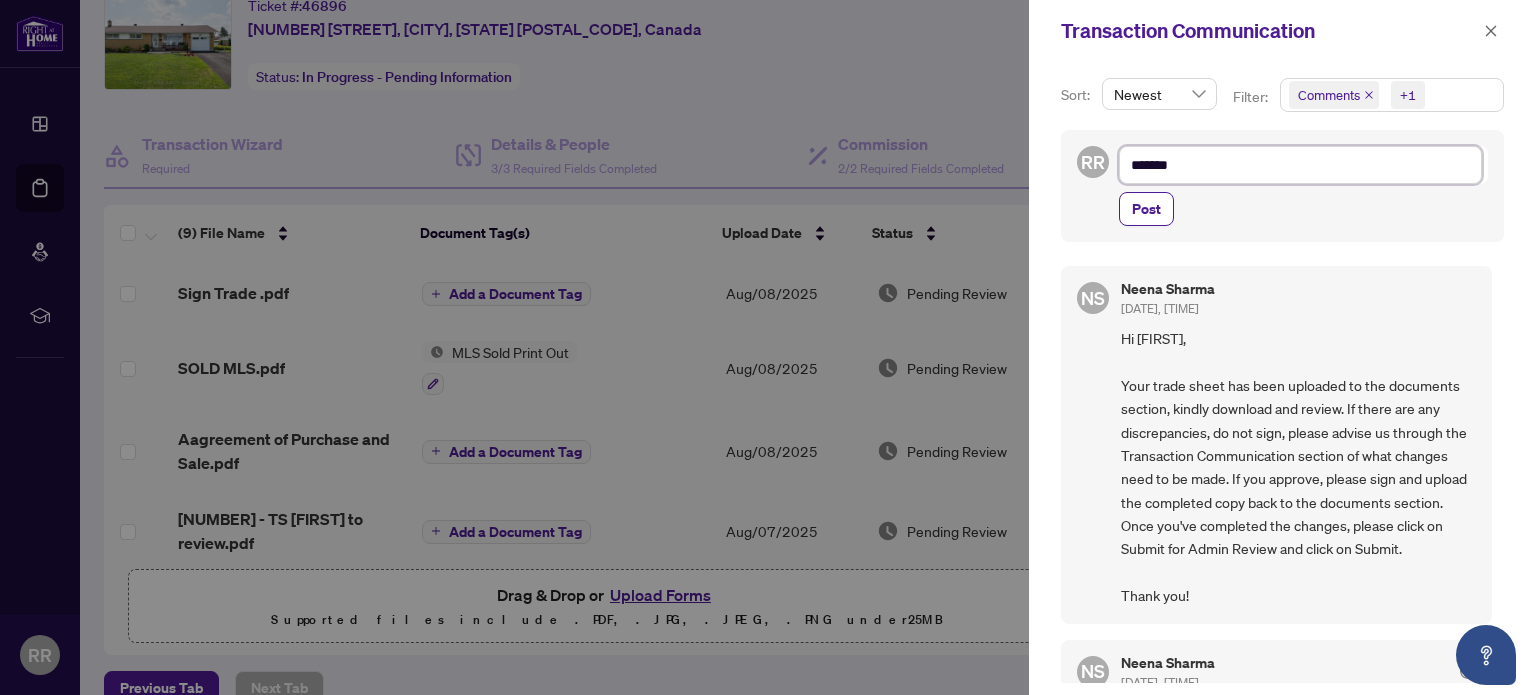 type on "********" 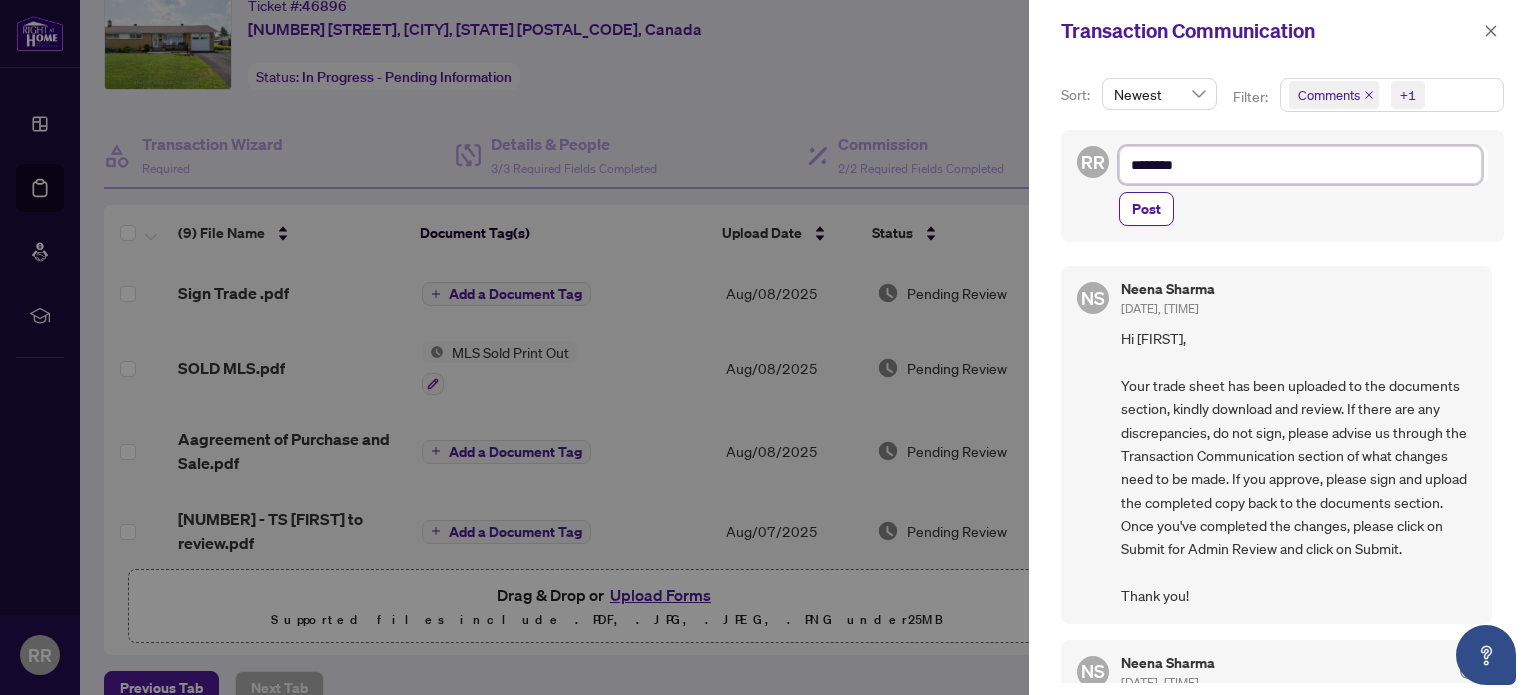 type on "*********" 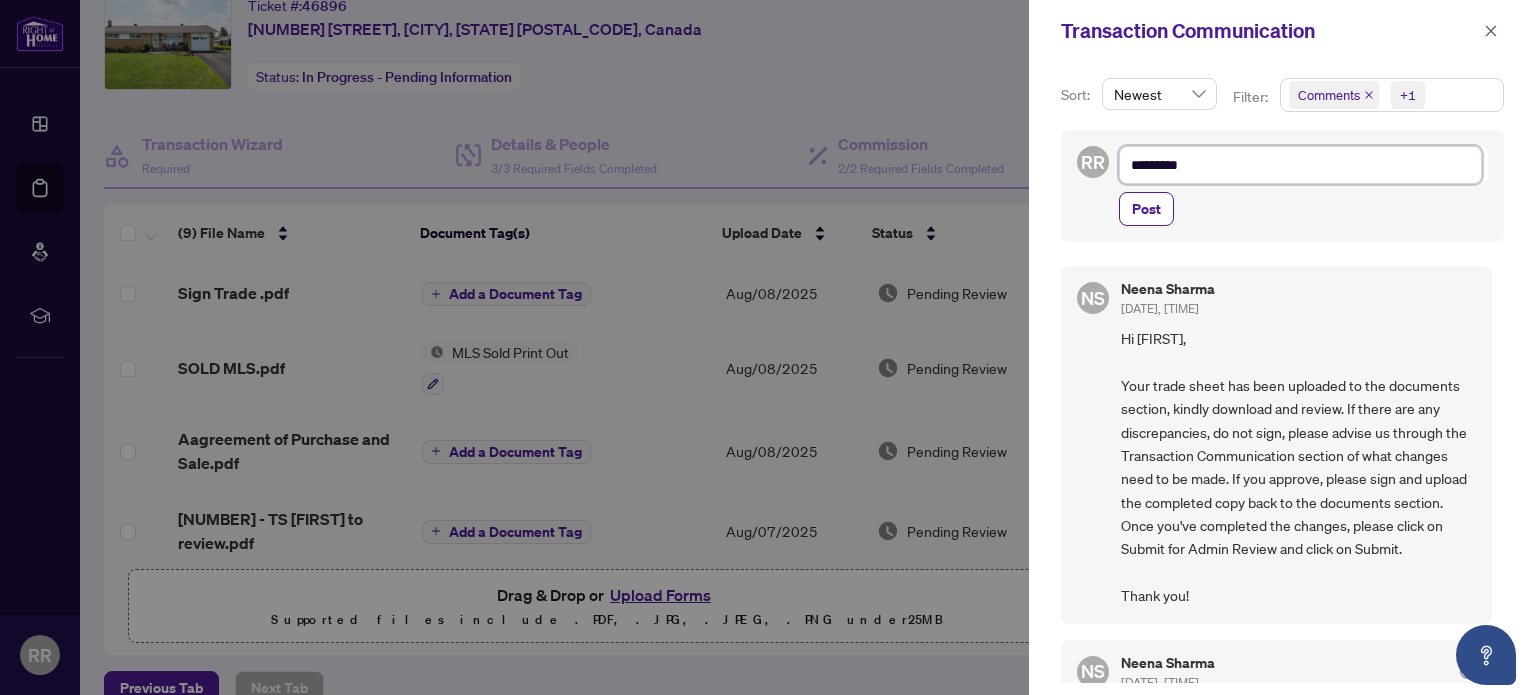 type on "**********" 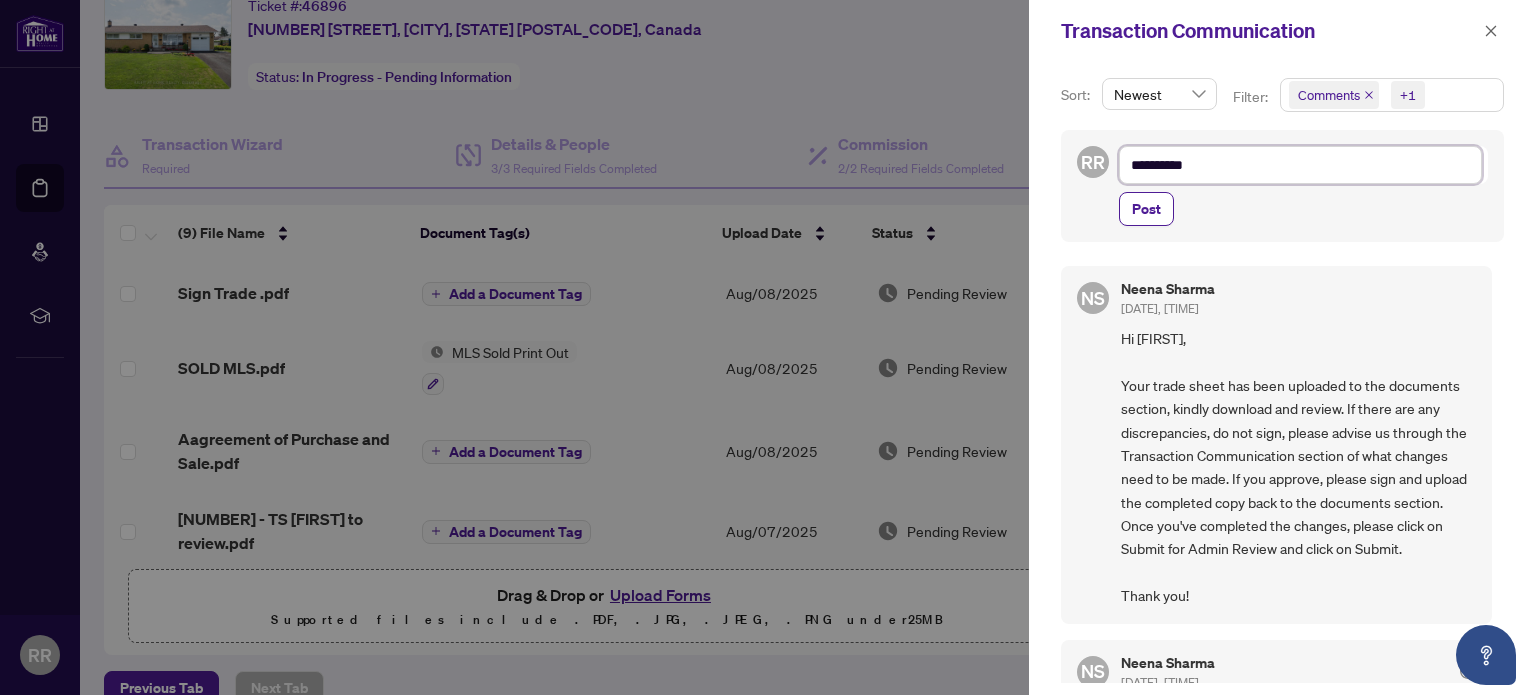 type on "**********" 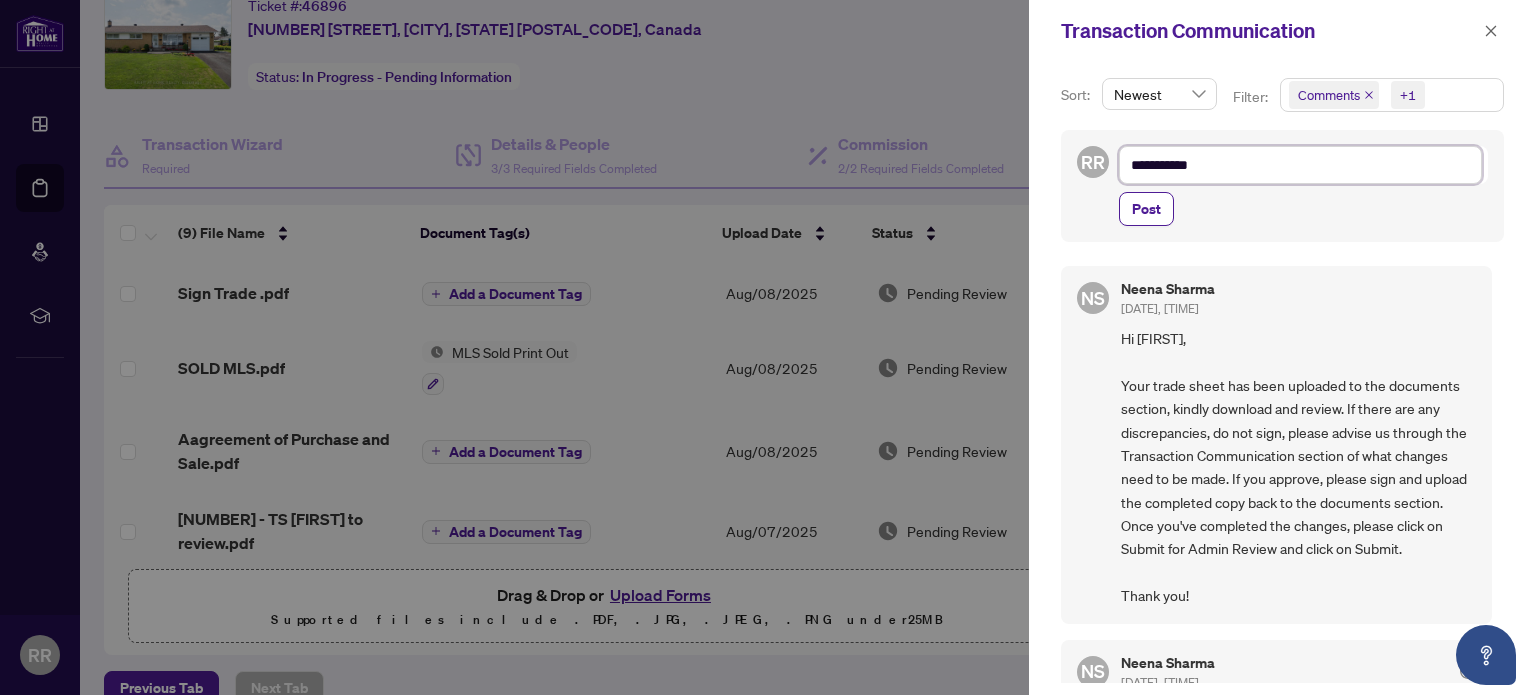 type on "**********" 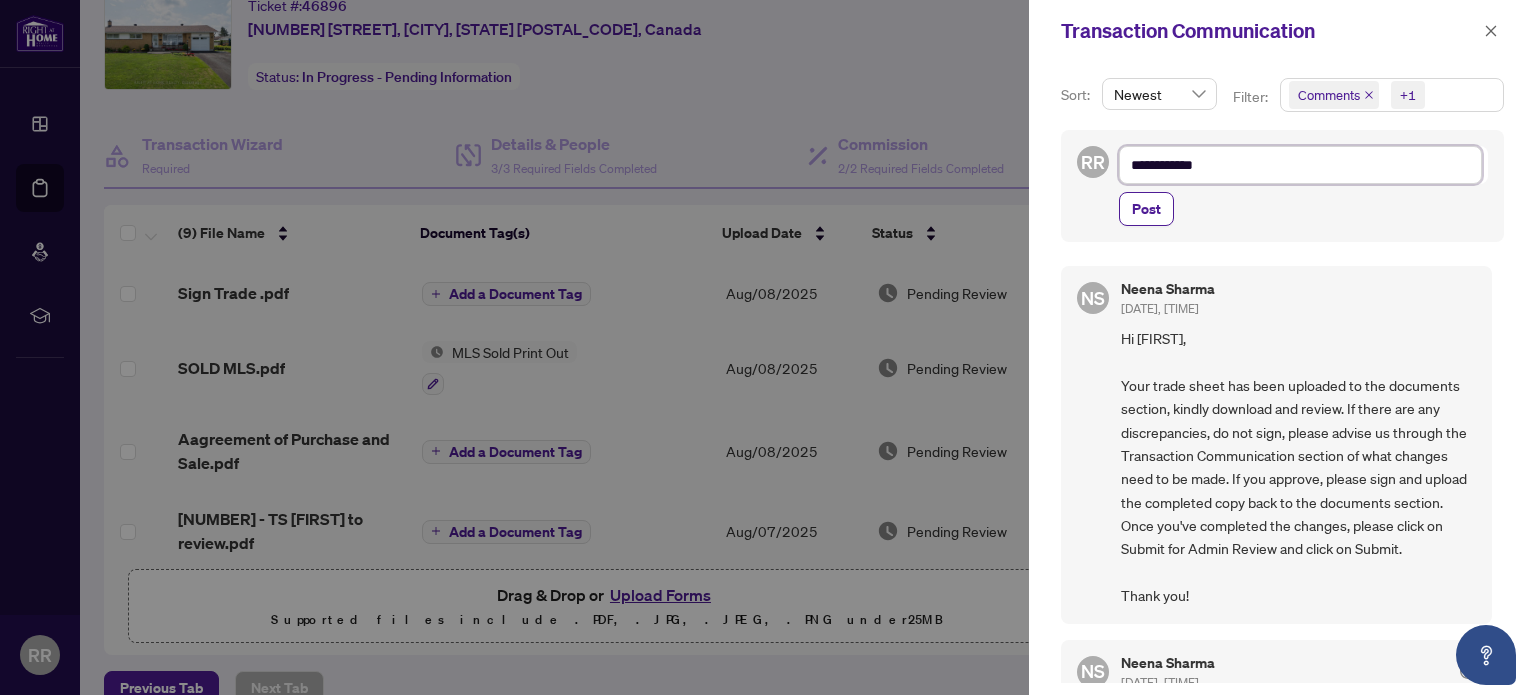 type on "**********" 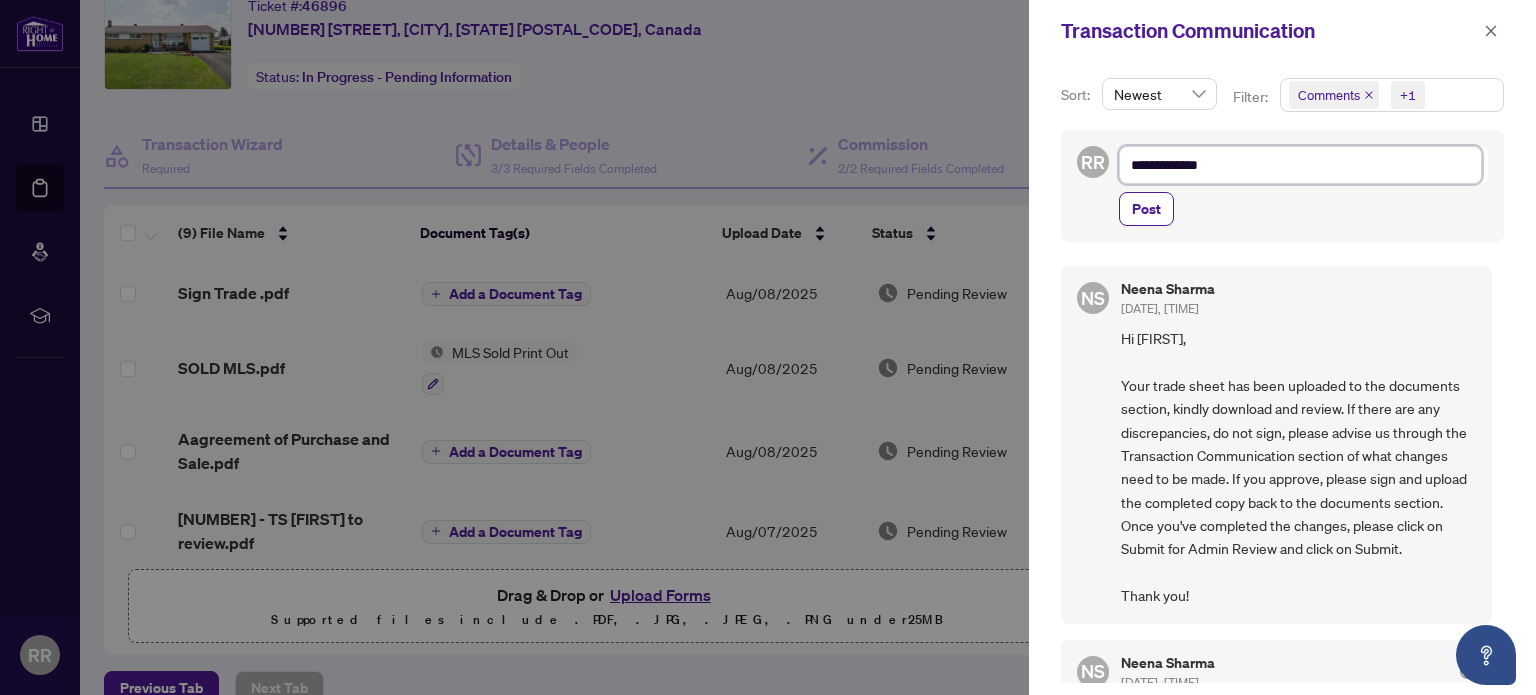 type on "**********" 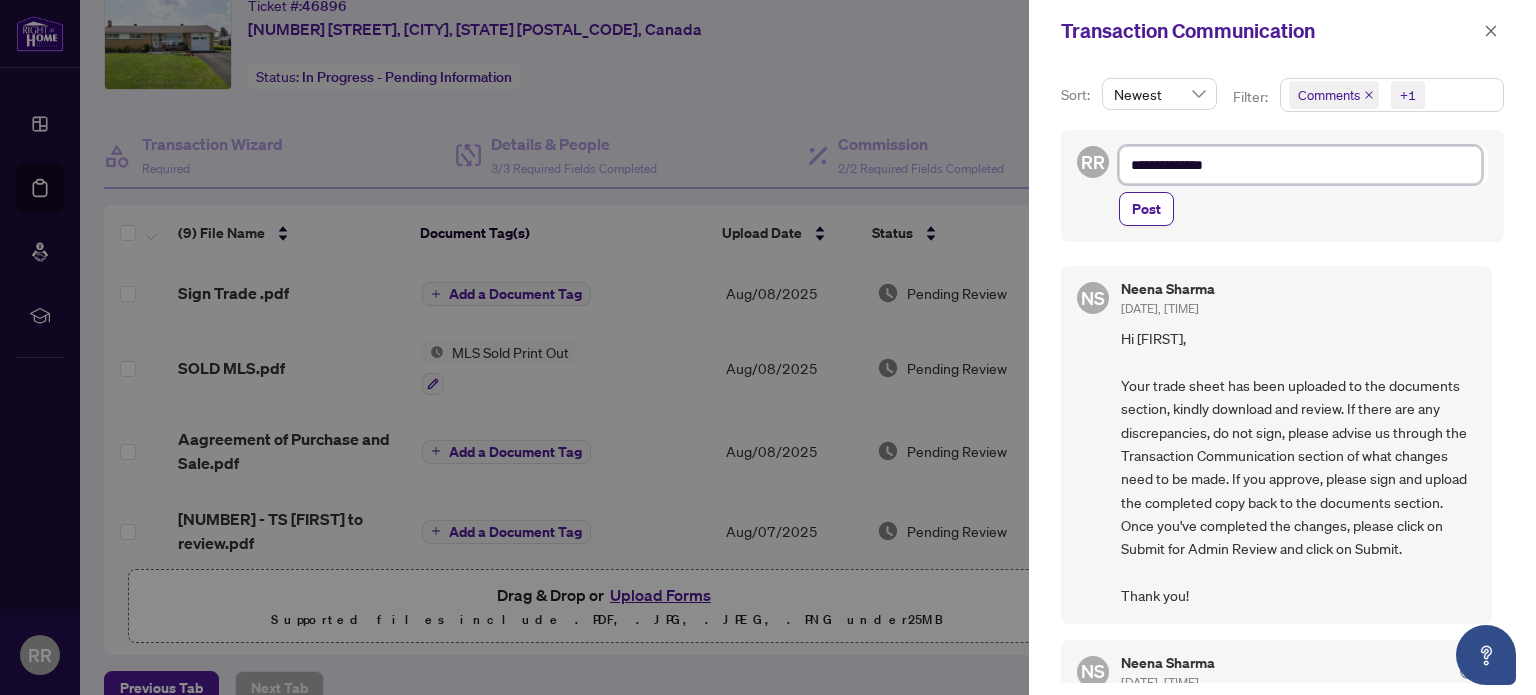 type on "**********" 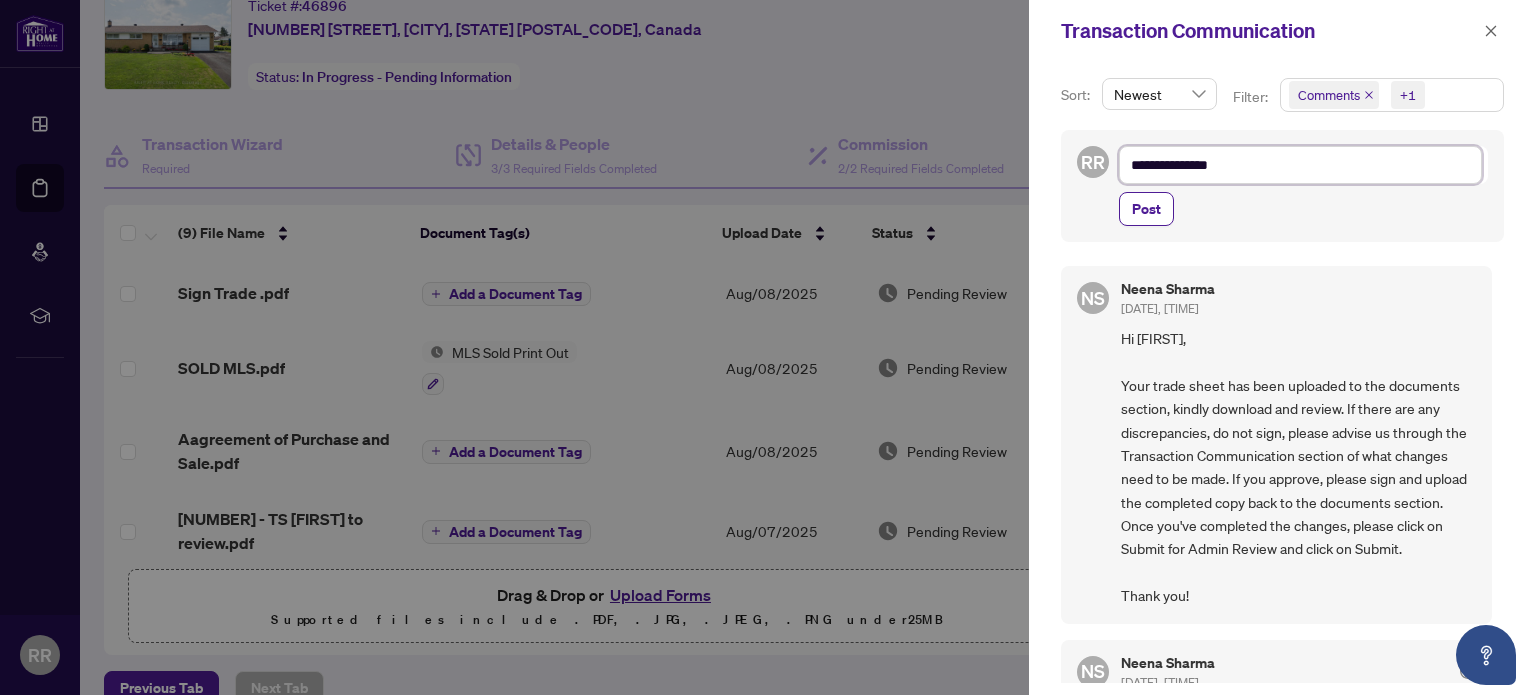 type on "**********" 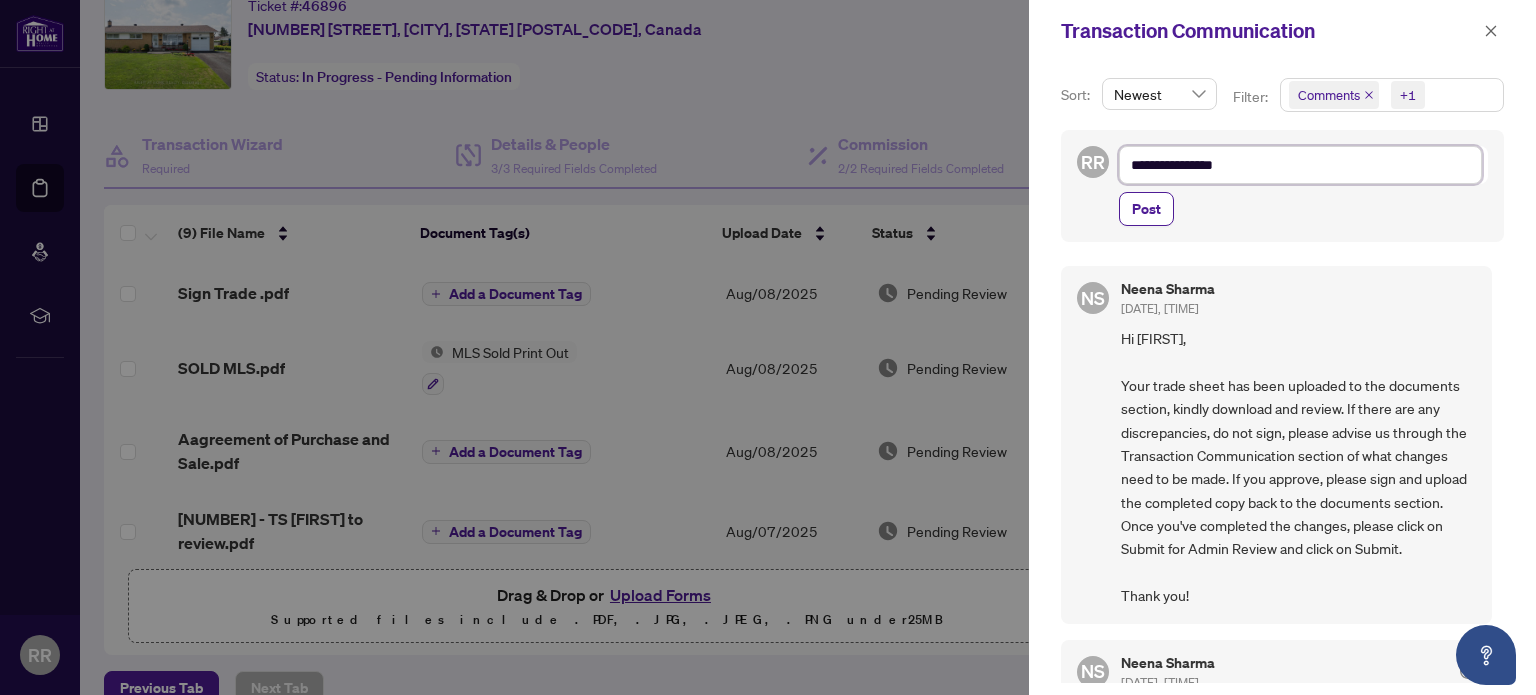 type on "**********" 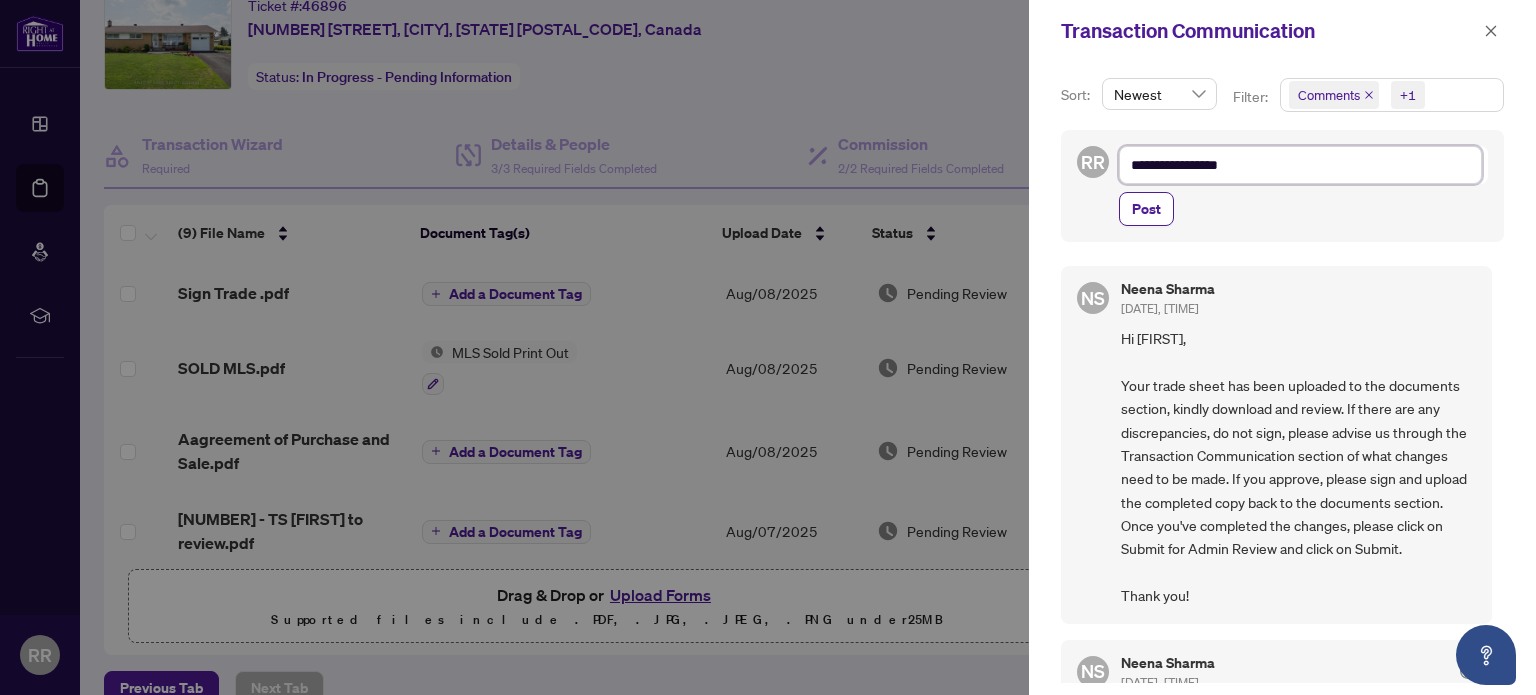 type on "**********" 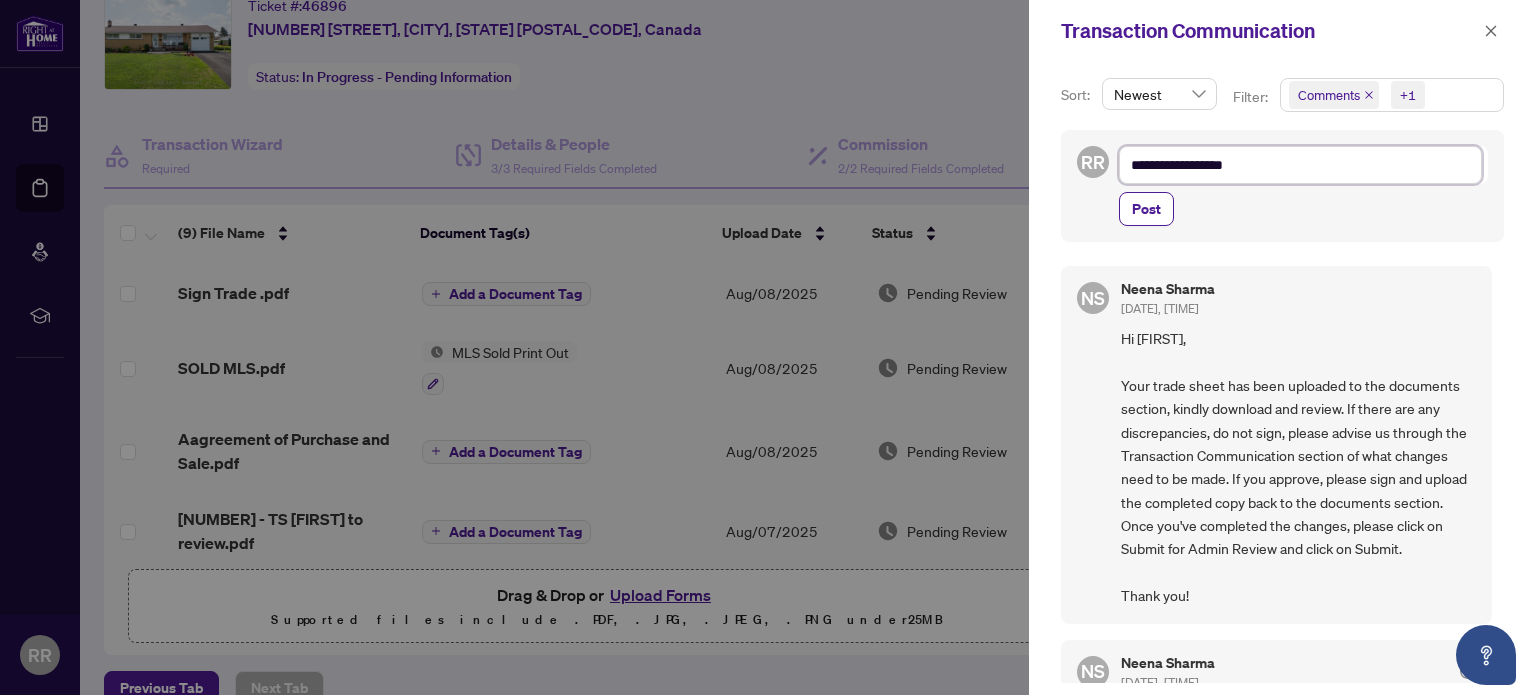 type on "**********" 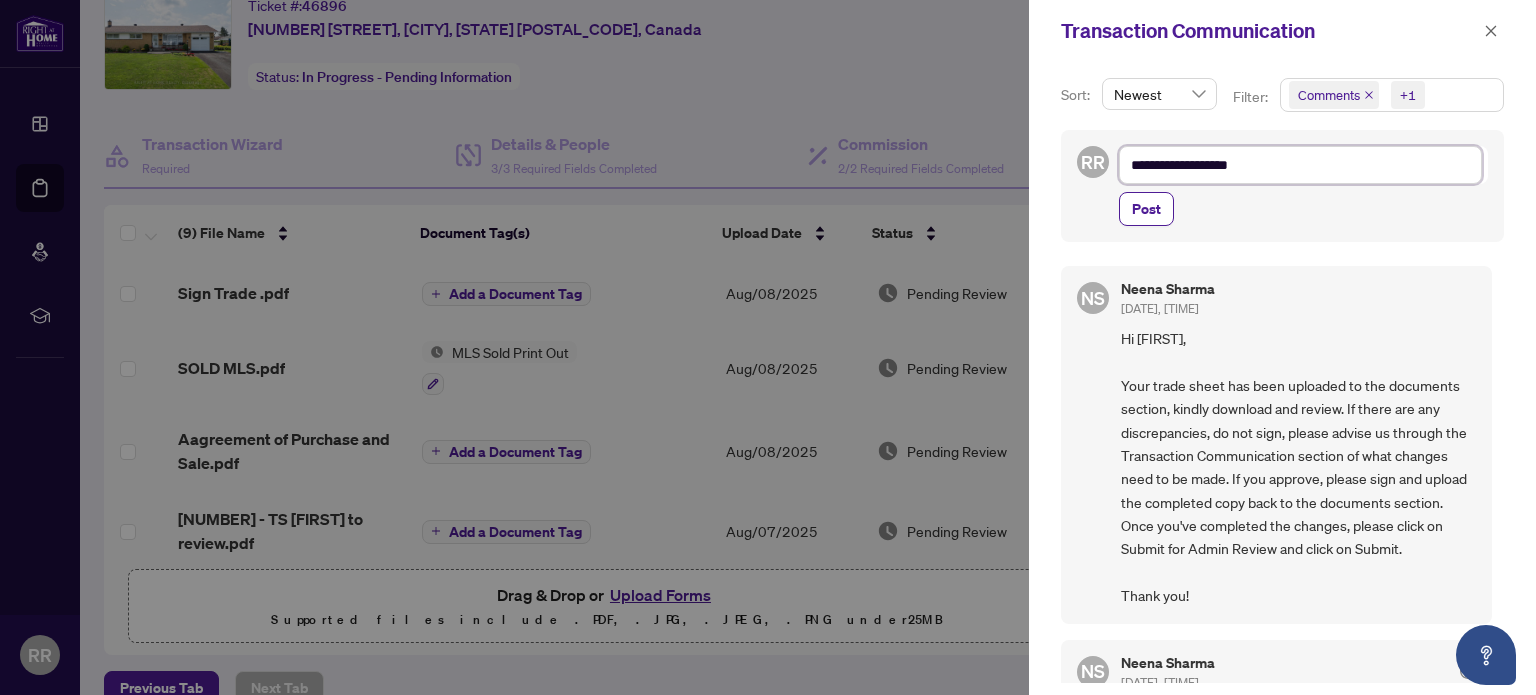 type on "**********" 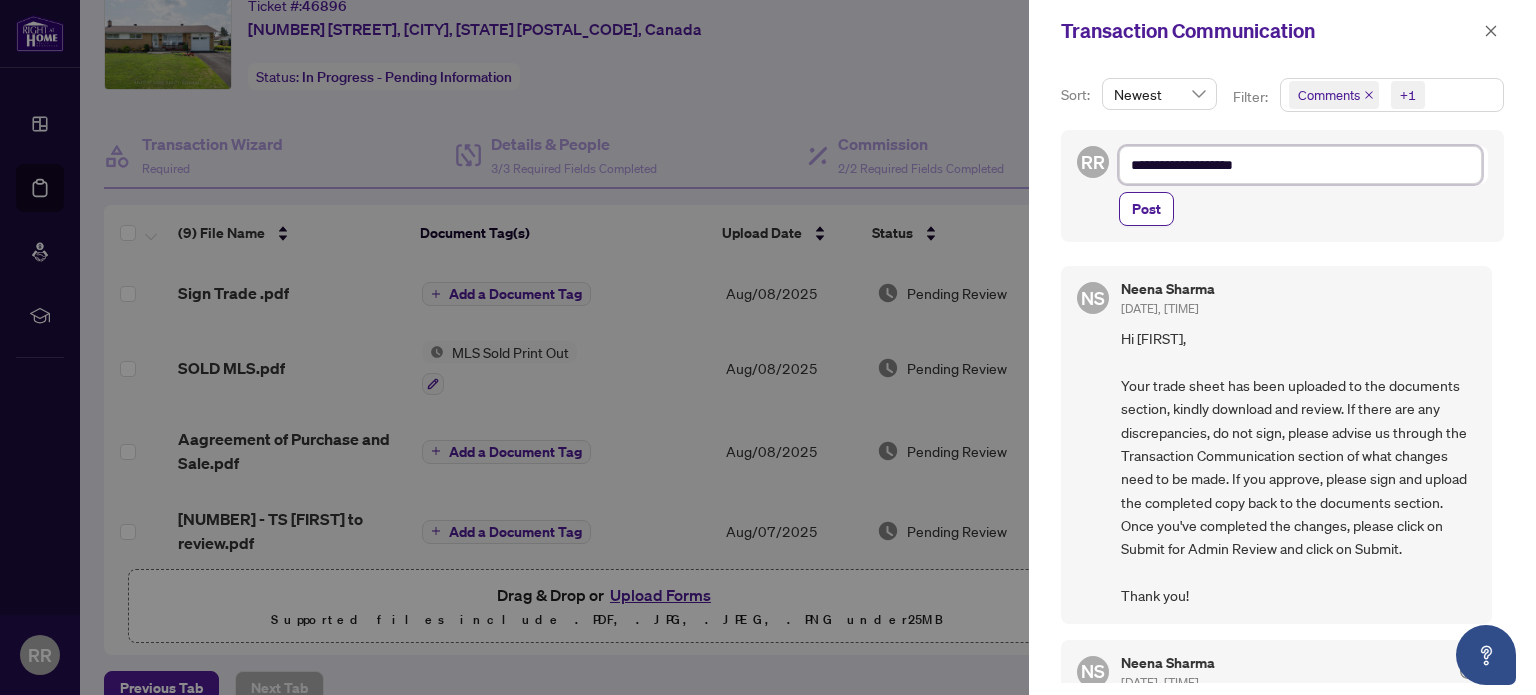 type on "**********" 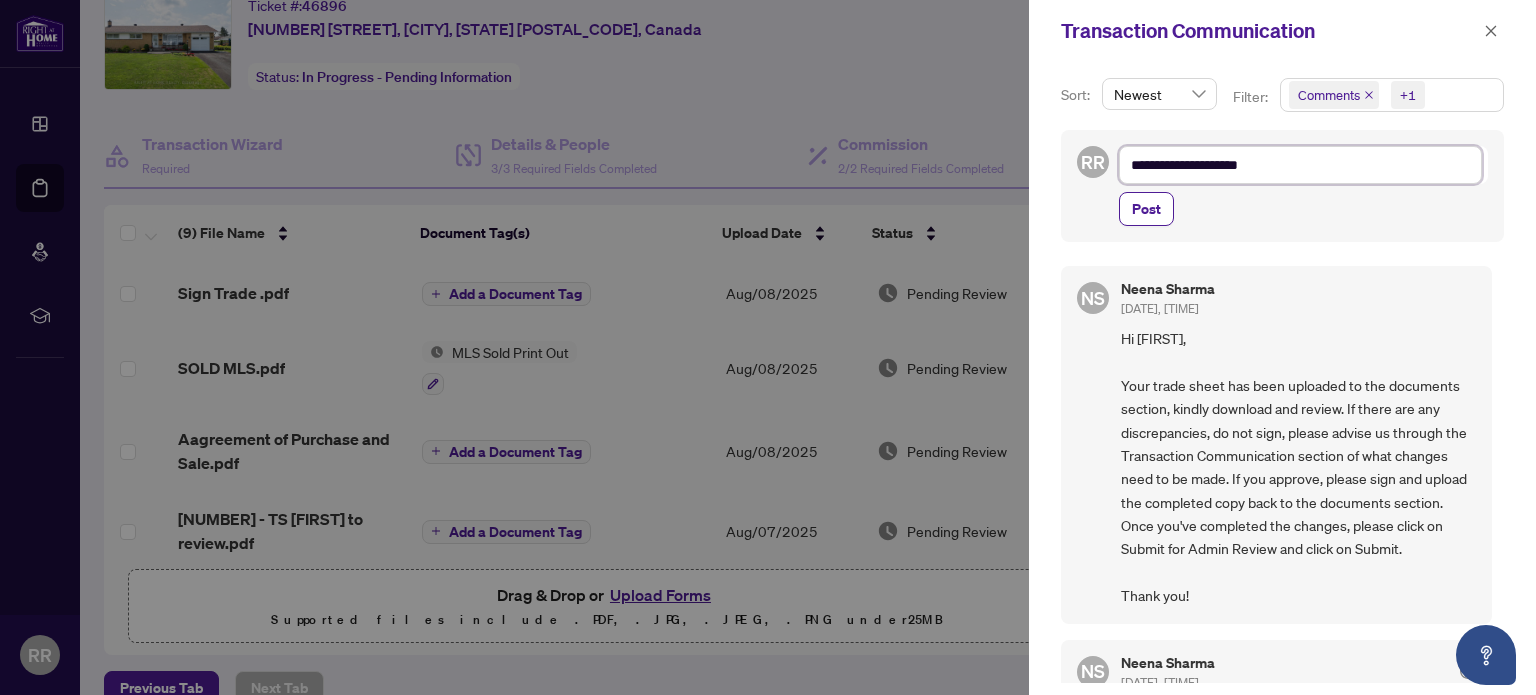 type on "**********" 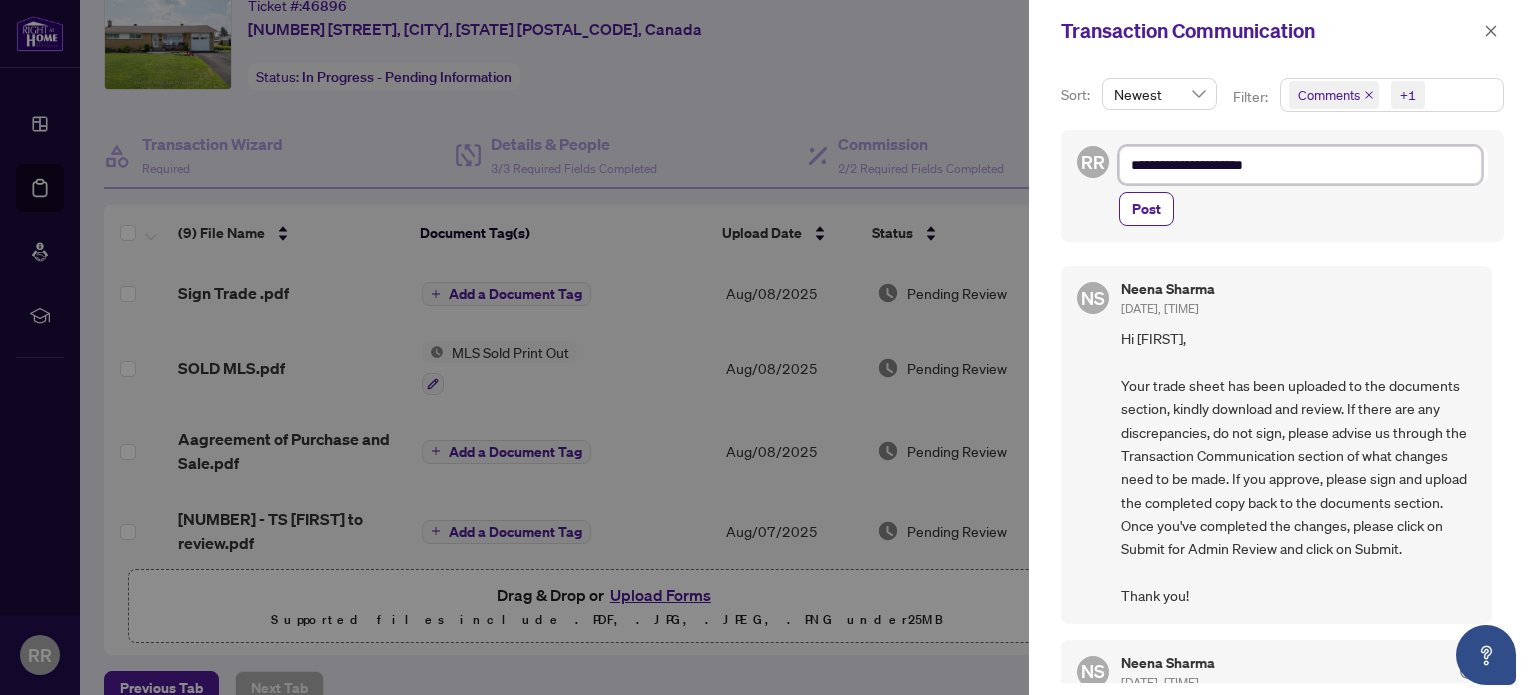 type on "**********" 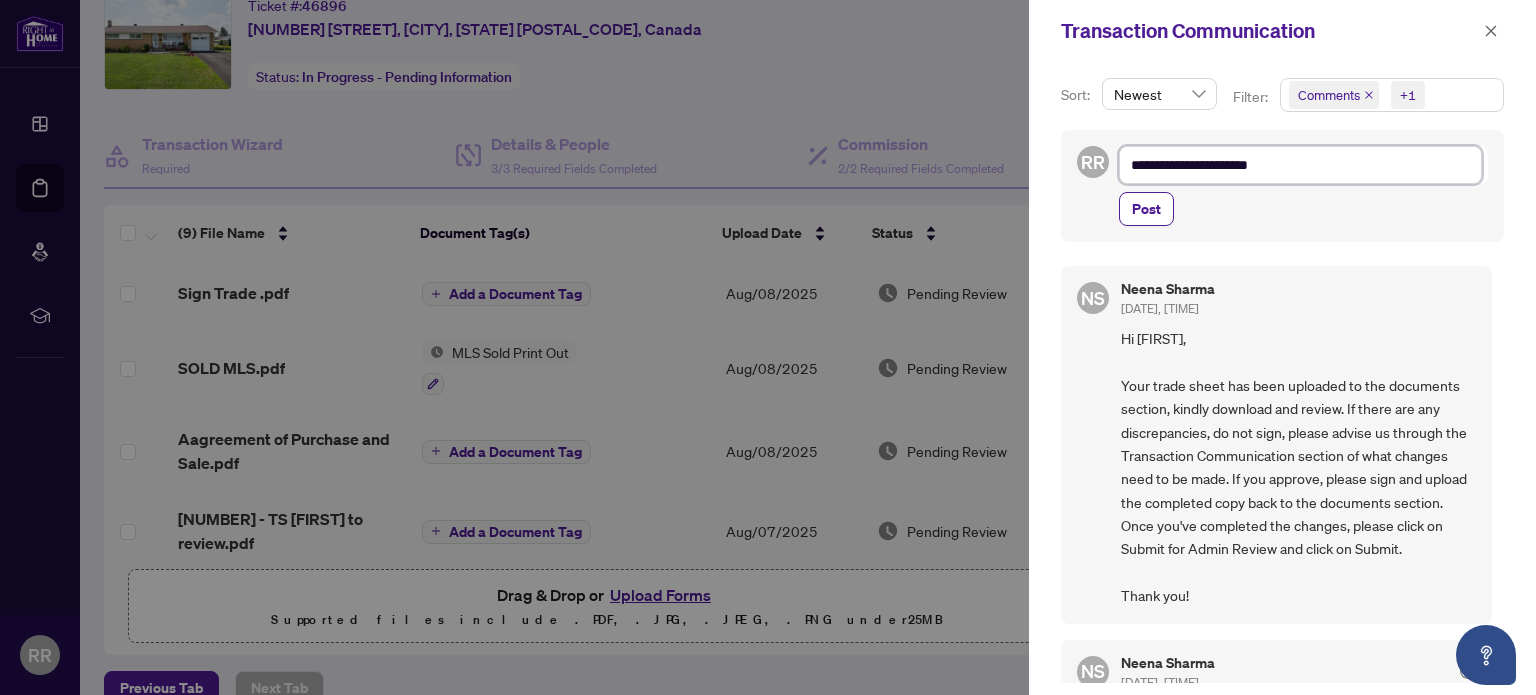 type on "**********" 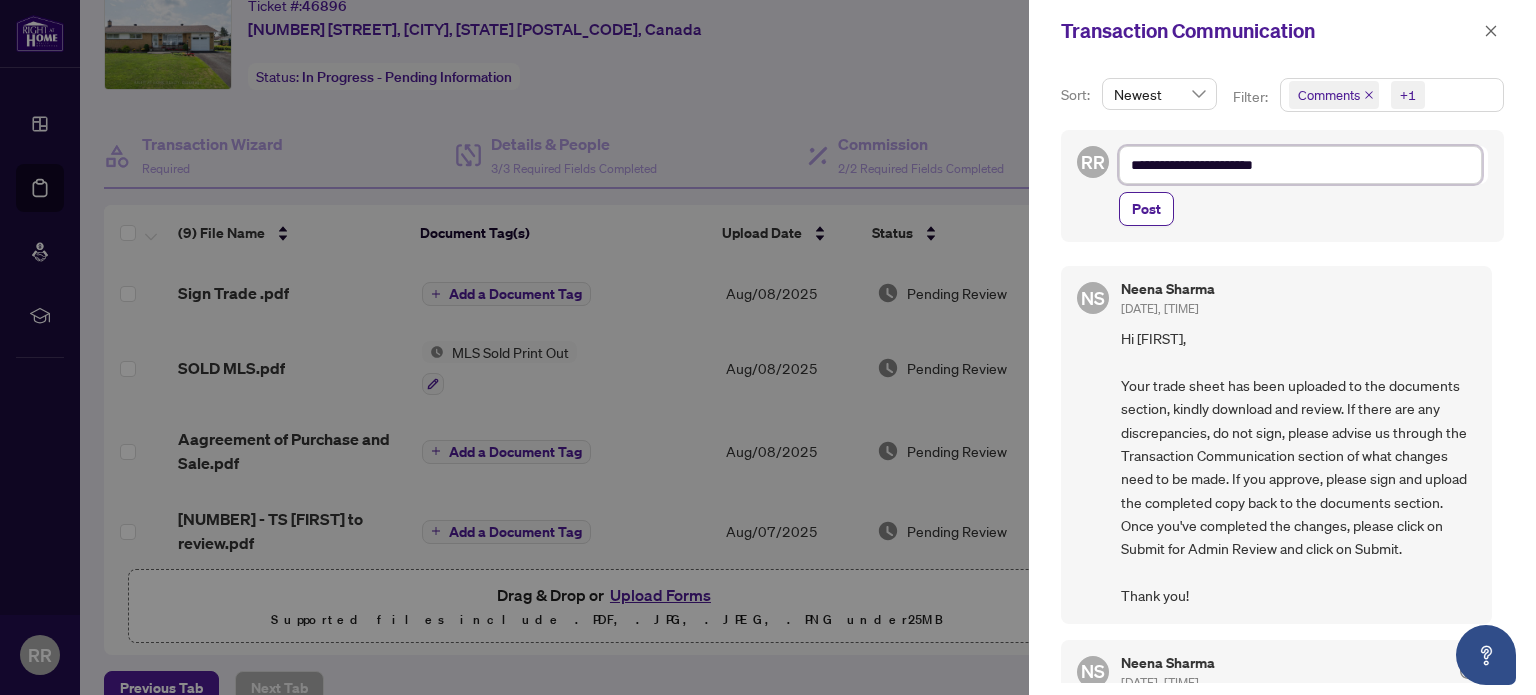 type on "**********" 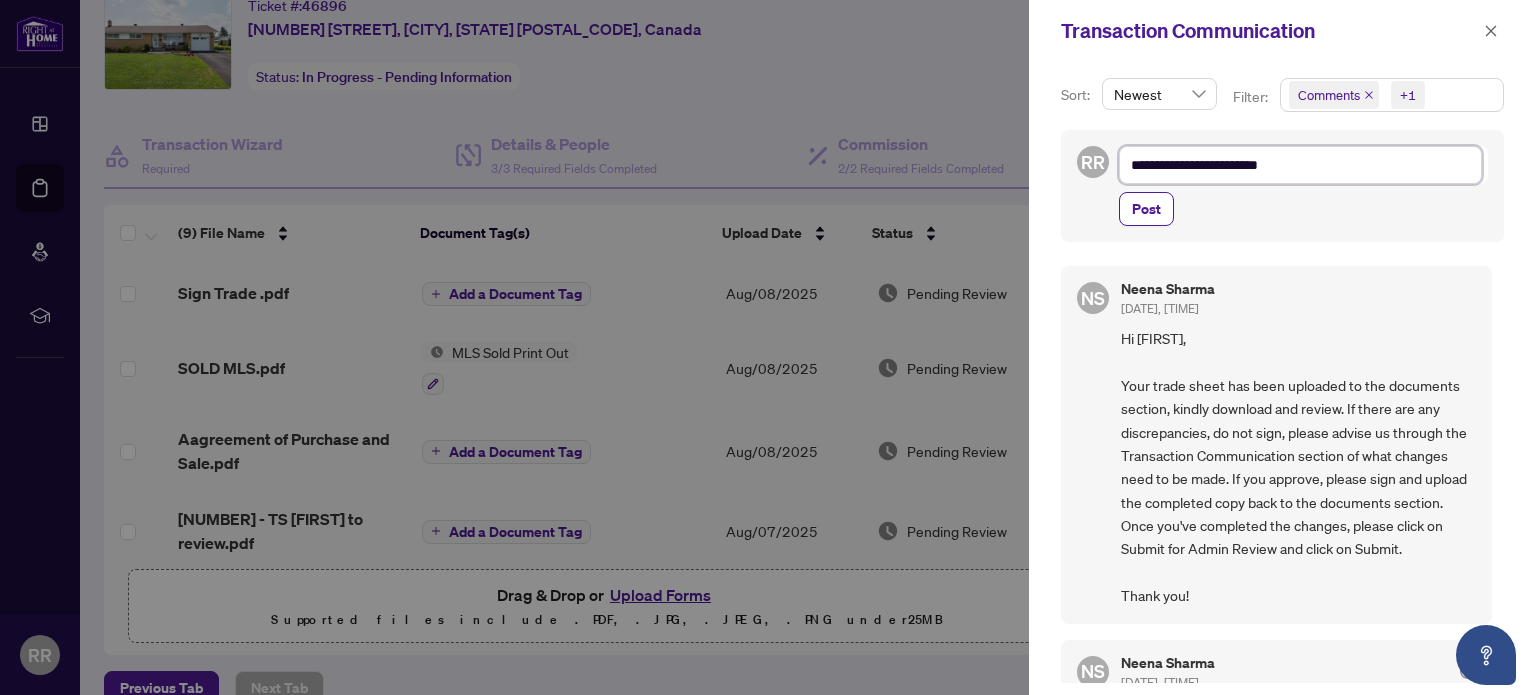 type on "**********" 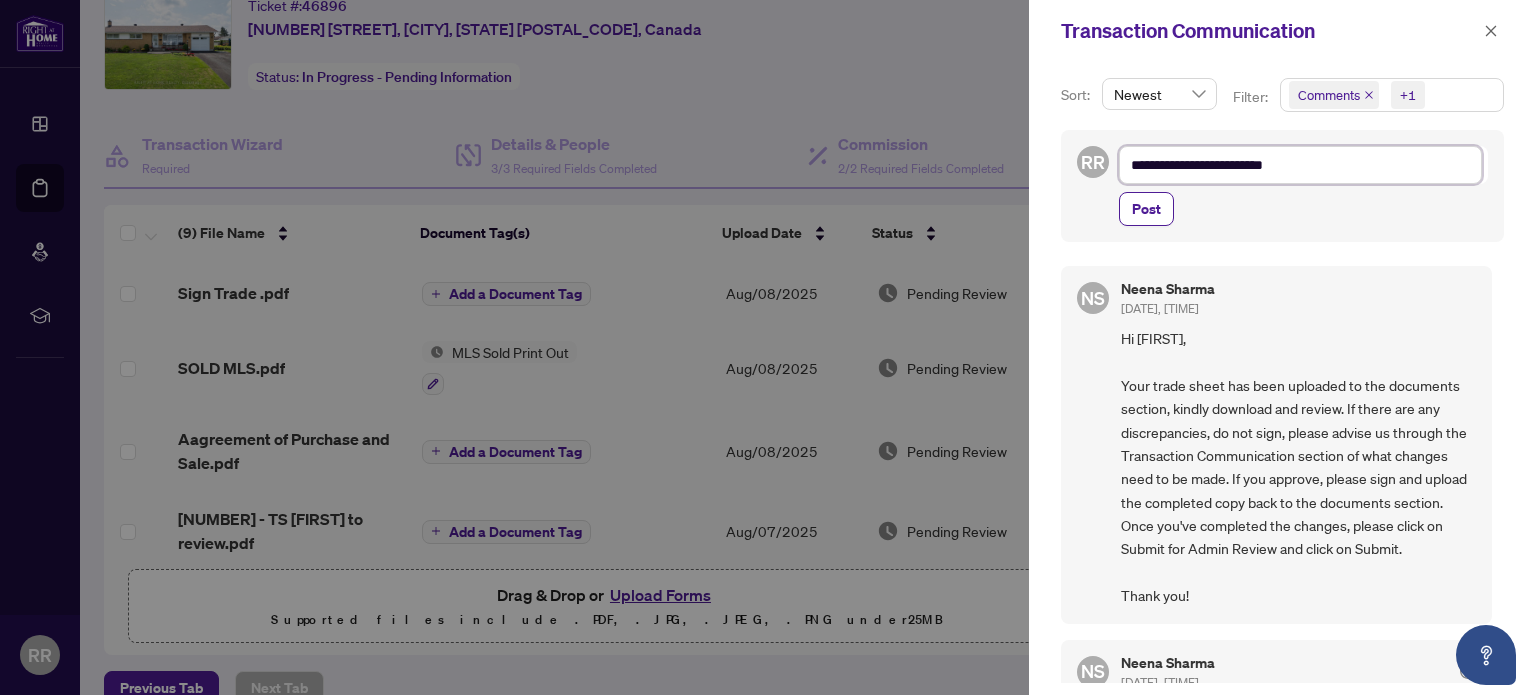 type on "**********" 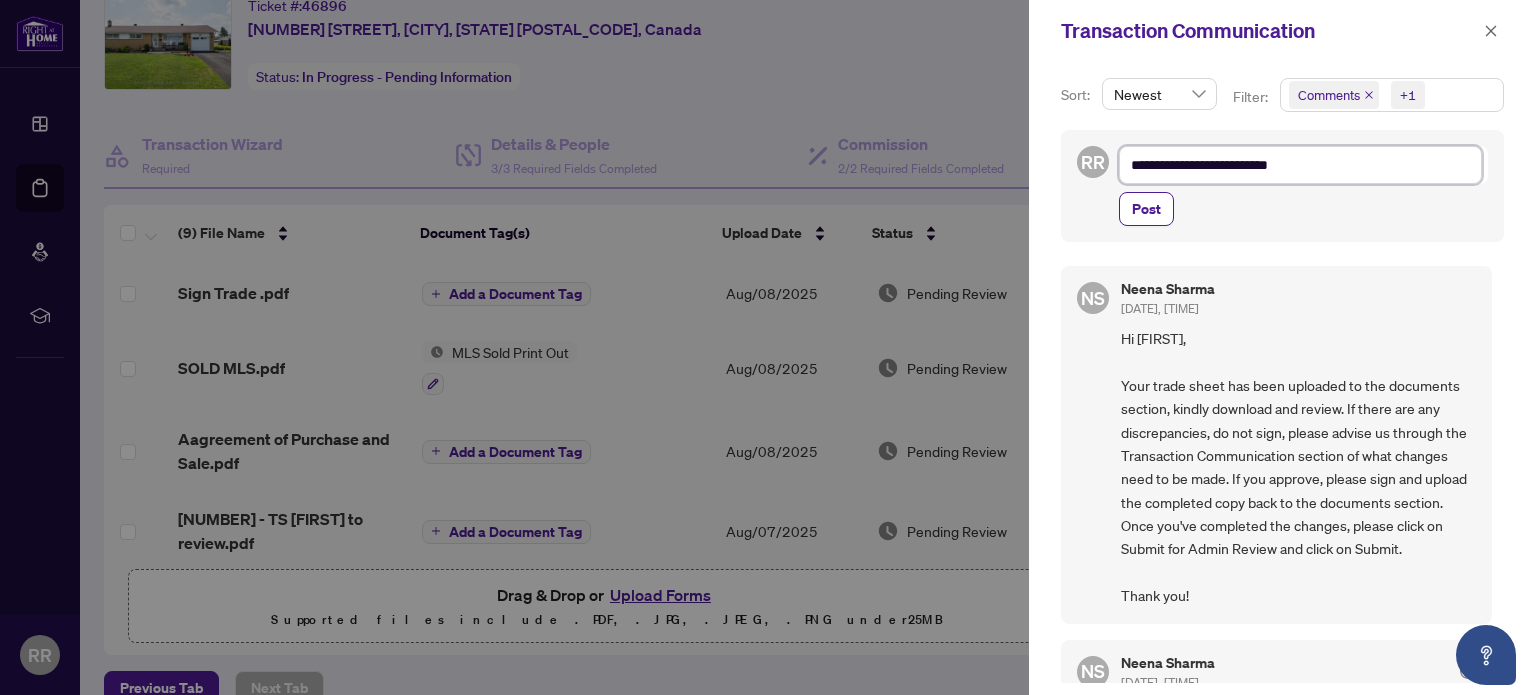 type on "**********" 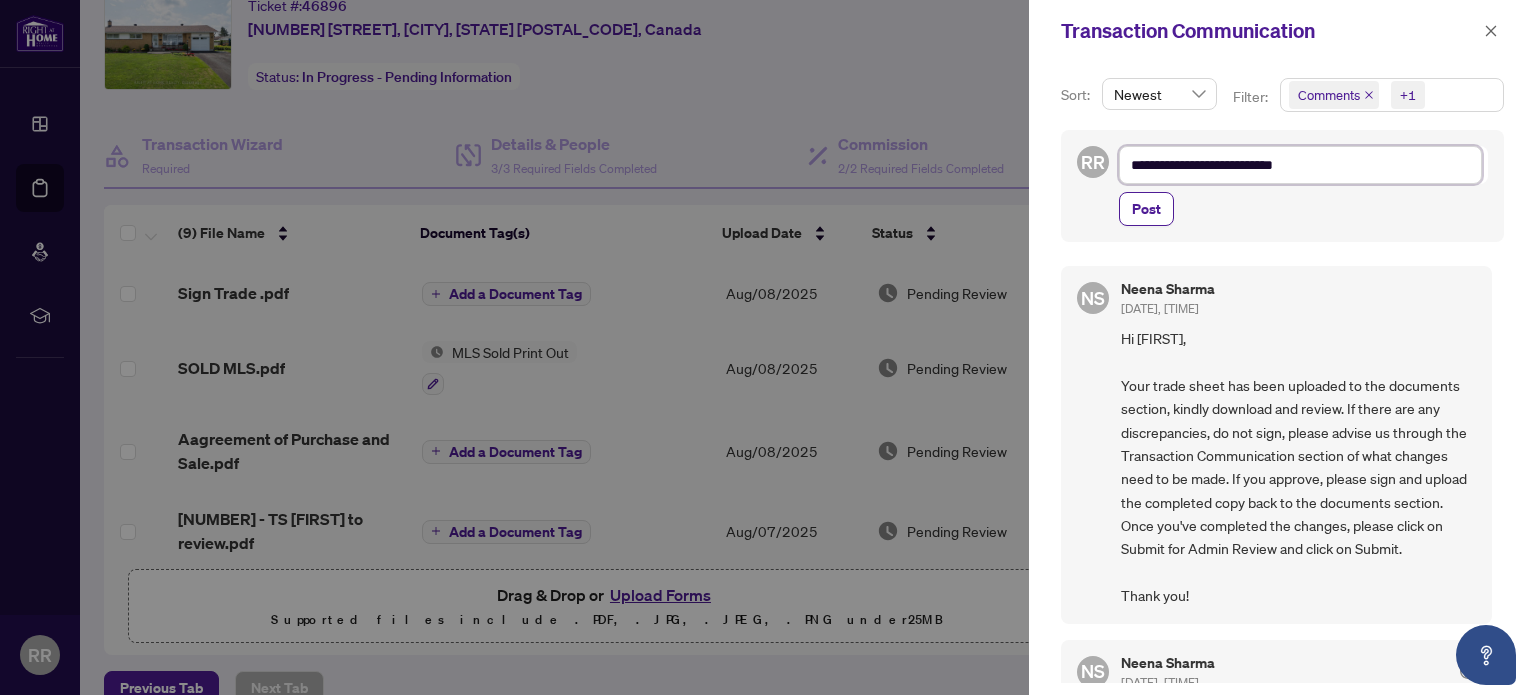 type on "**********" 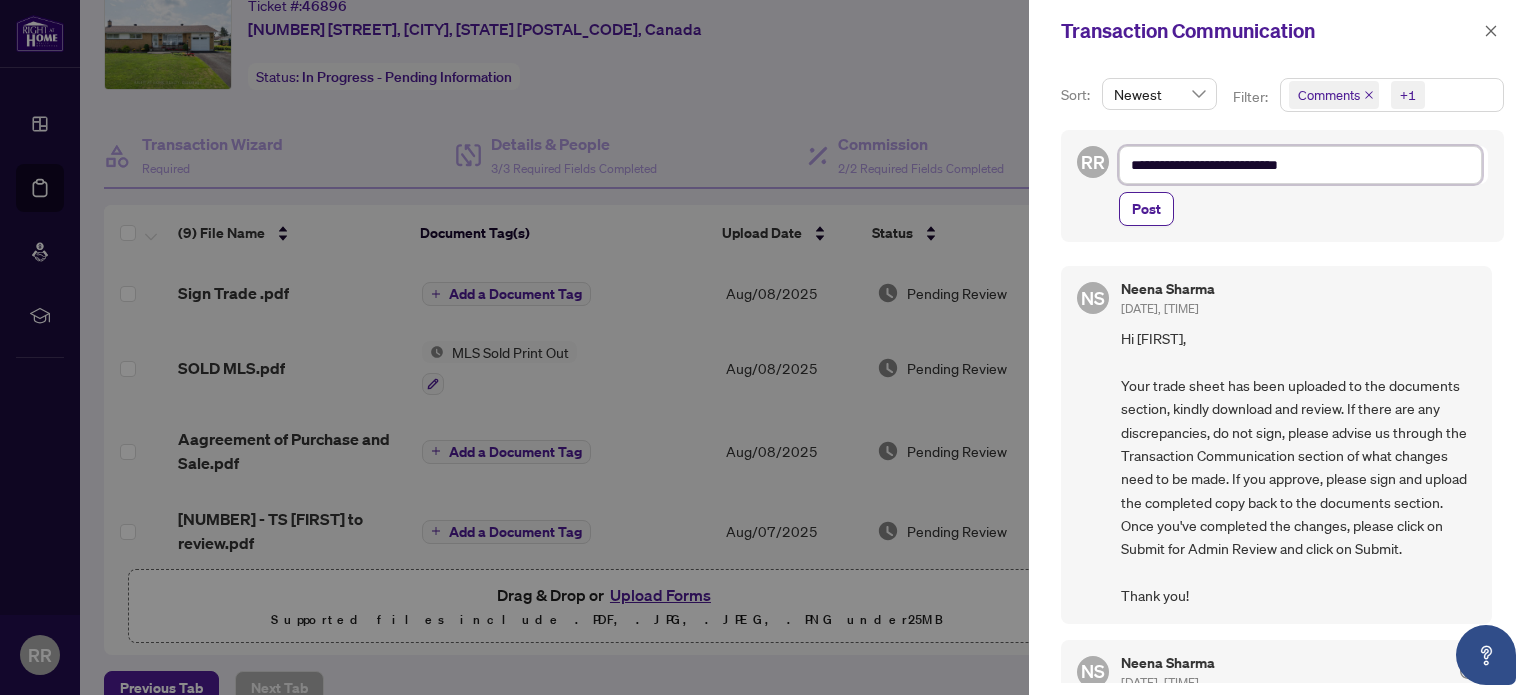 type on "**********" 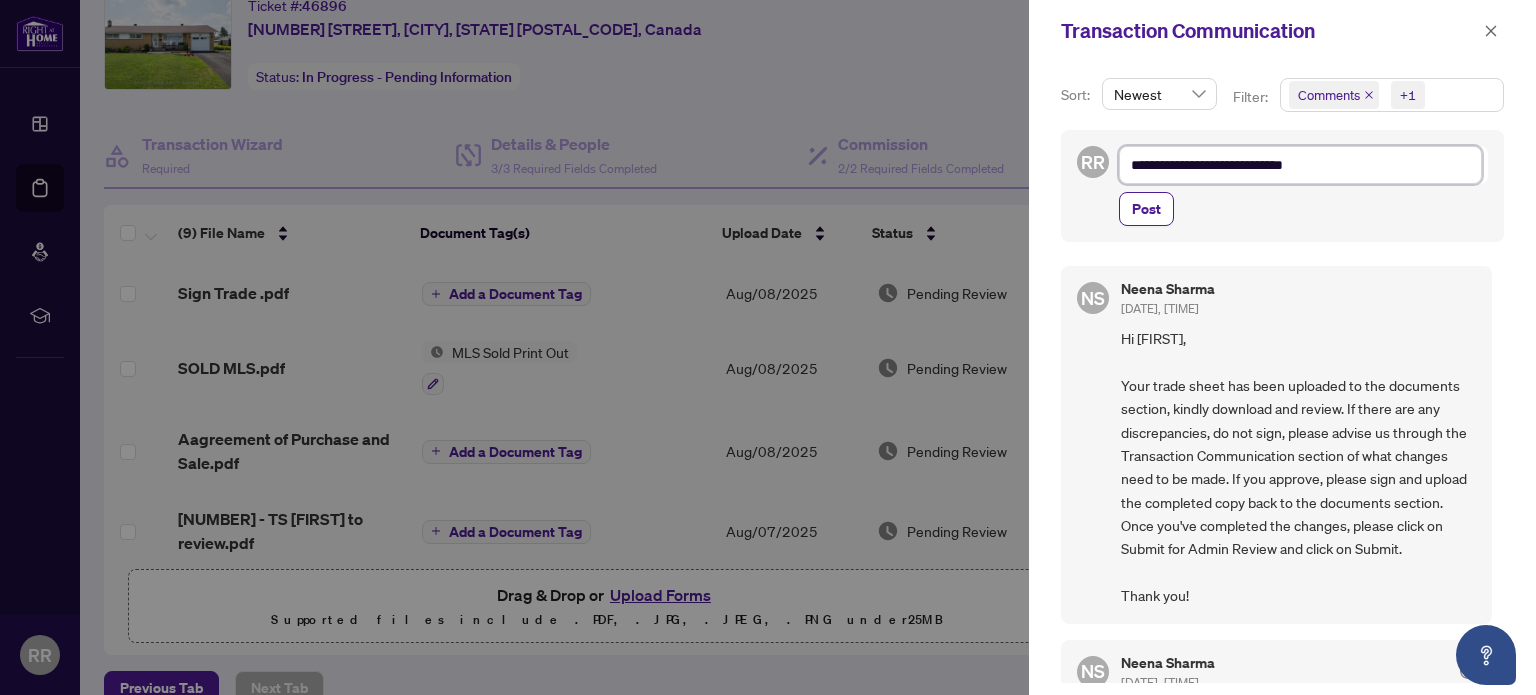 type on "**********" 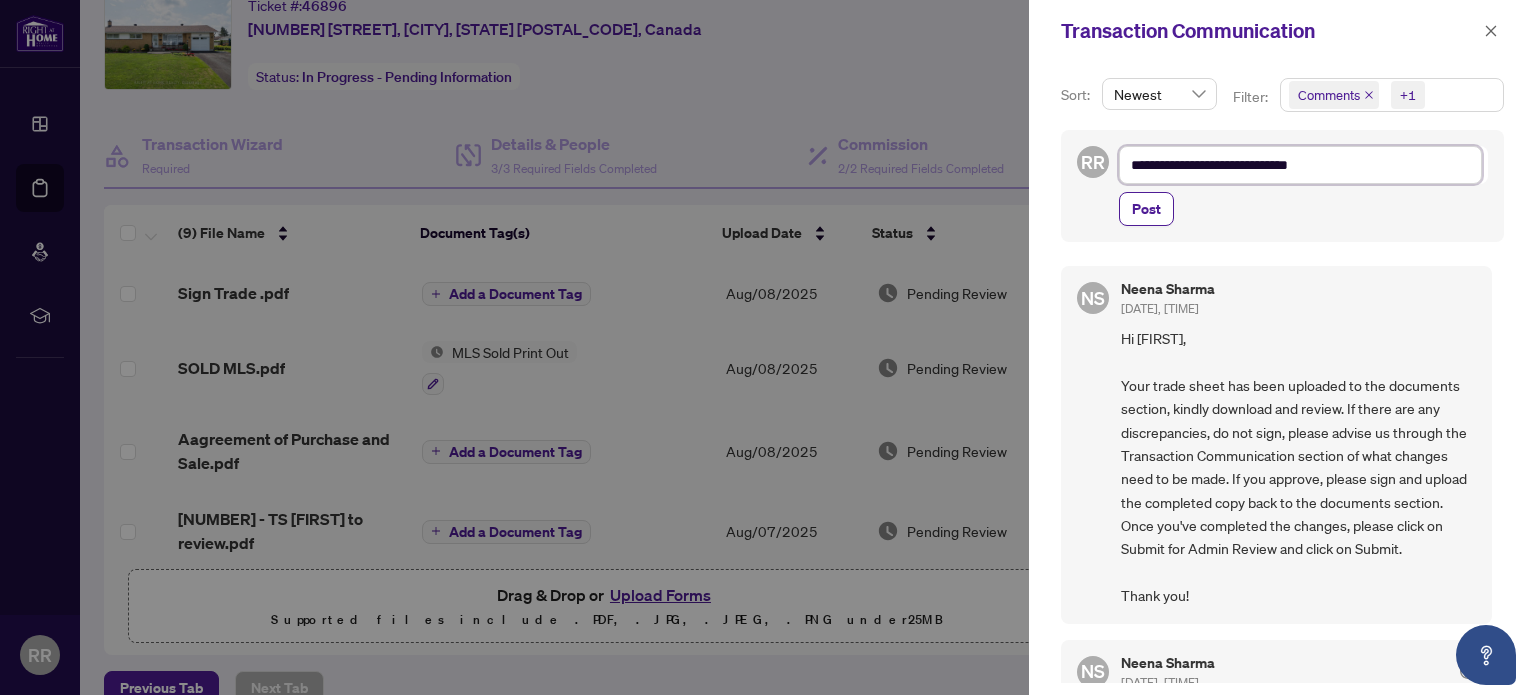 type on "**********" 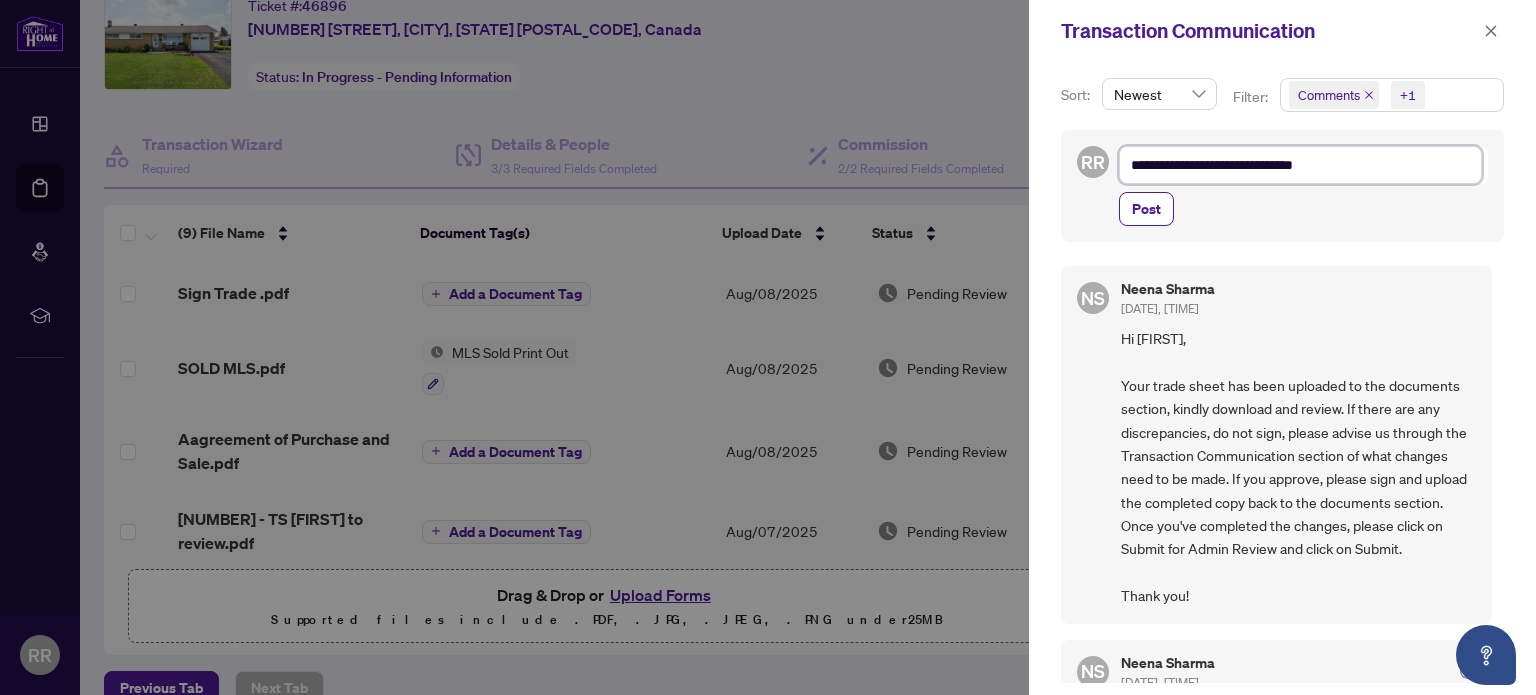 type on "**********" 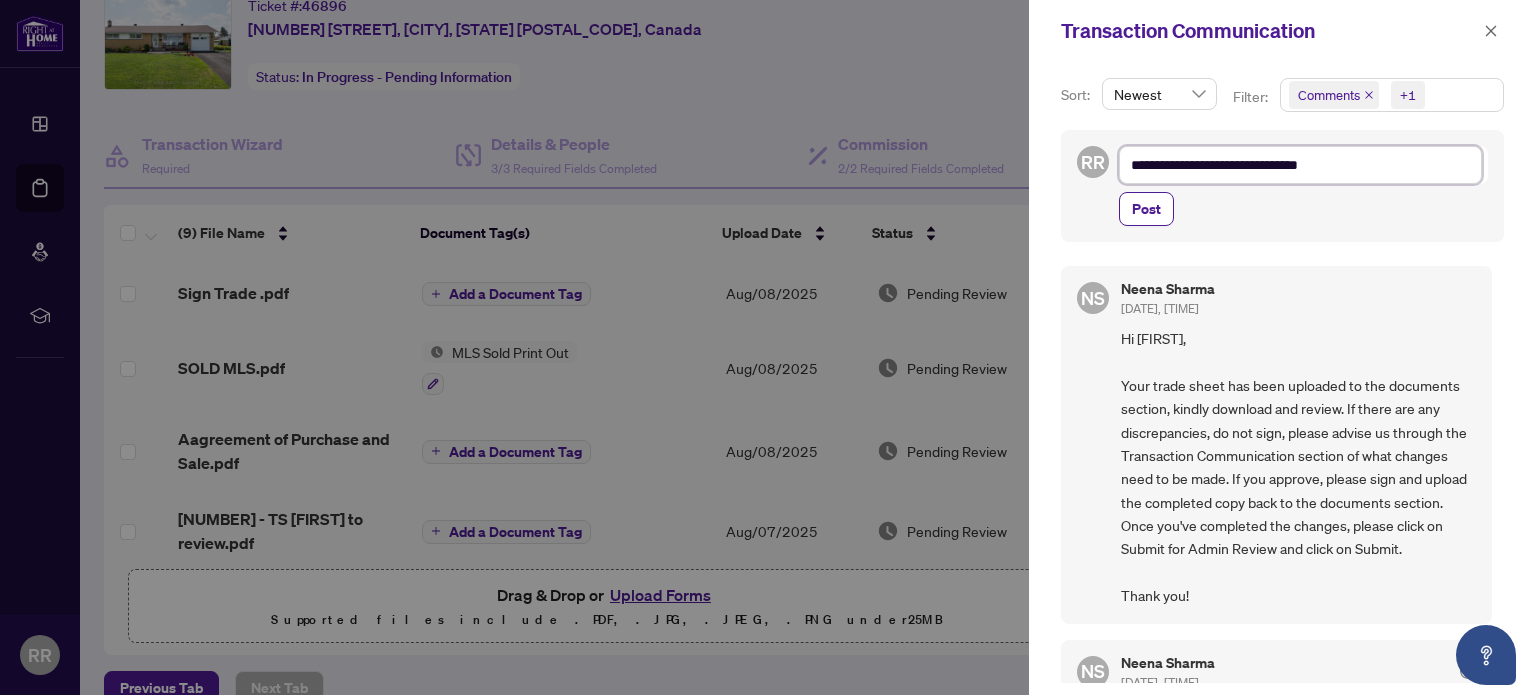 type on "**********" 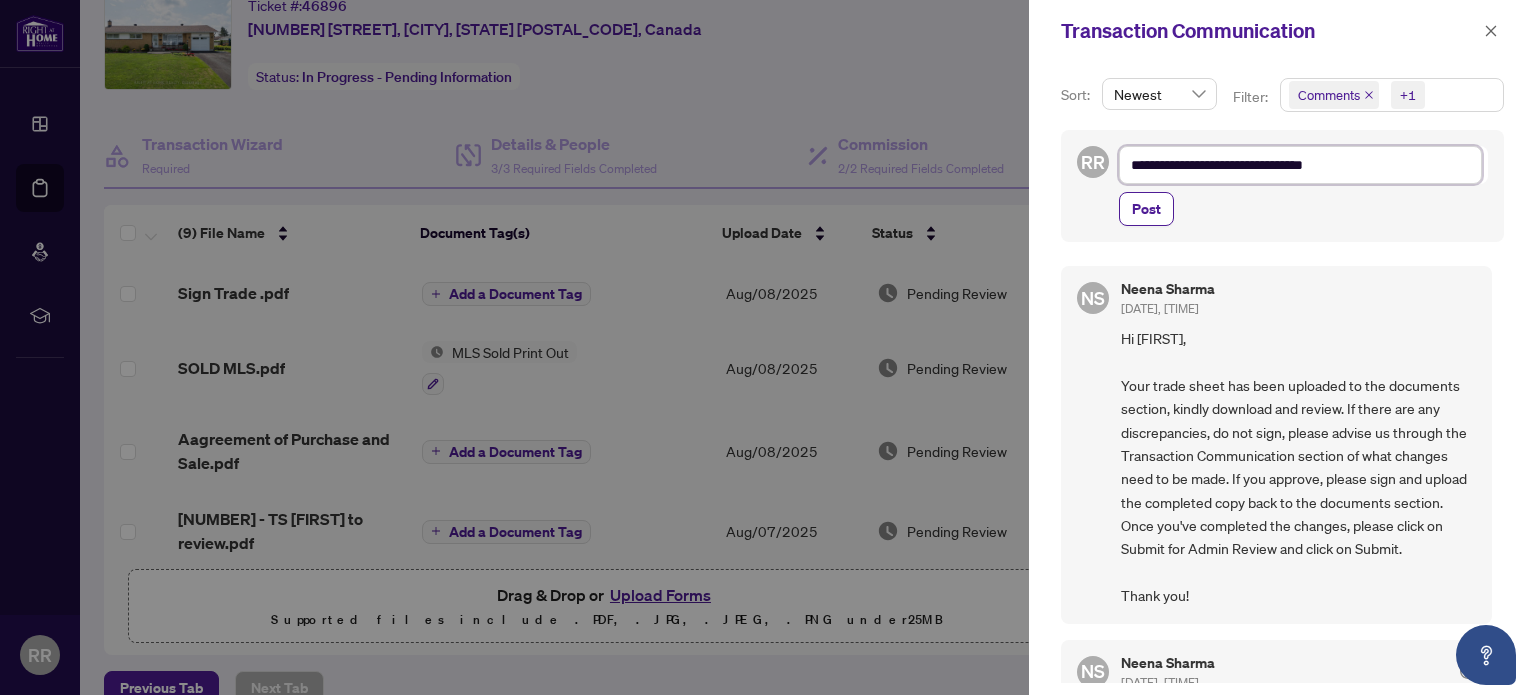 type on "**********" 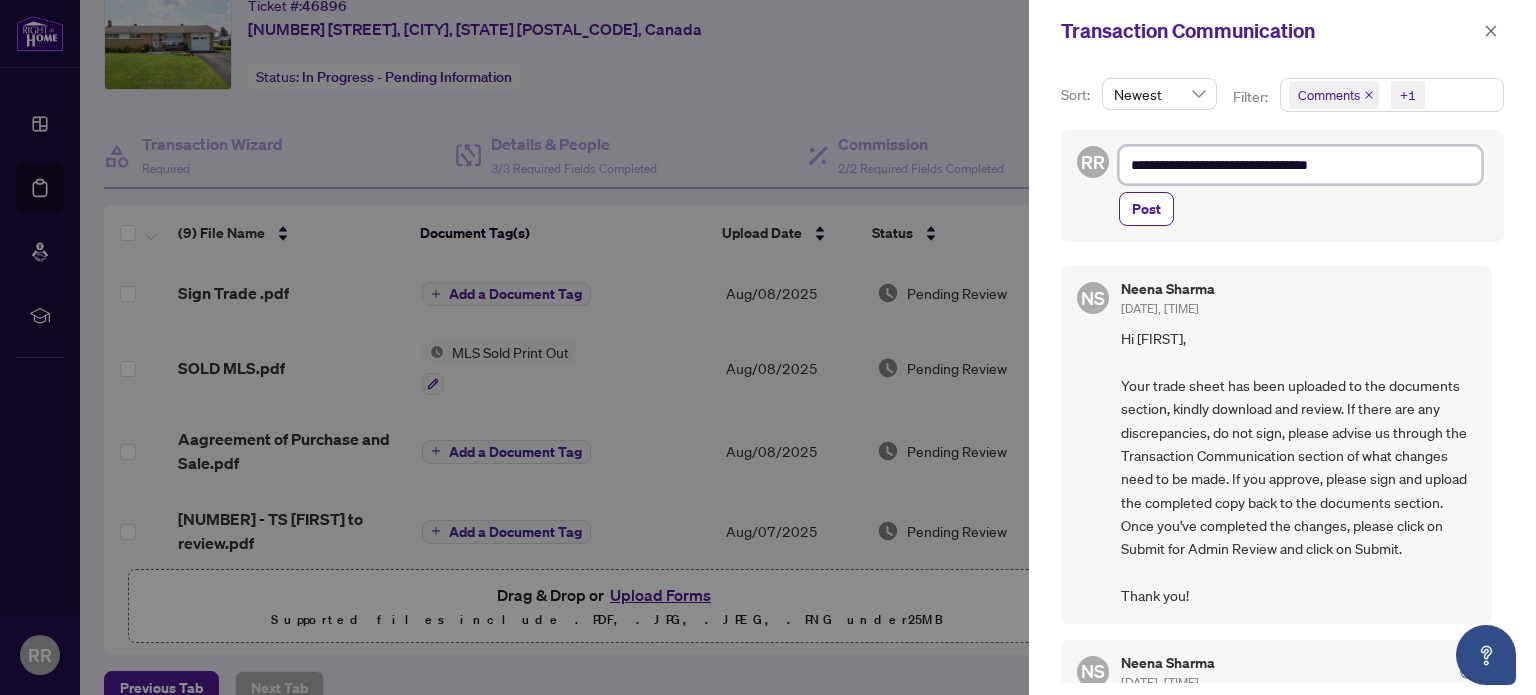 type on "**********" 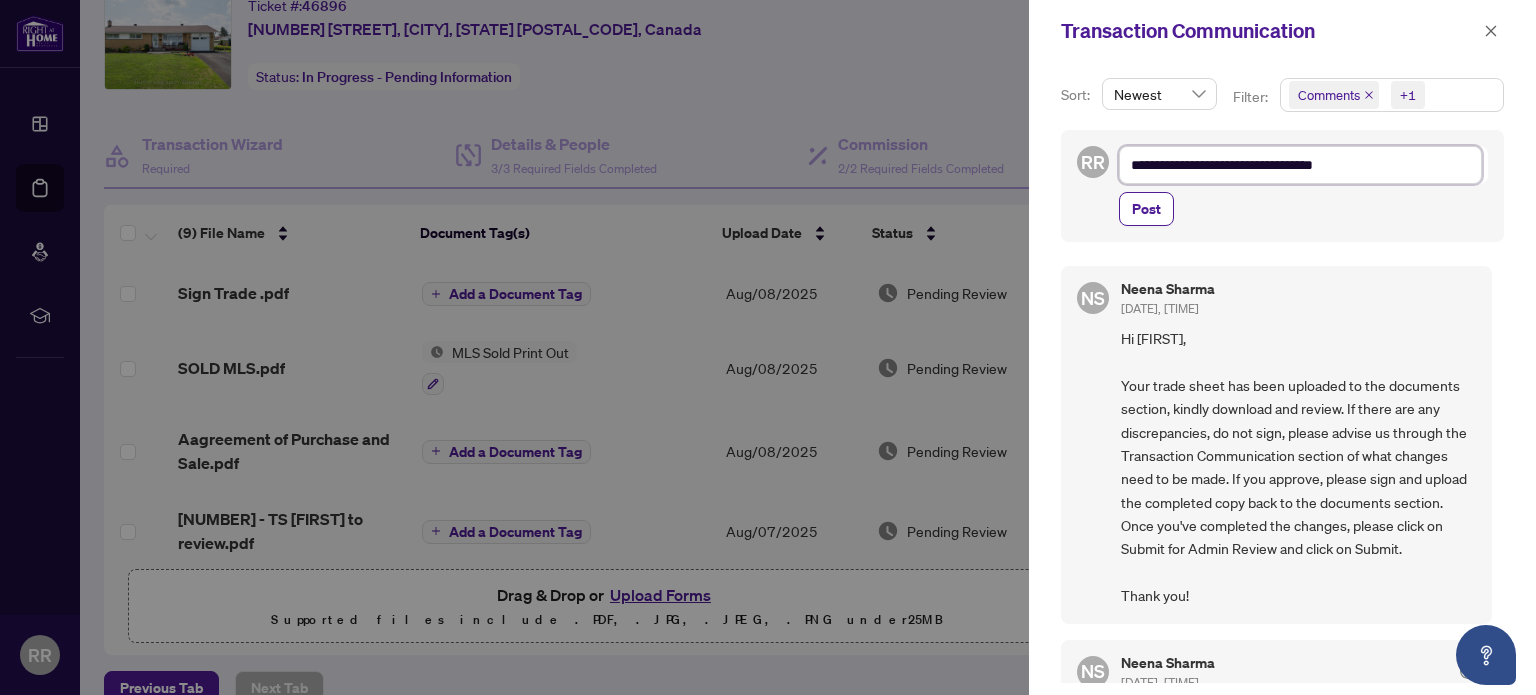 type on "**********" 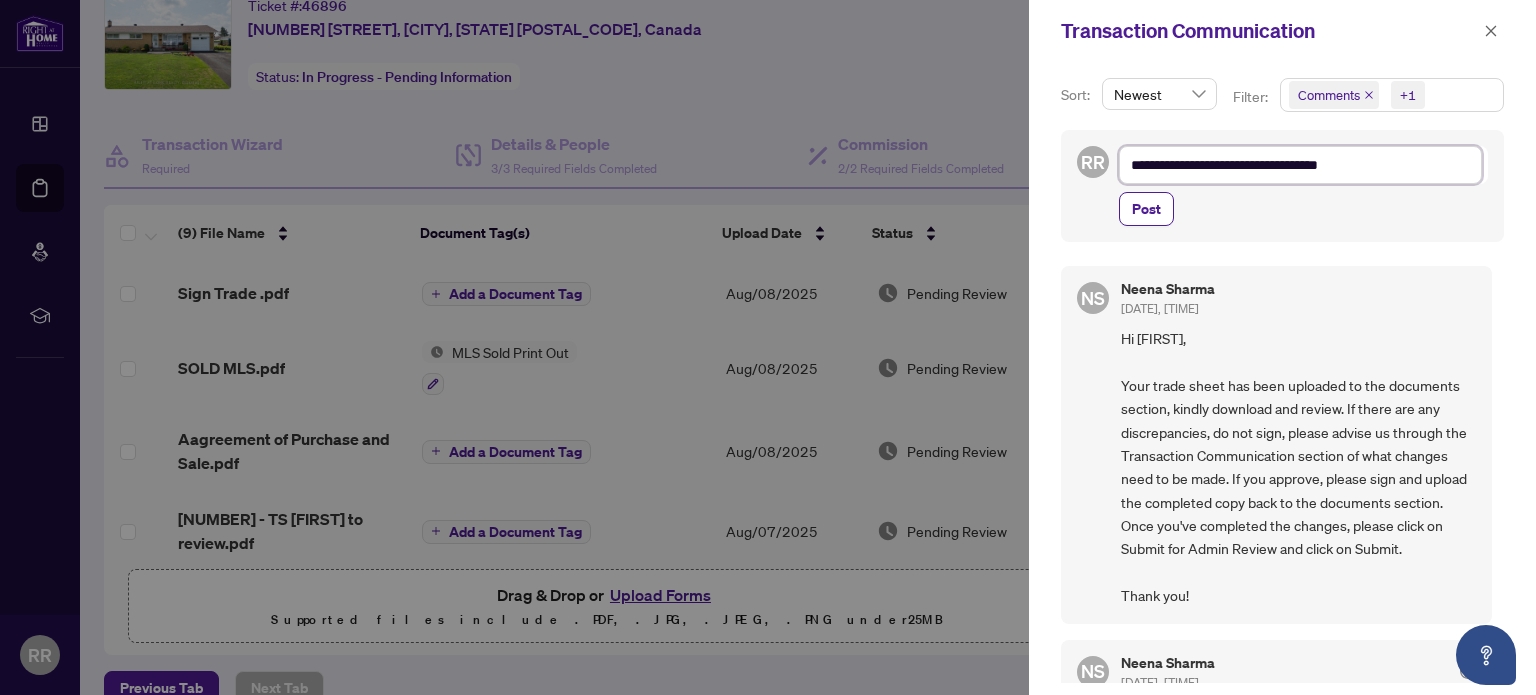 type on "**********" 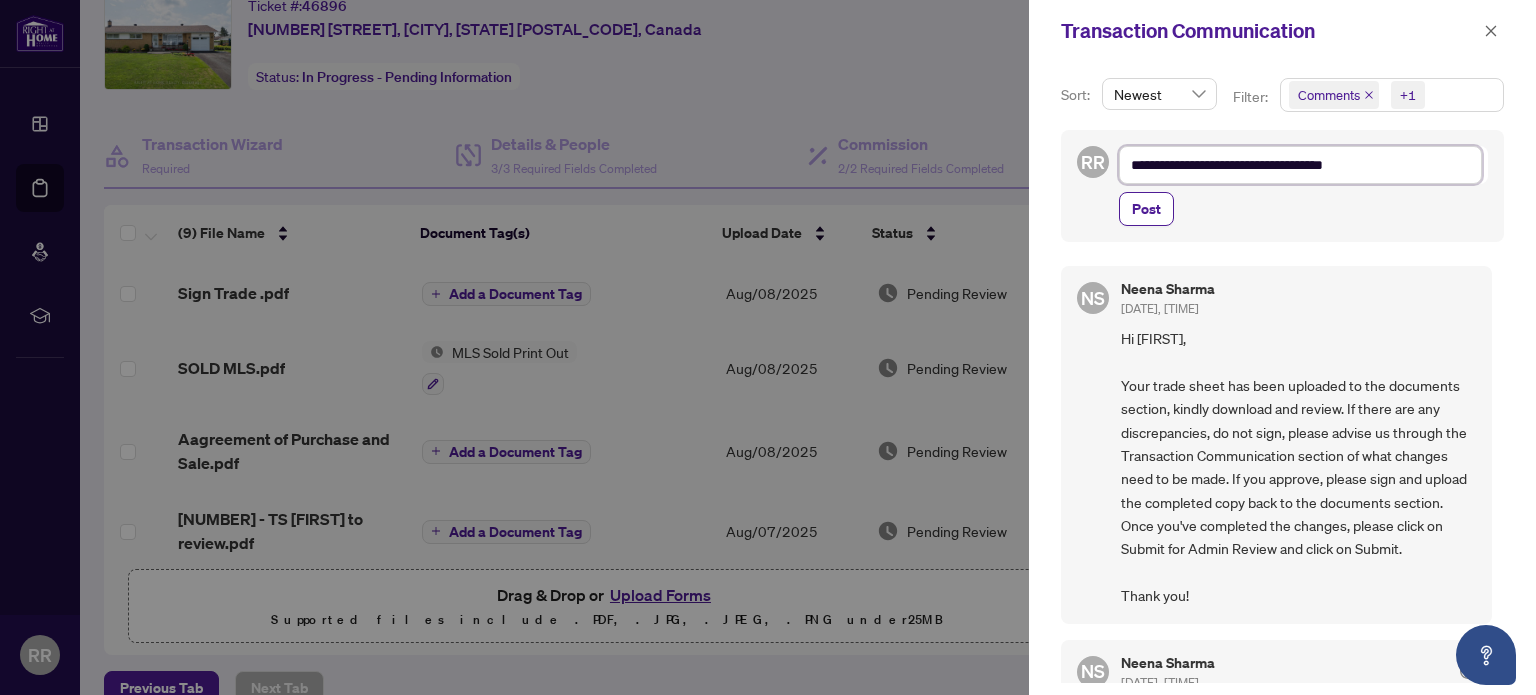 type on "**********" 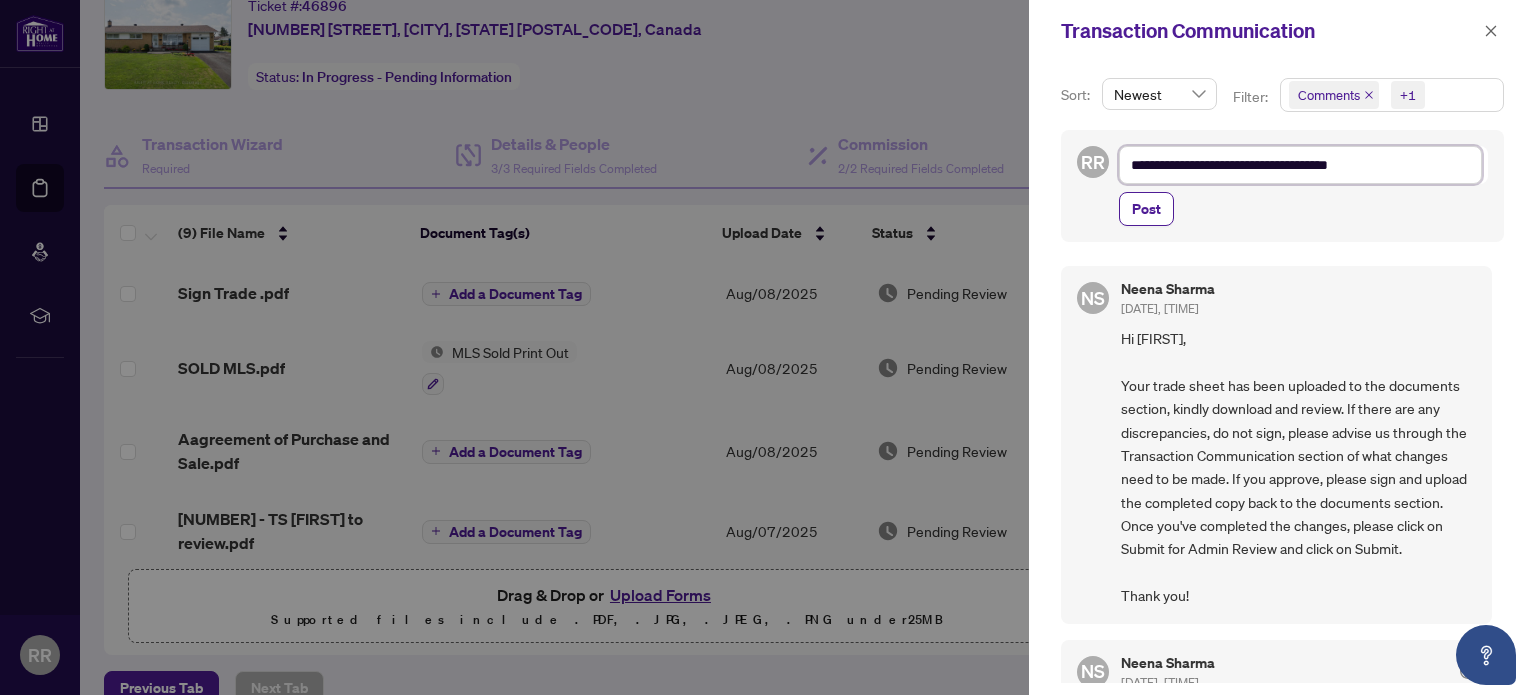 type on "**********" 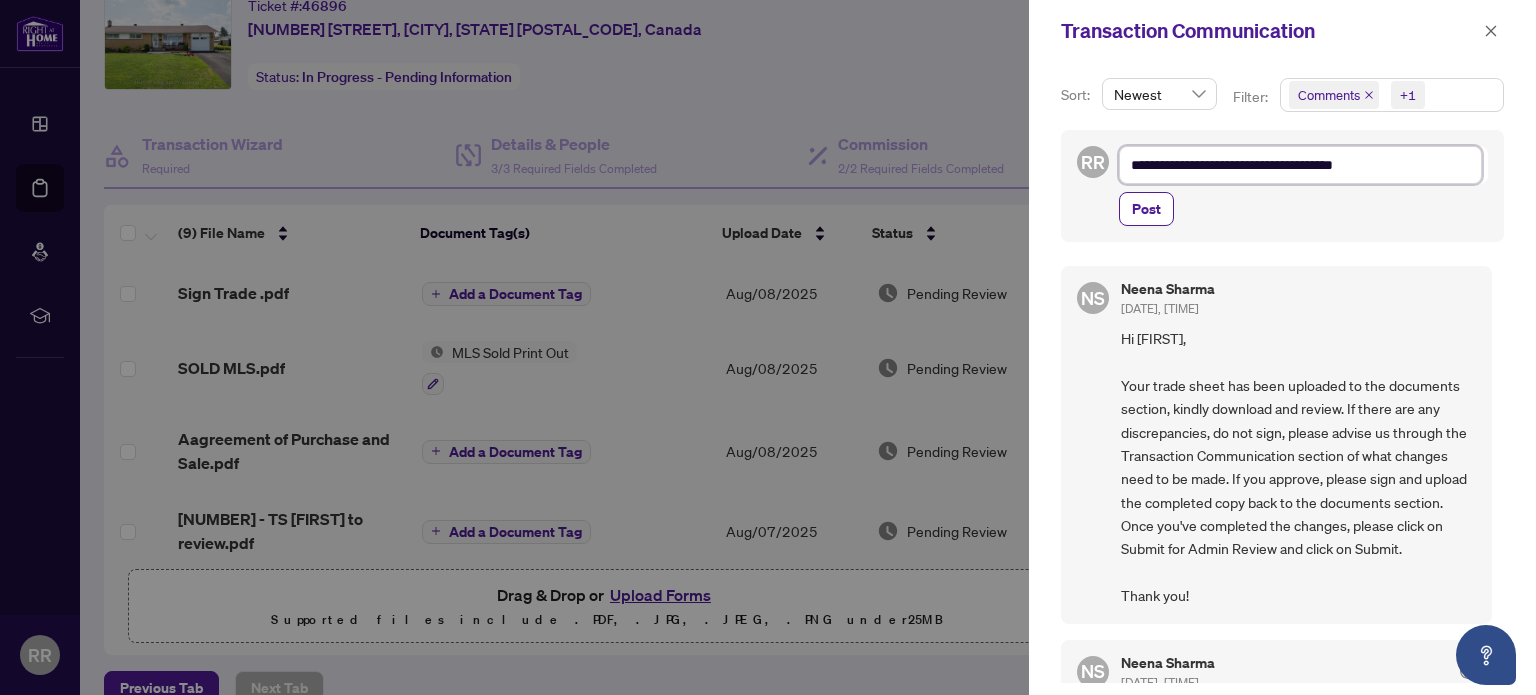 type on "**********" 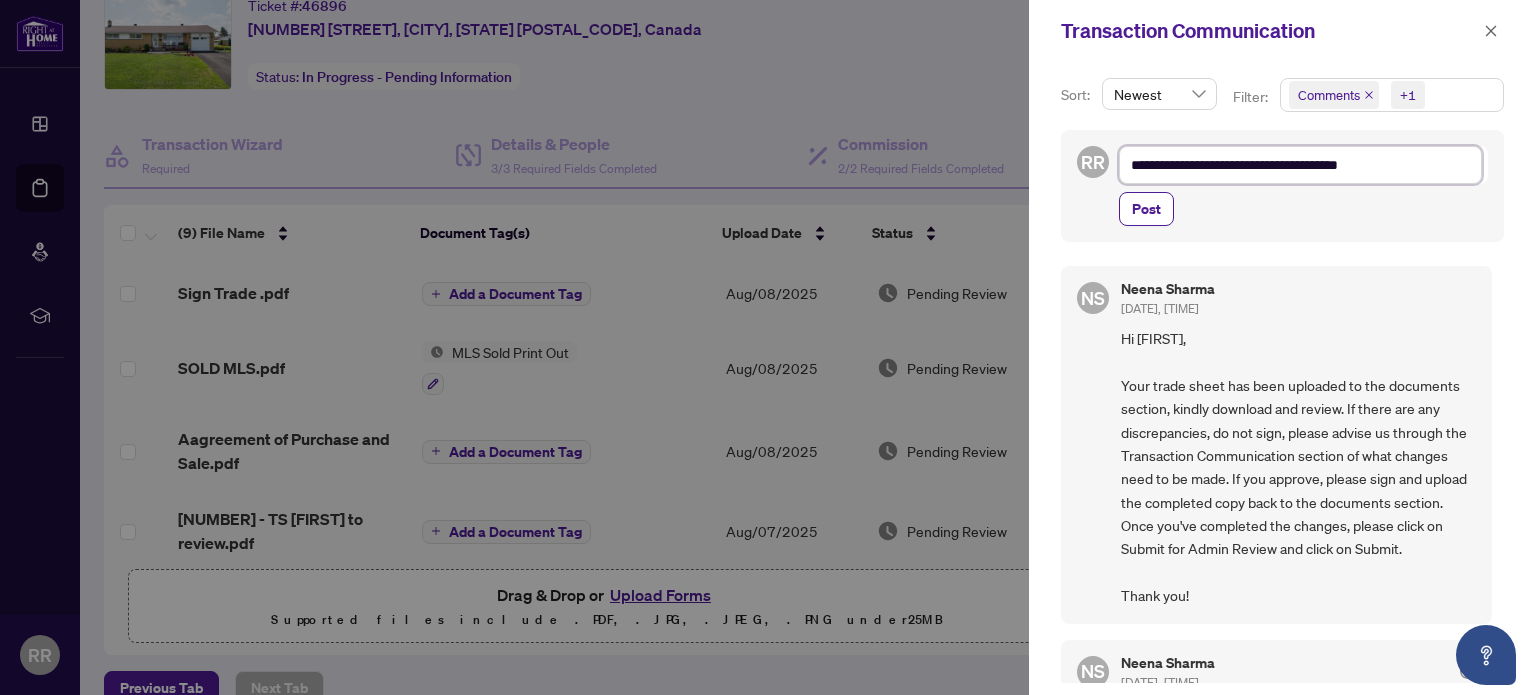 type on "**********" 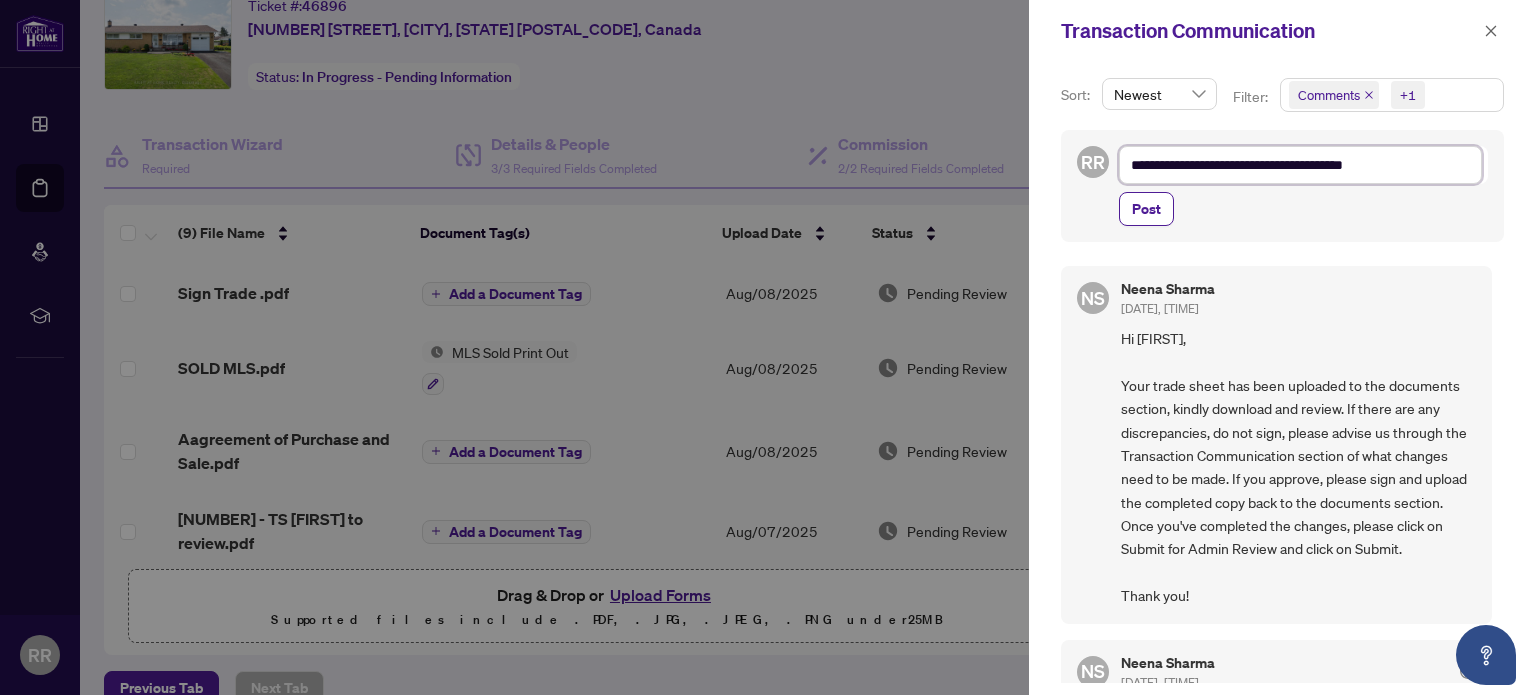 type on "**********" 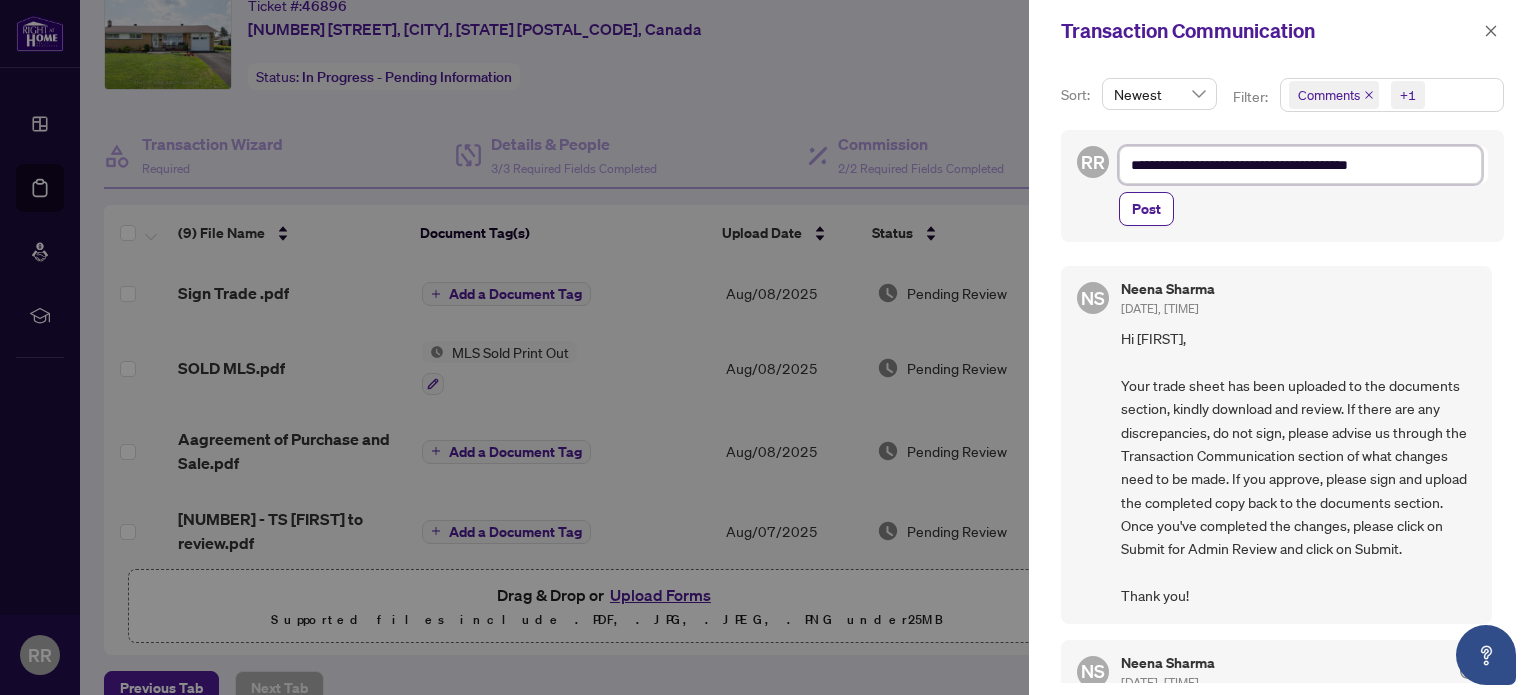 type on "**********" 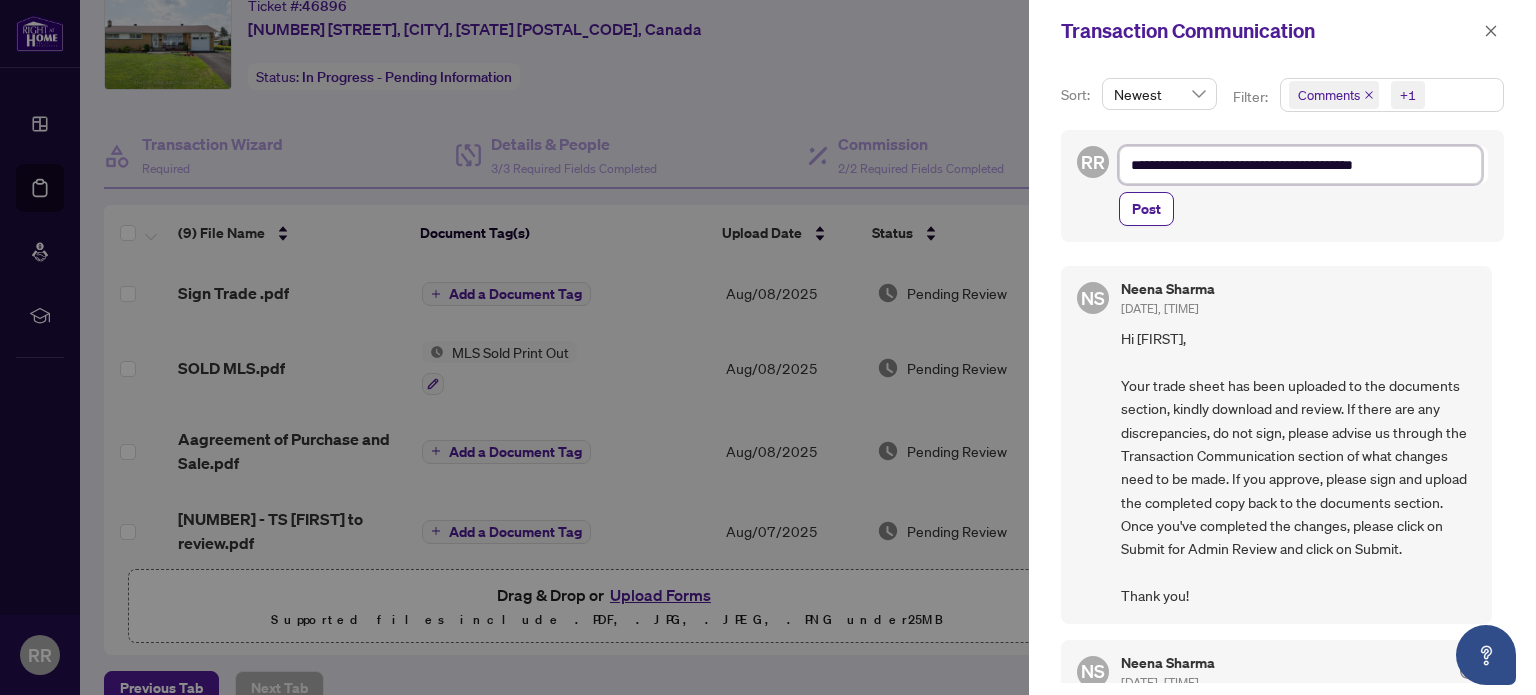 type on "**********" 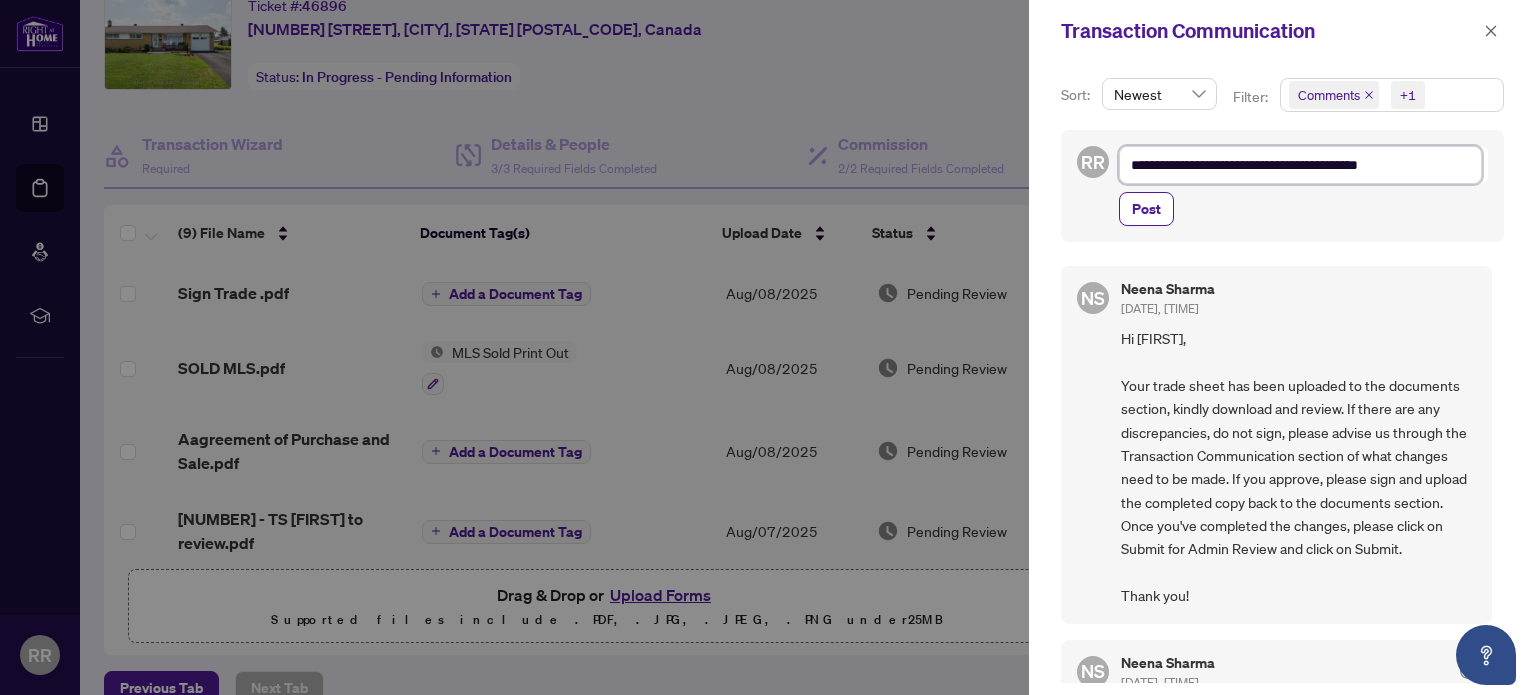 type on "**********" 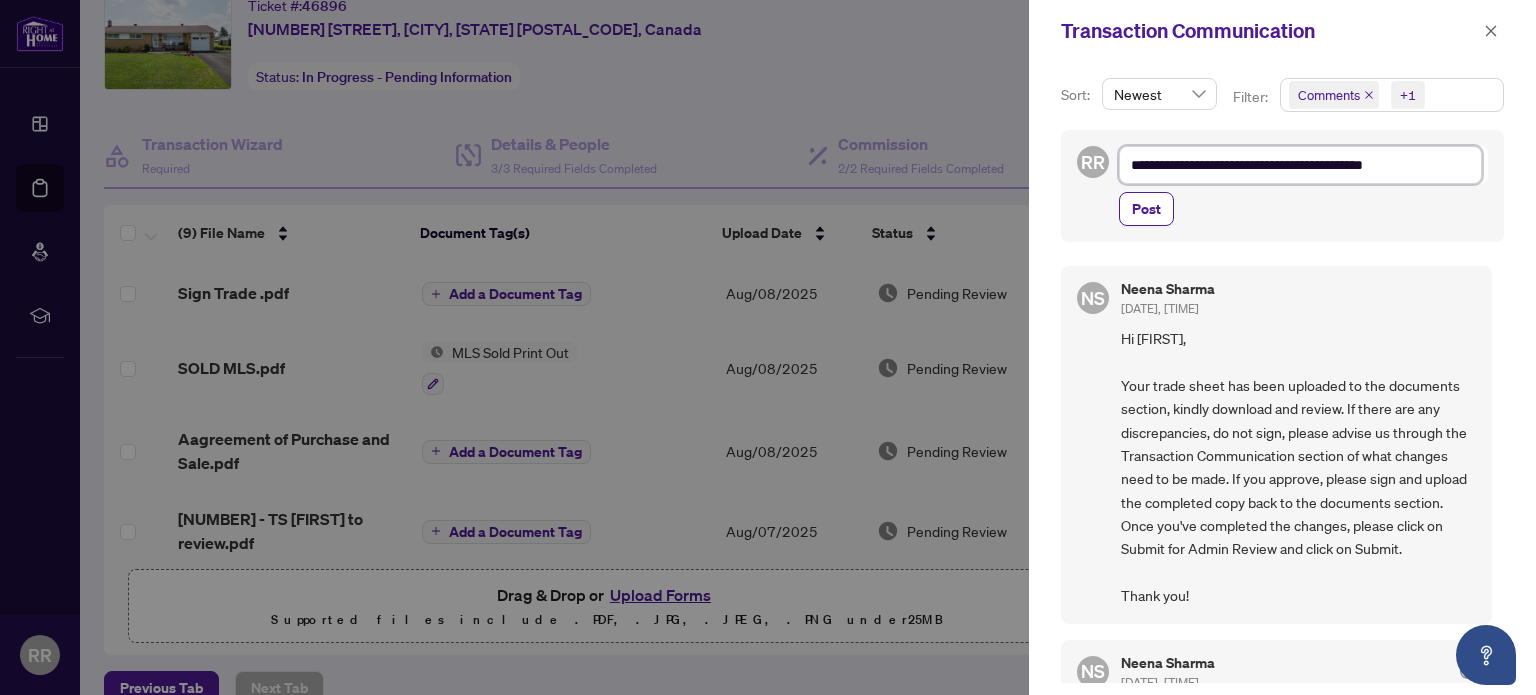 type on "**********" 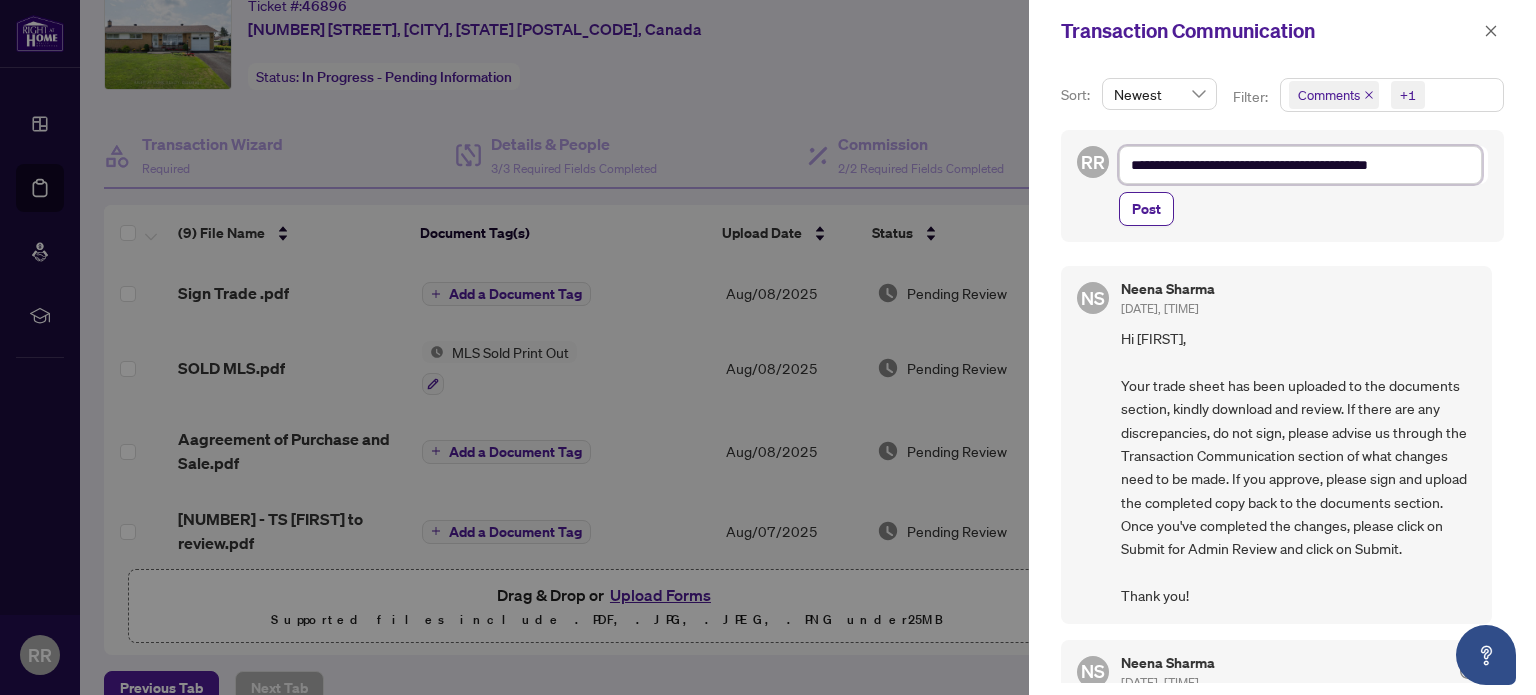 type on "**********" 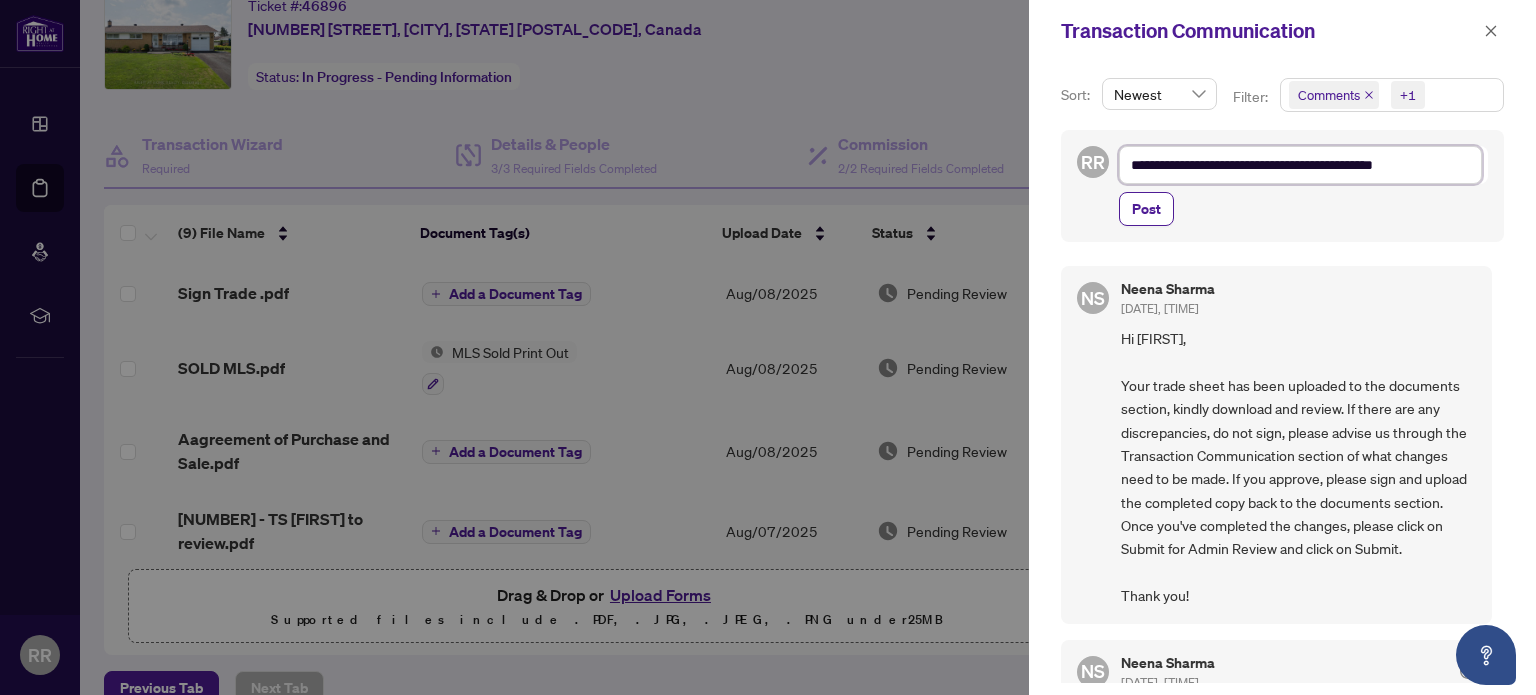 type on "**********" 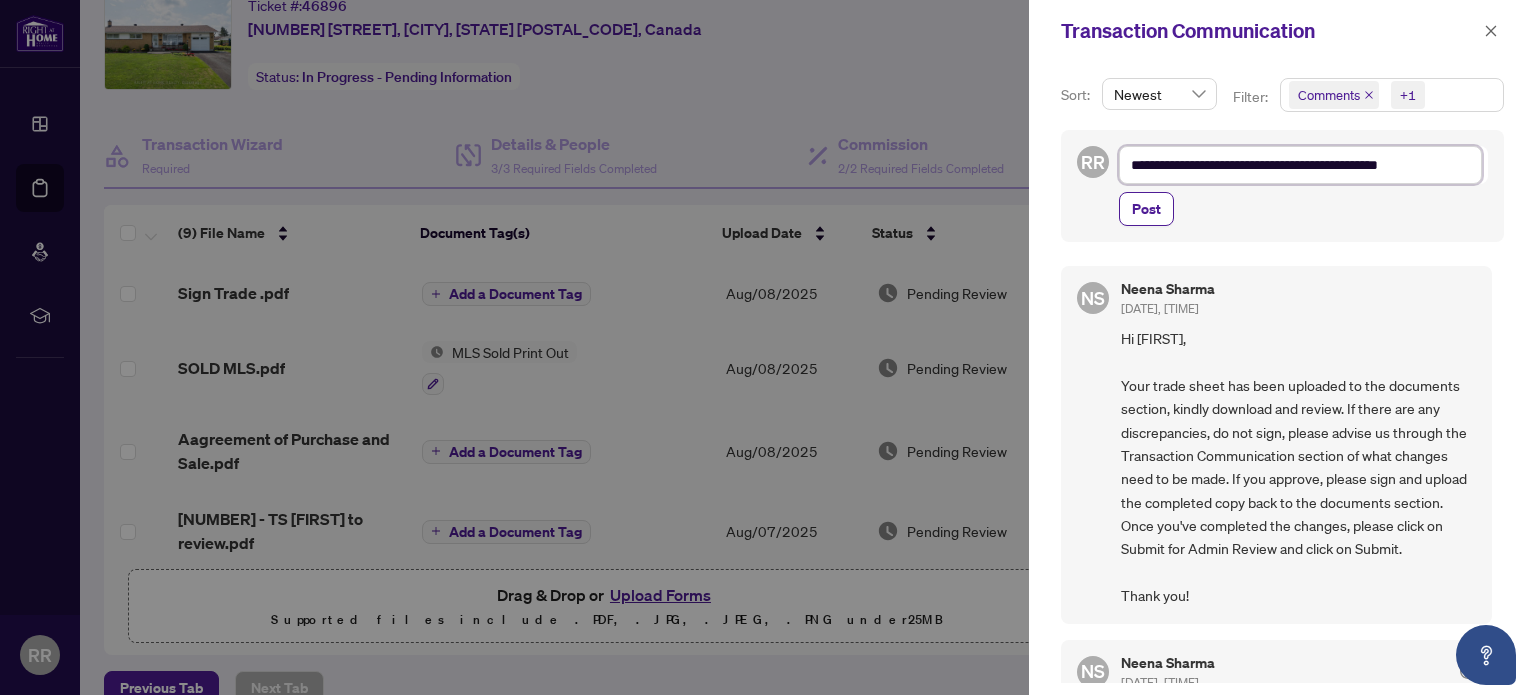 type on "**********" 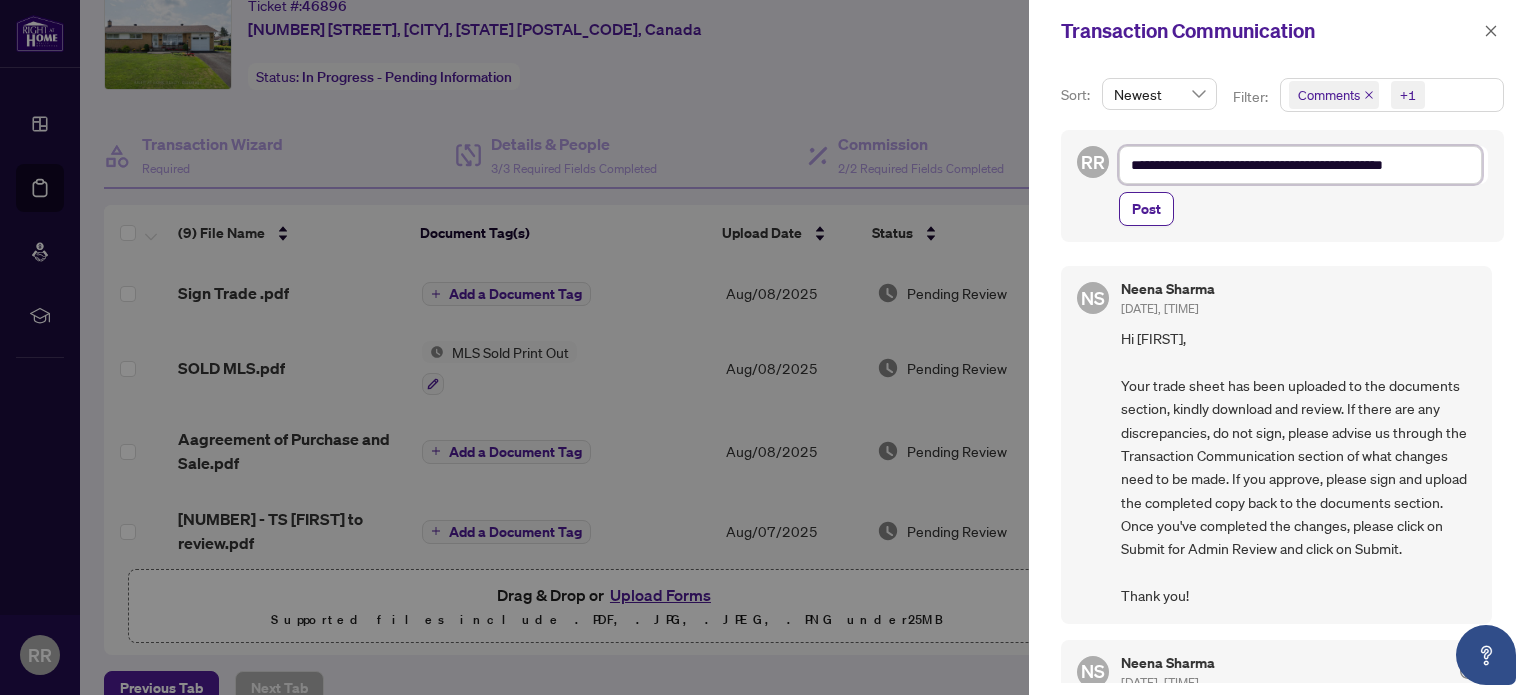 type on "**********" 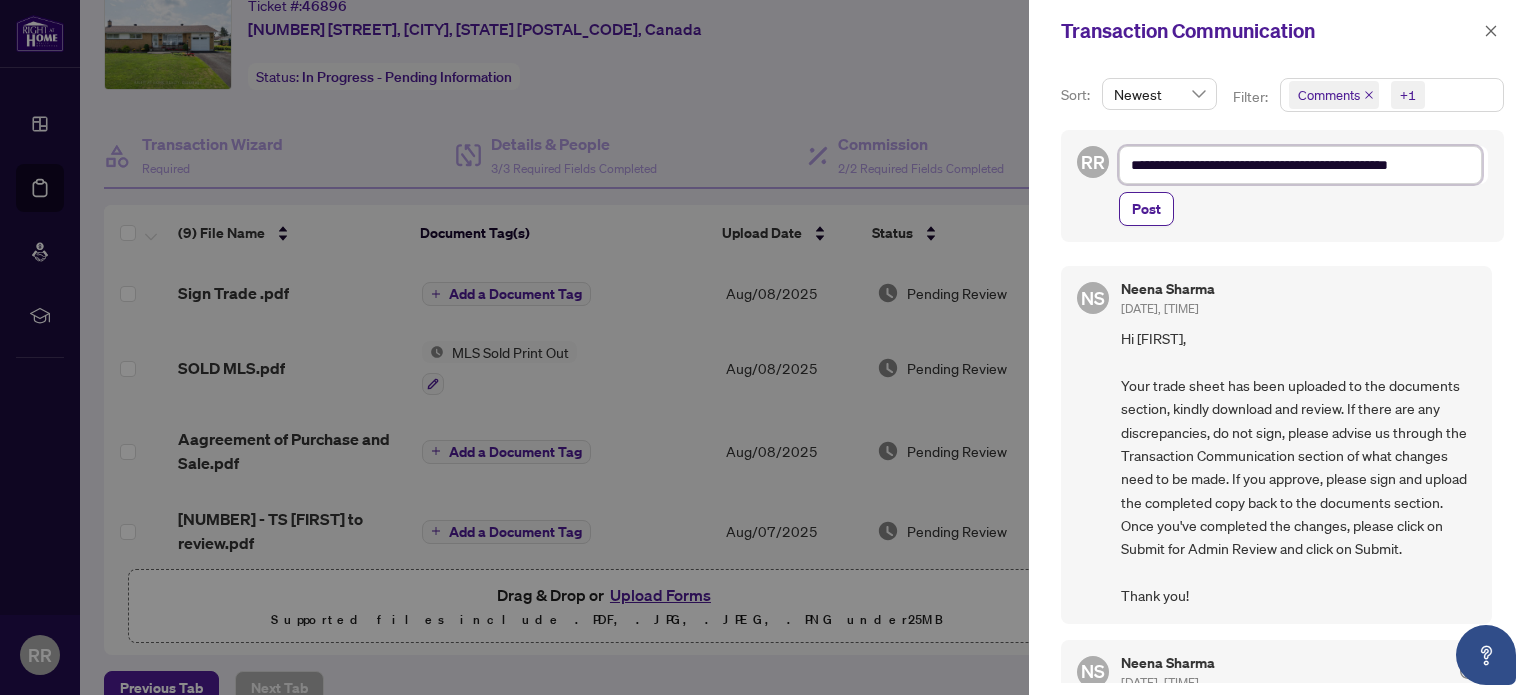 type on "**********" 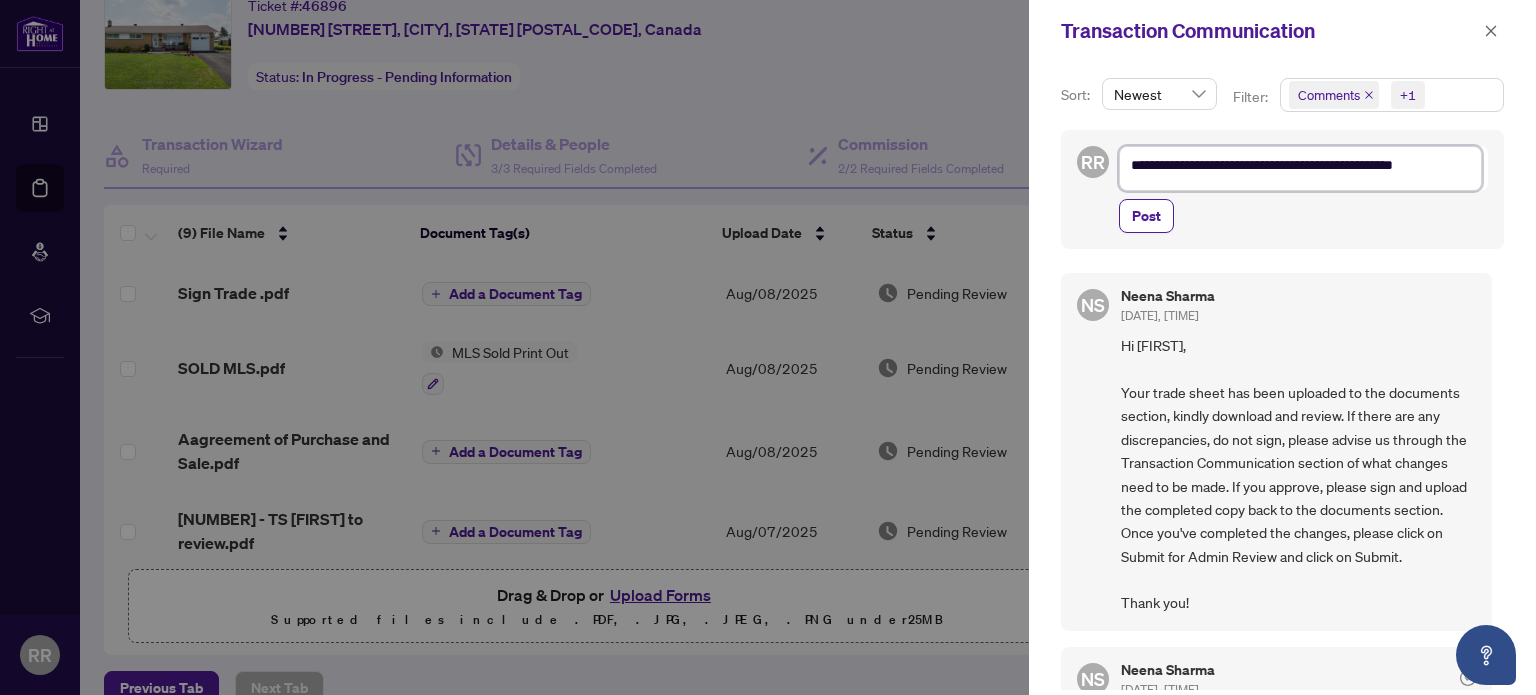scroll, scrollTop: 1, scrollLeft: 0, axis: vertical 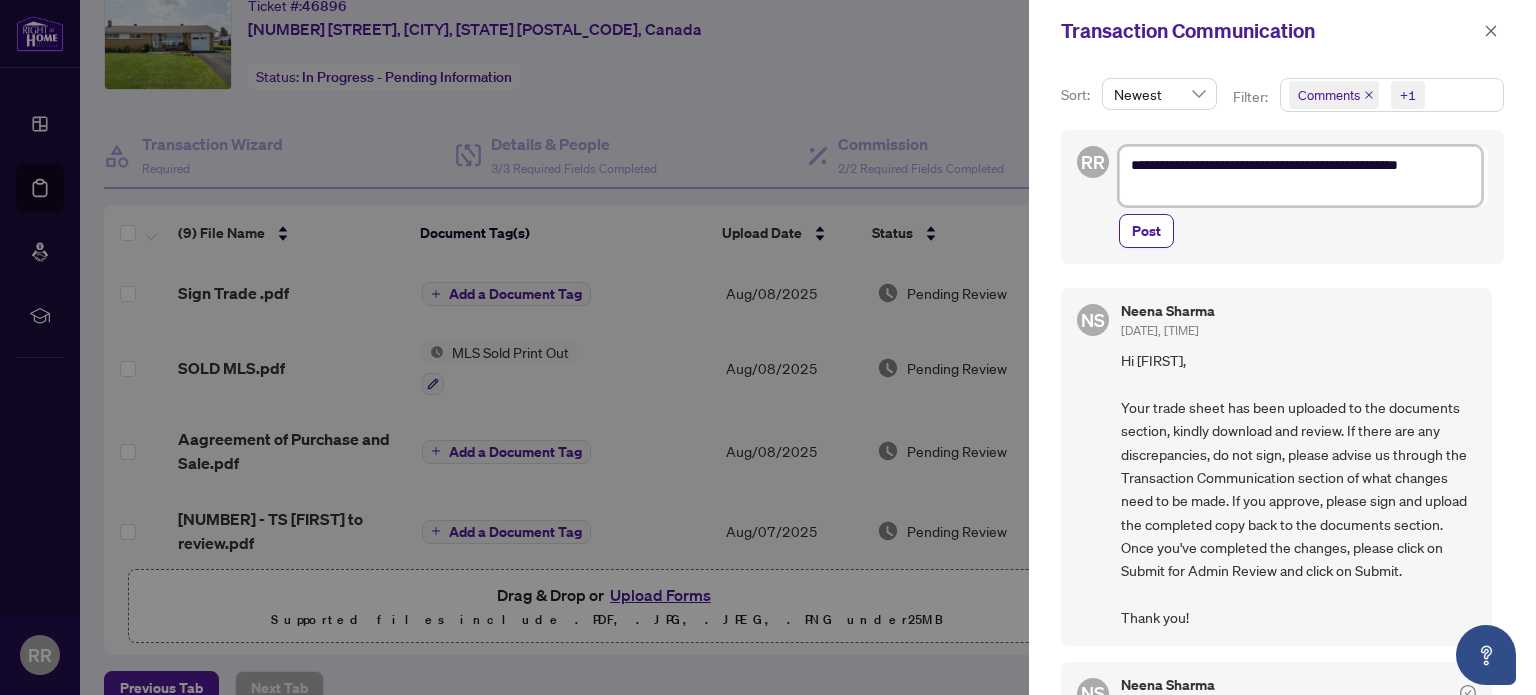 type on "**********" 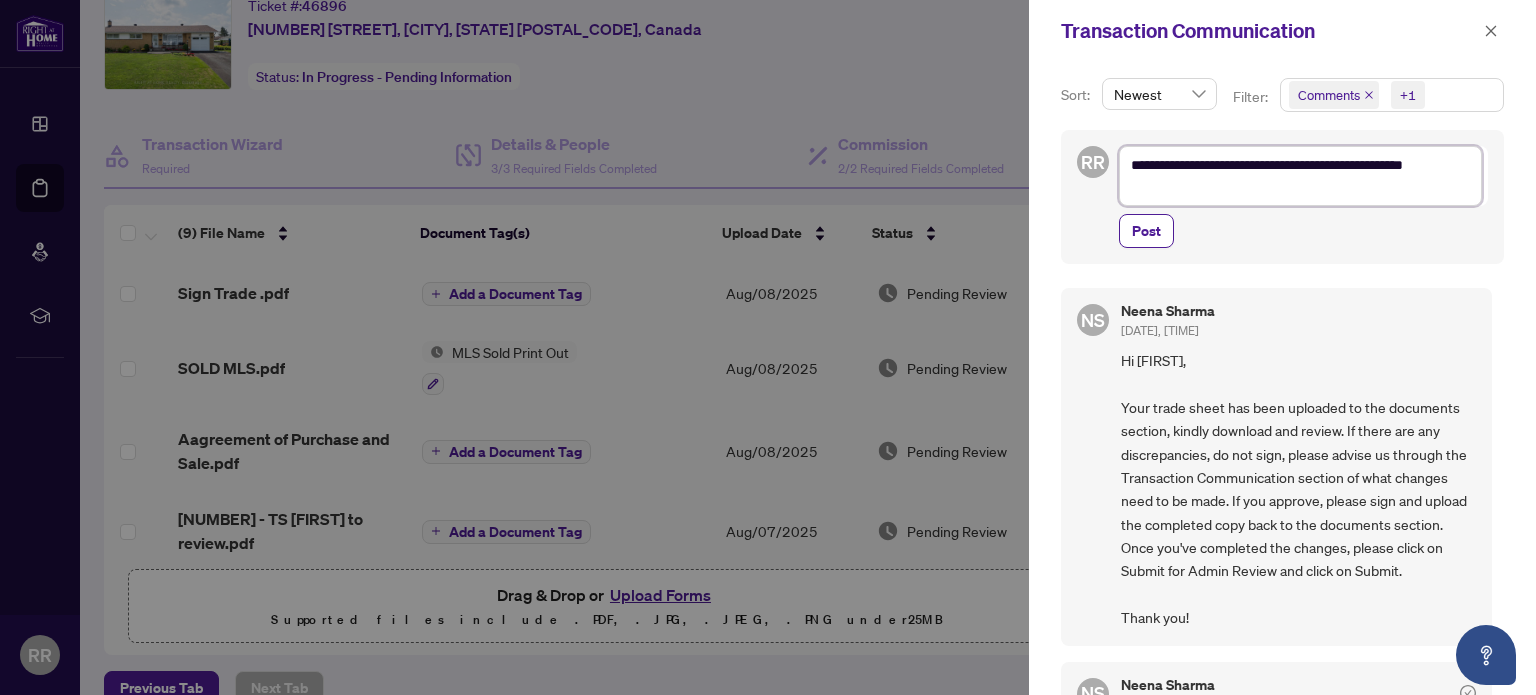 type on "**********" 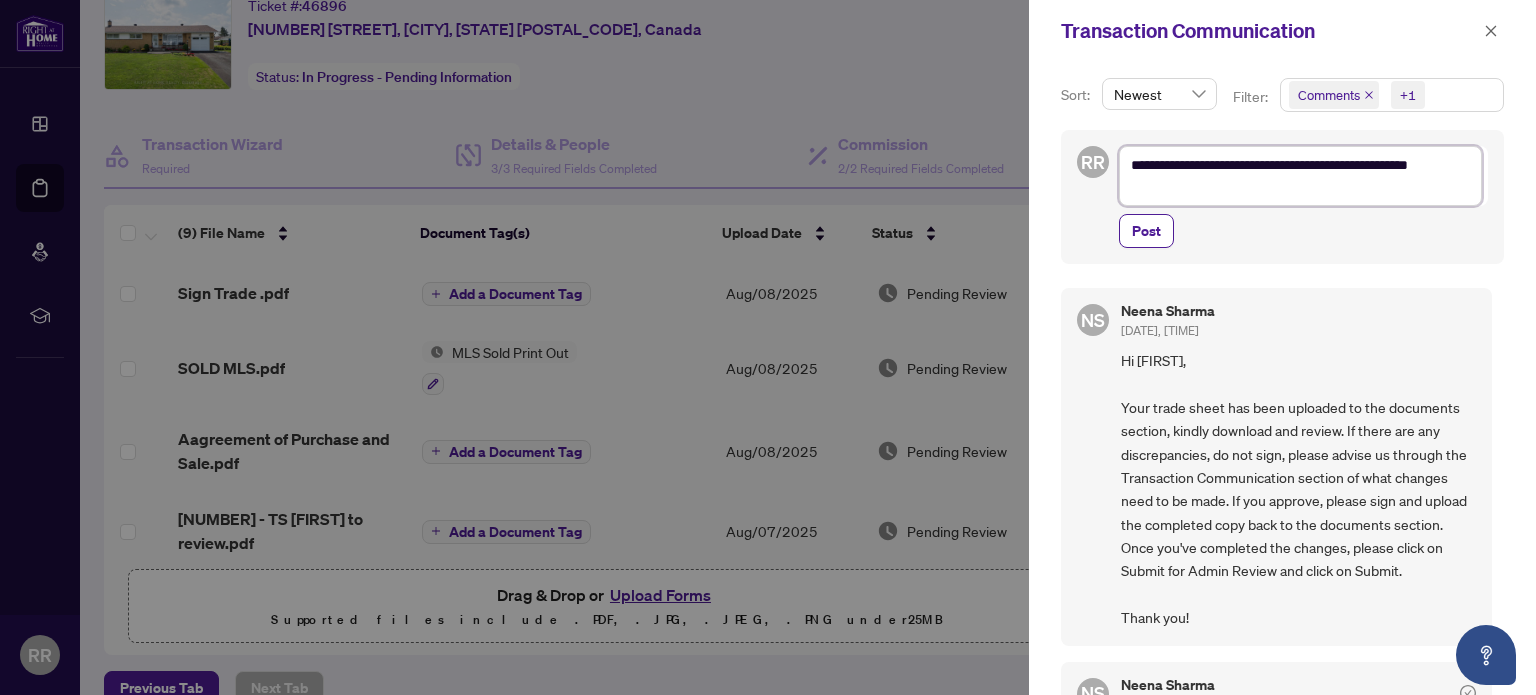 type on "**********" 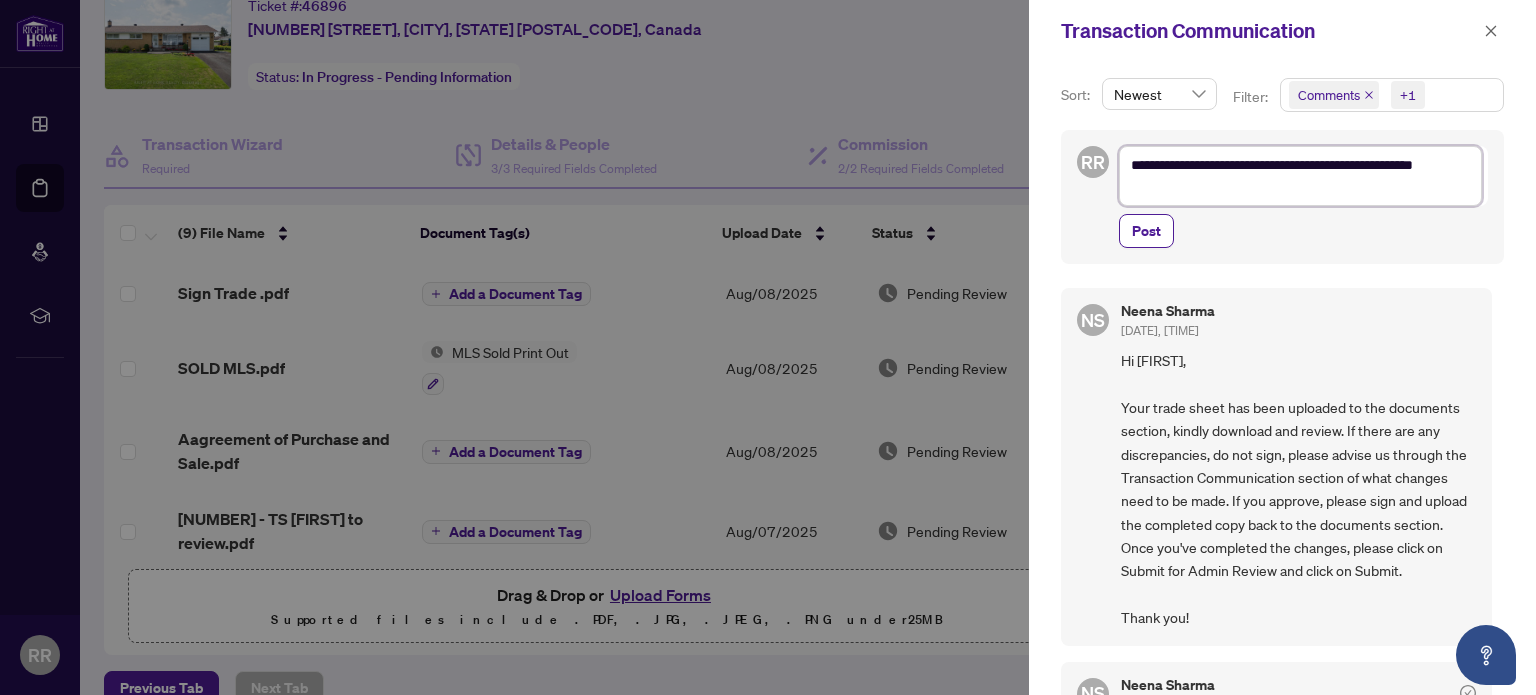 type on "**********" 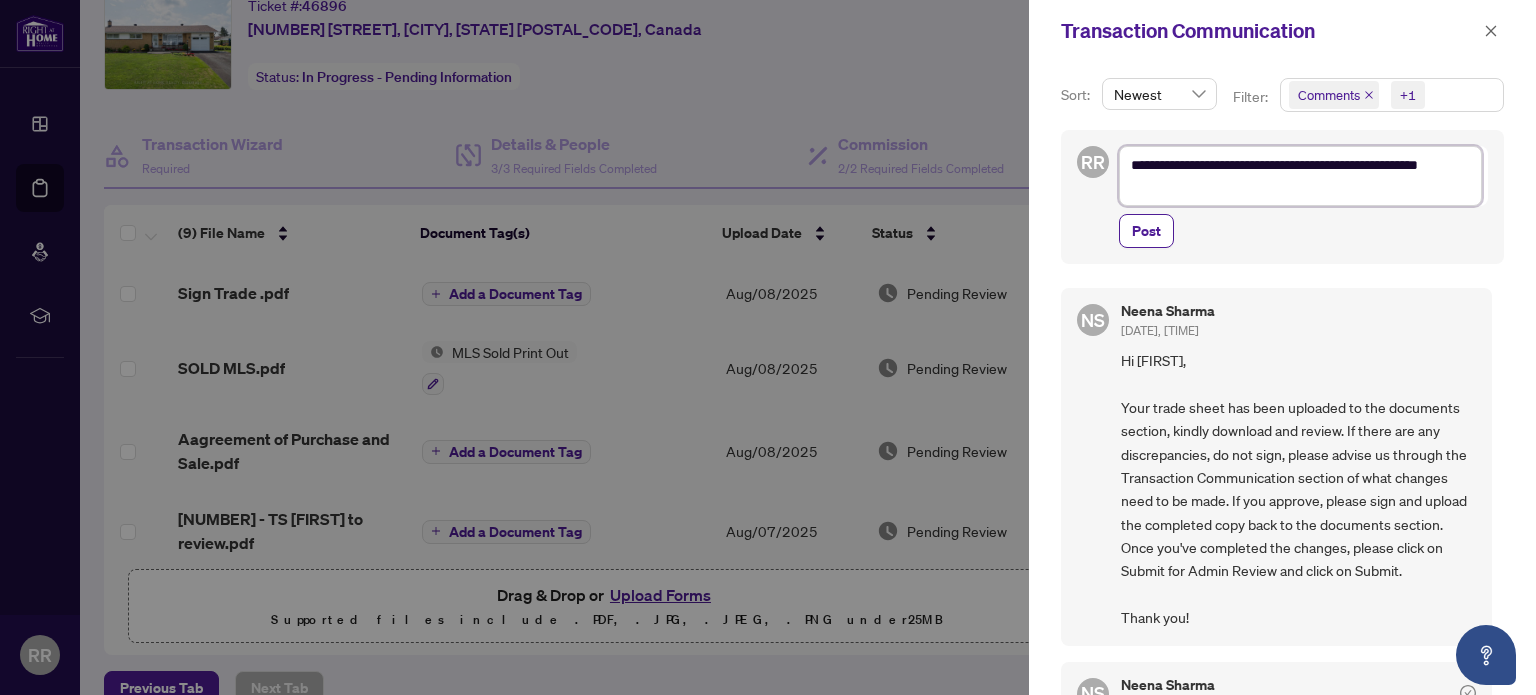 type on "**********" 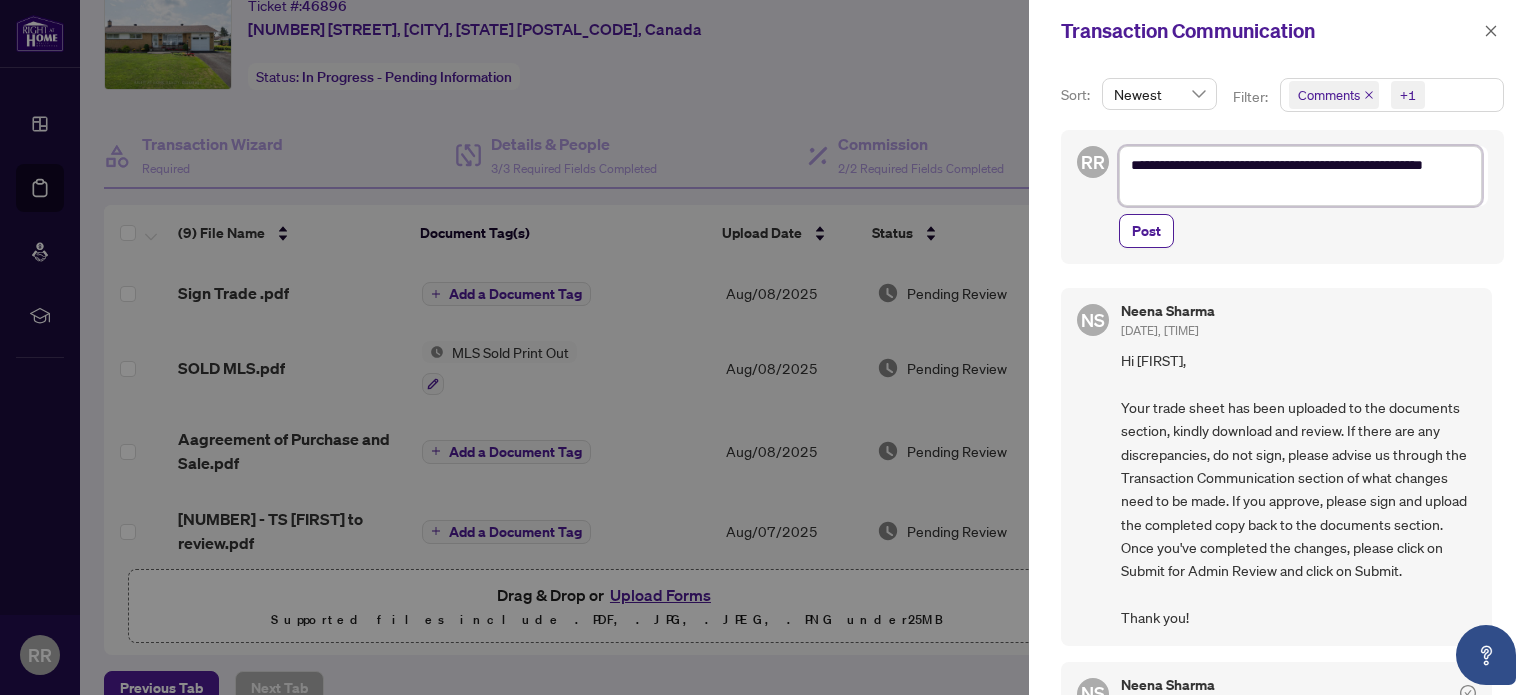 type on "**********" 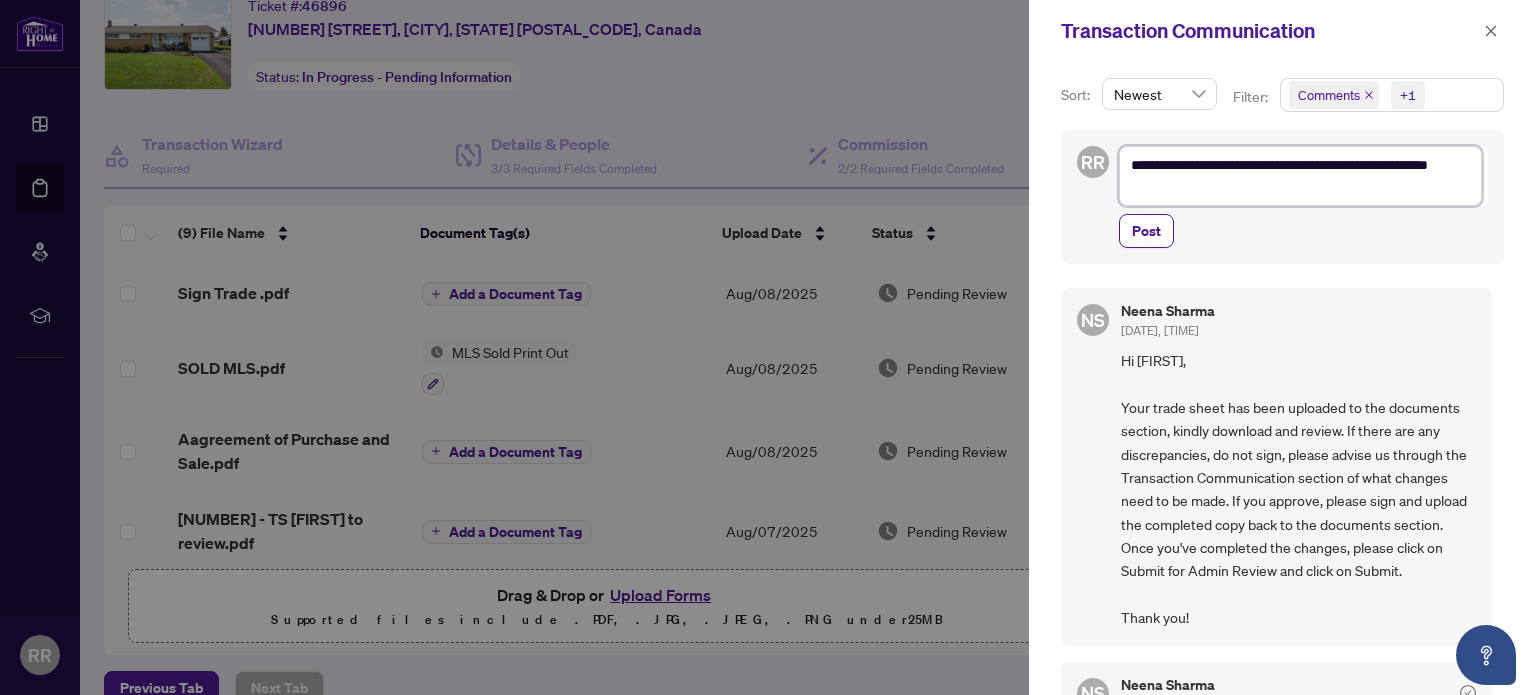 type on "**********" 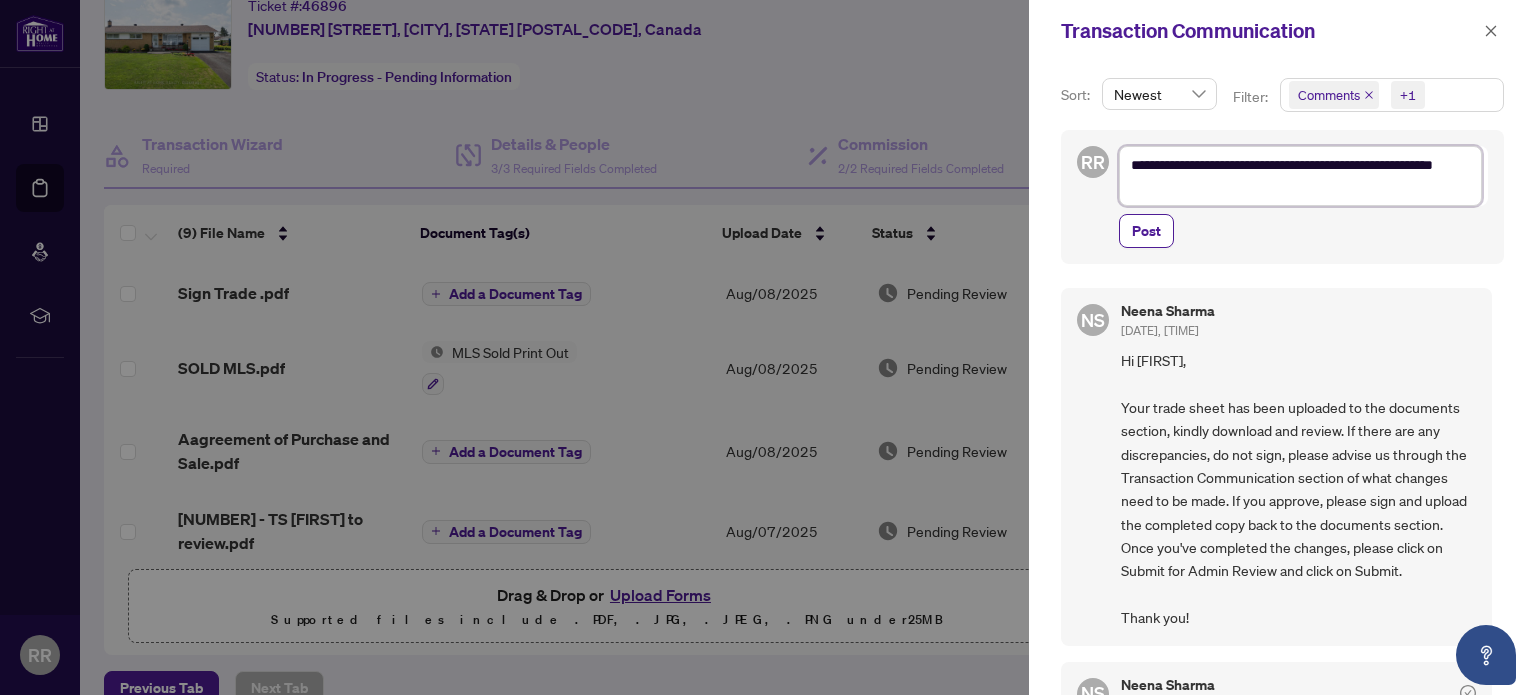 type on "**********" 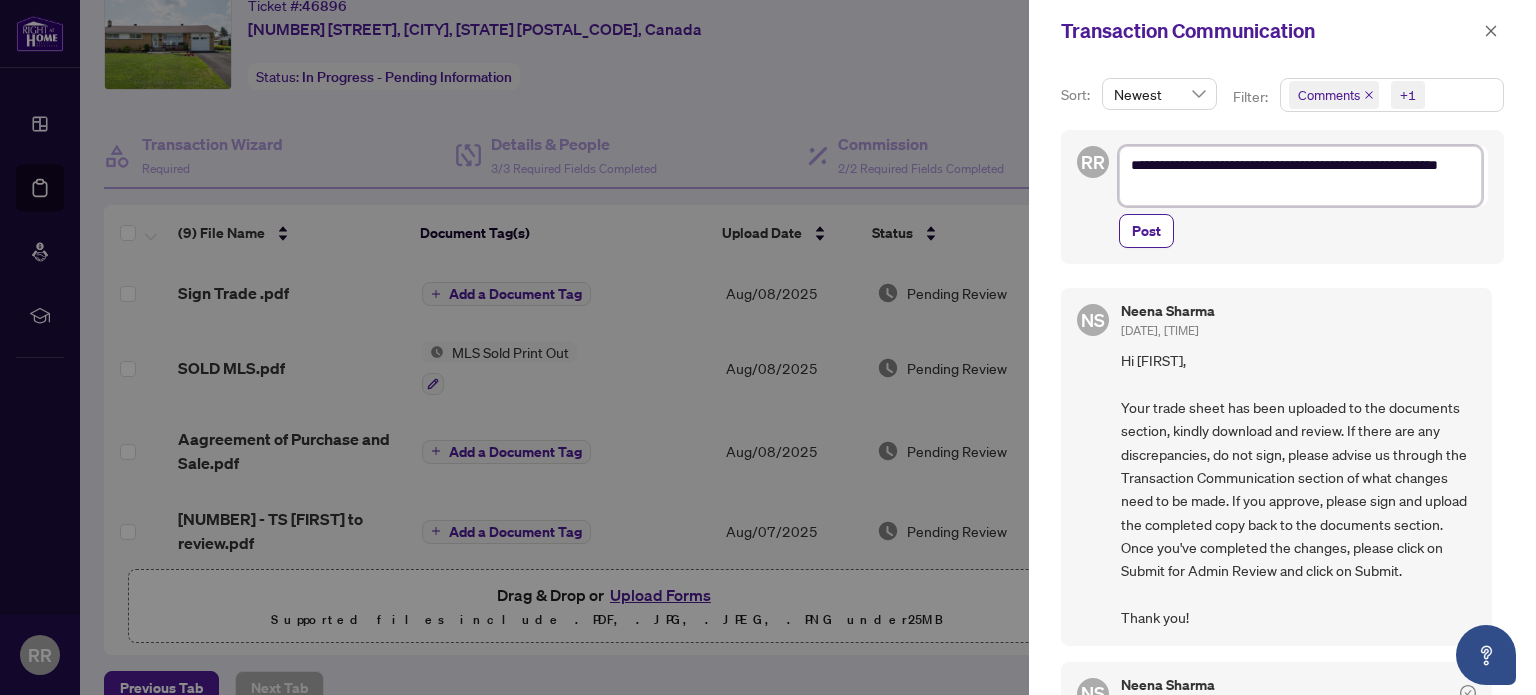 type on "**********" 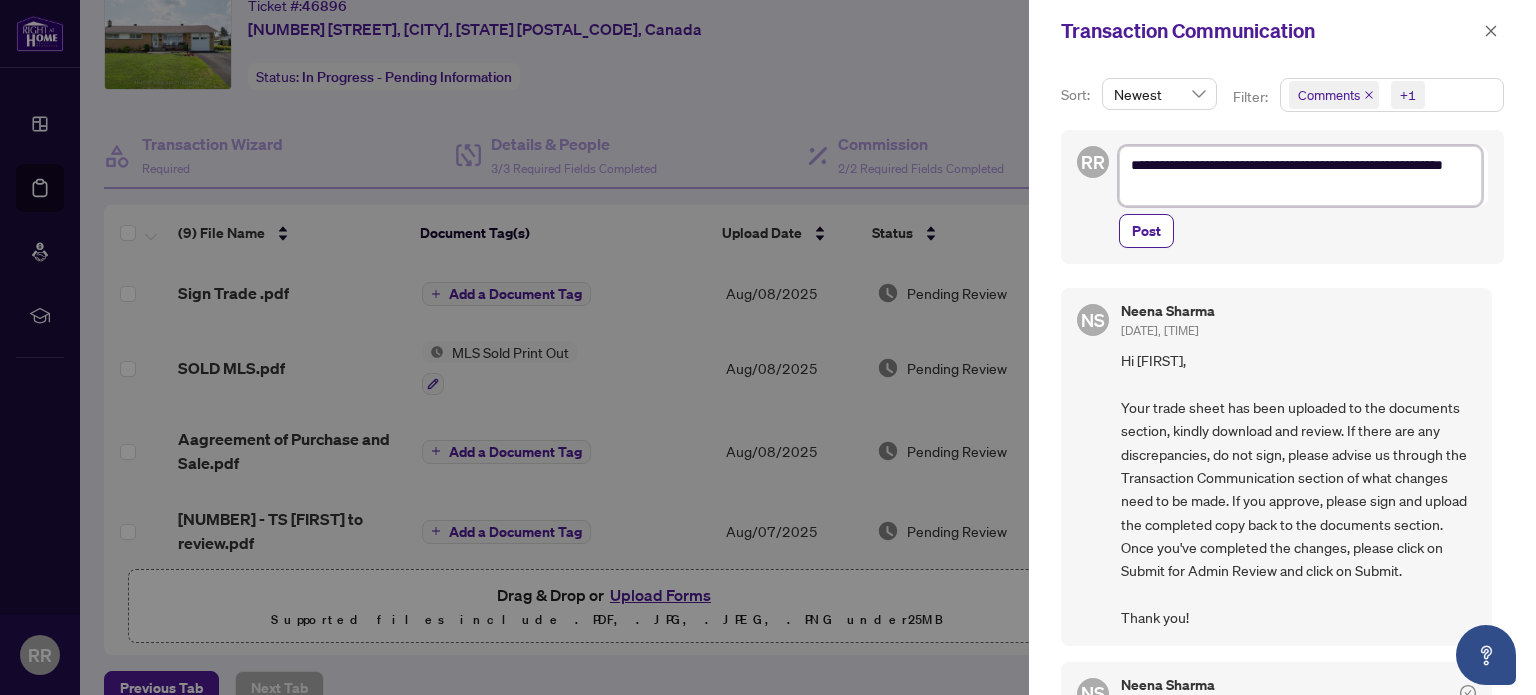 type on "**********" 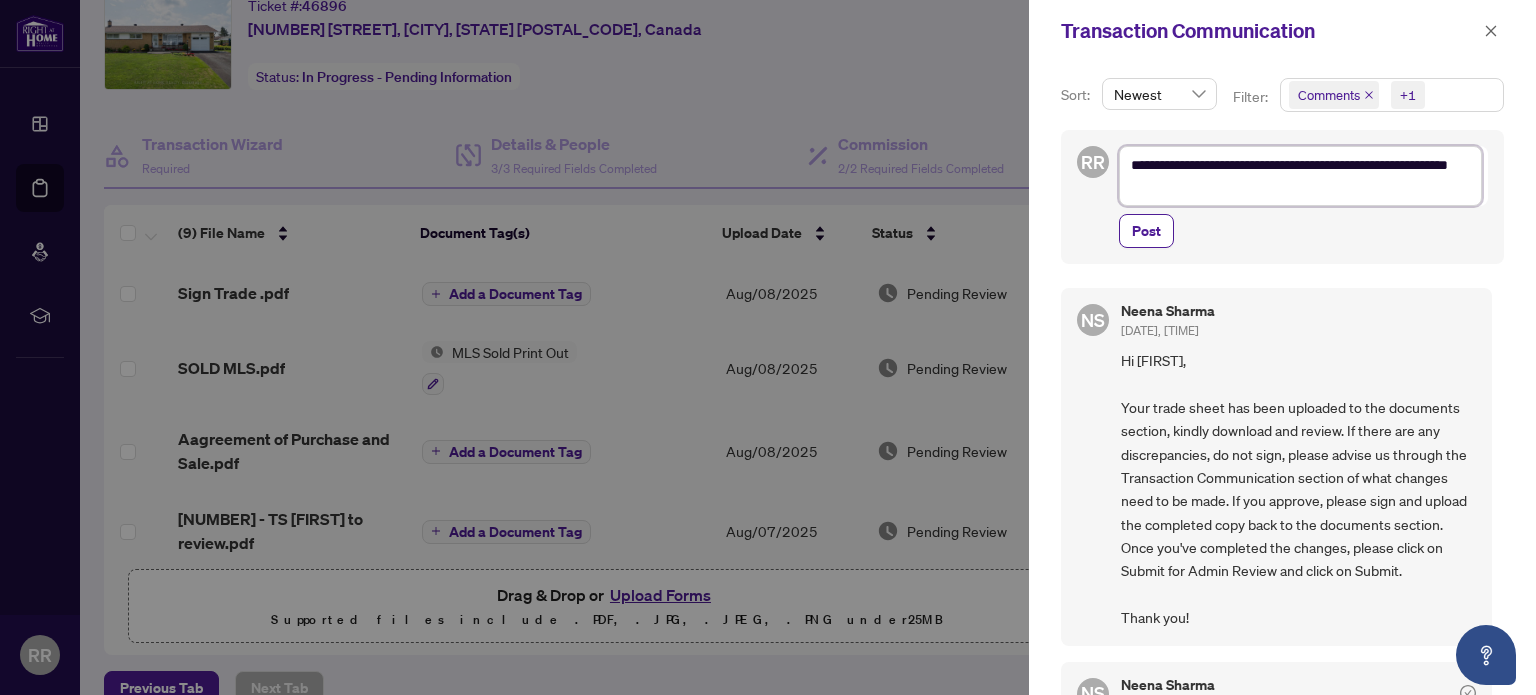 type on "**********" 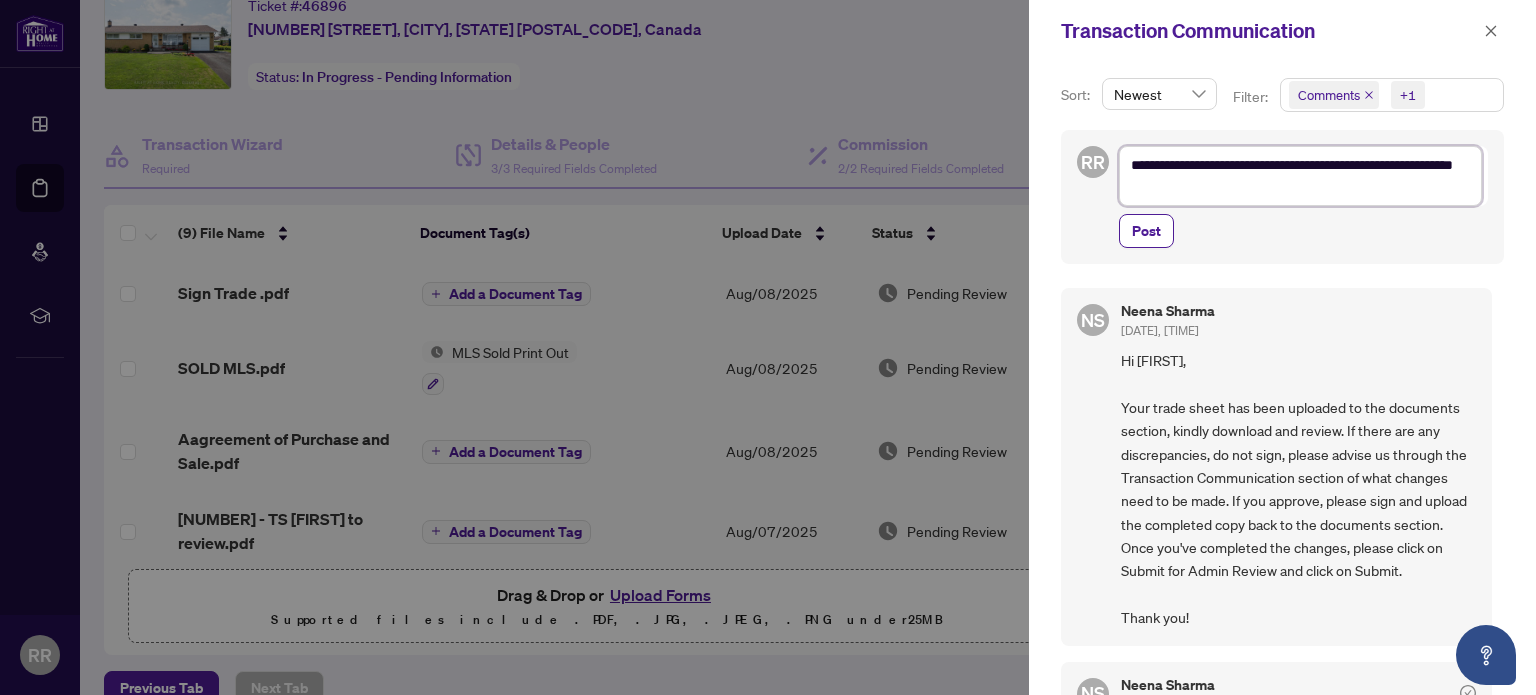 type on "**********" 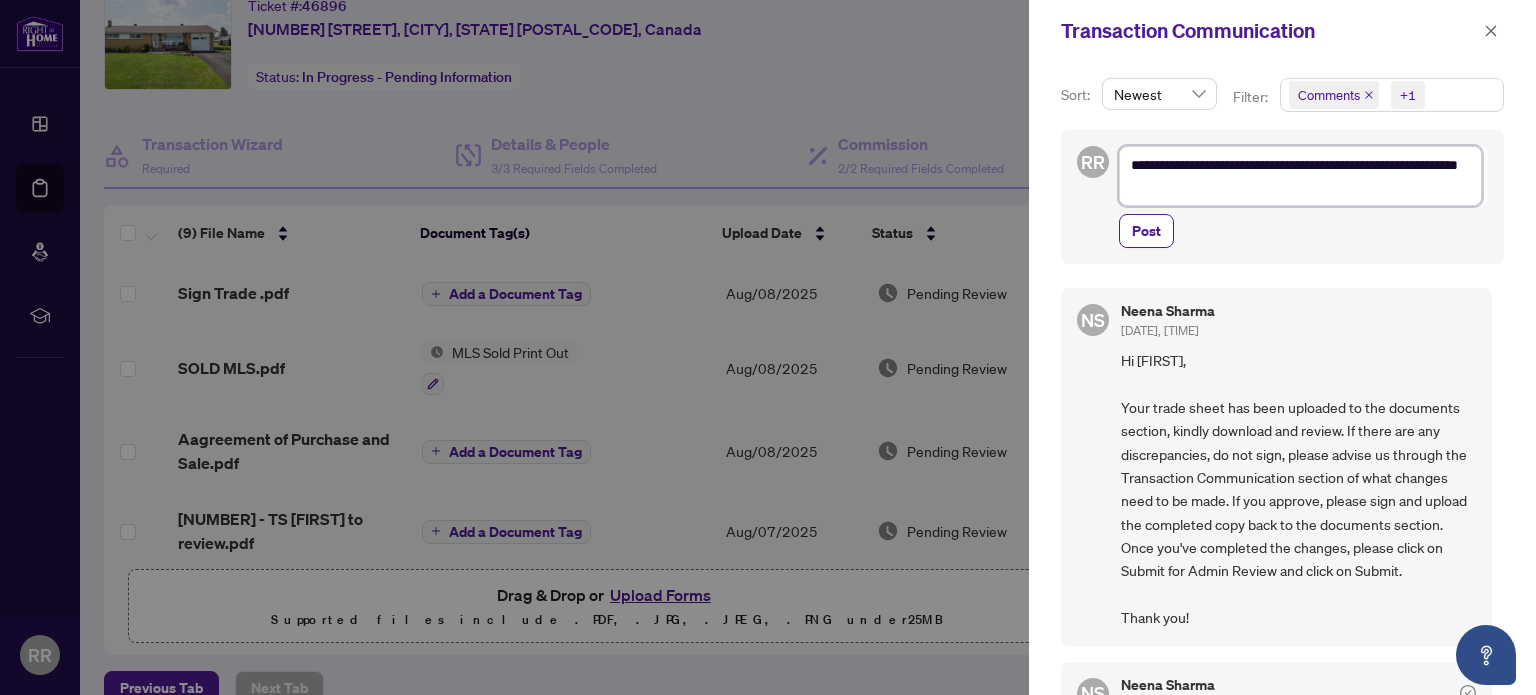 type on "**********" 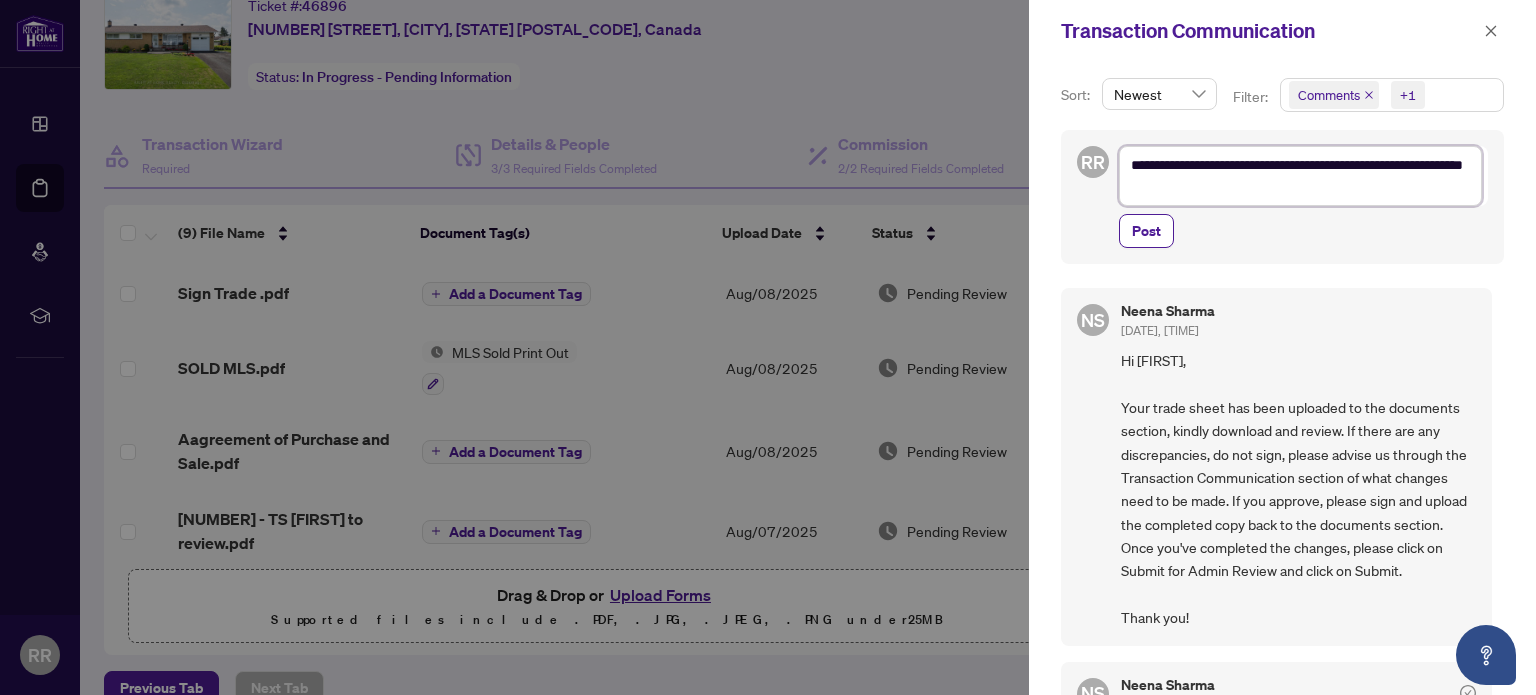 type on "**********" 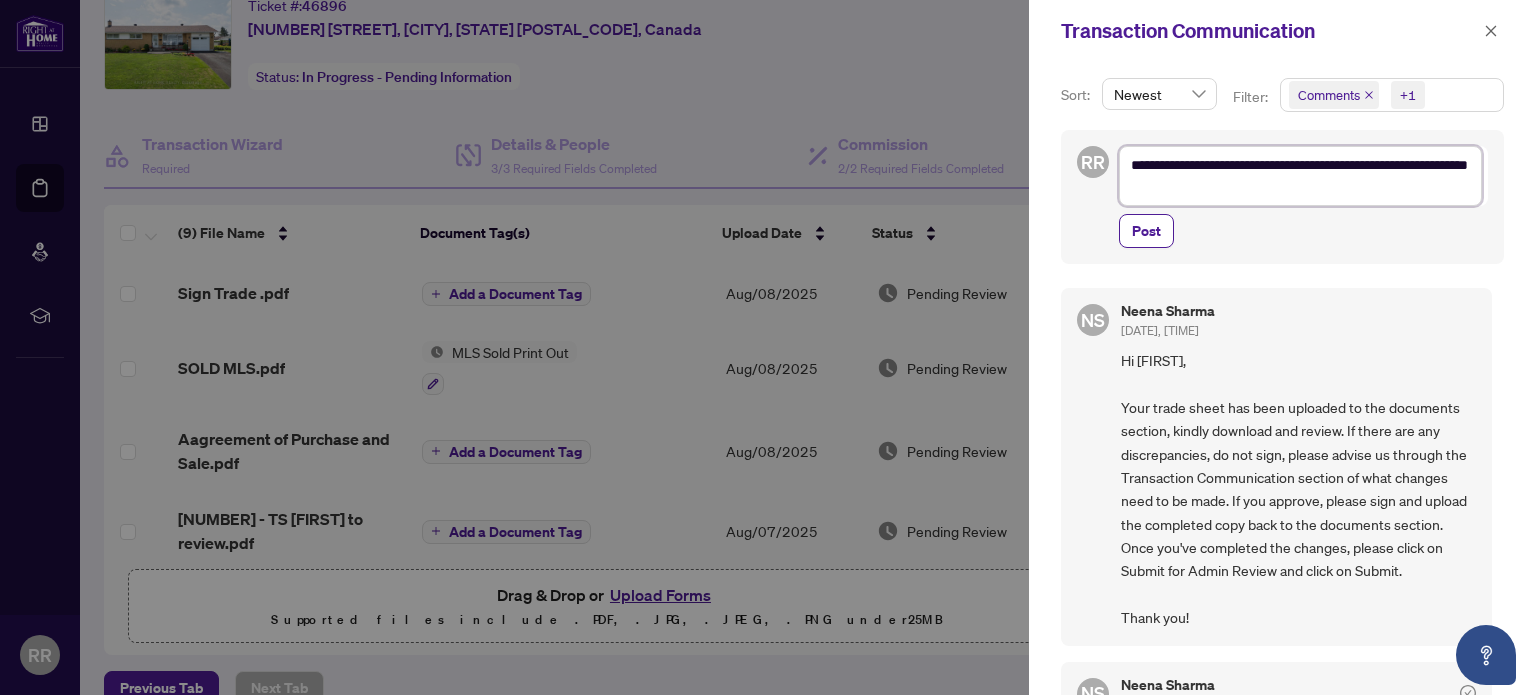 type on "**********" 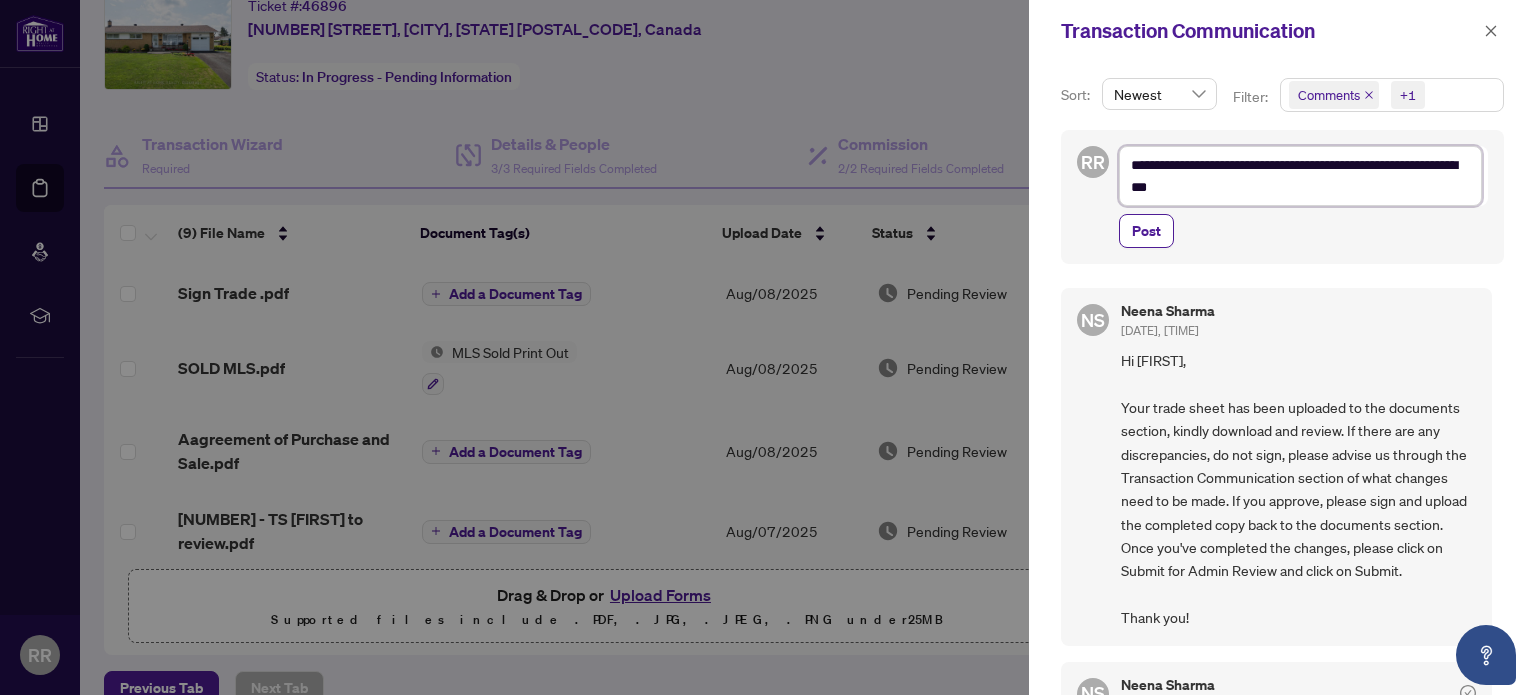 type on "**********" 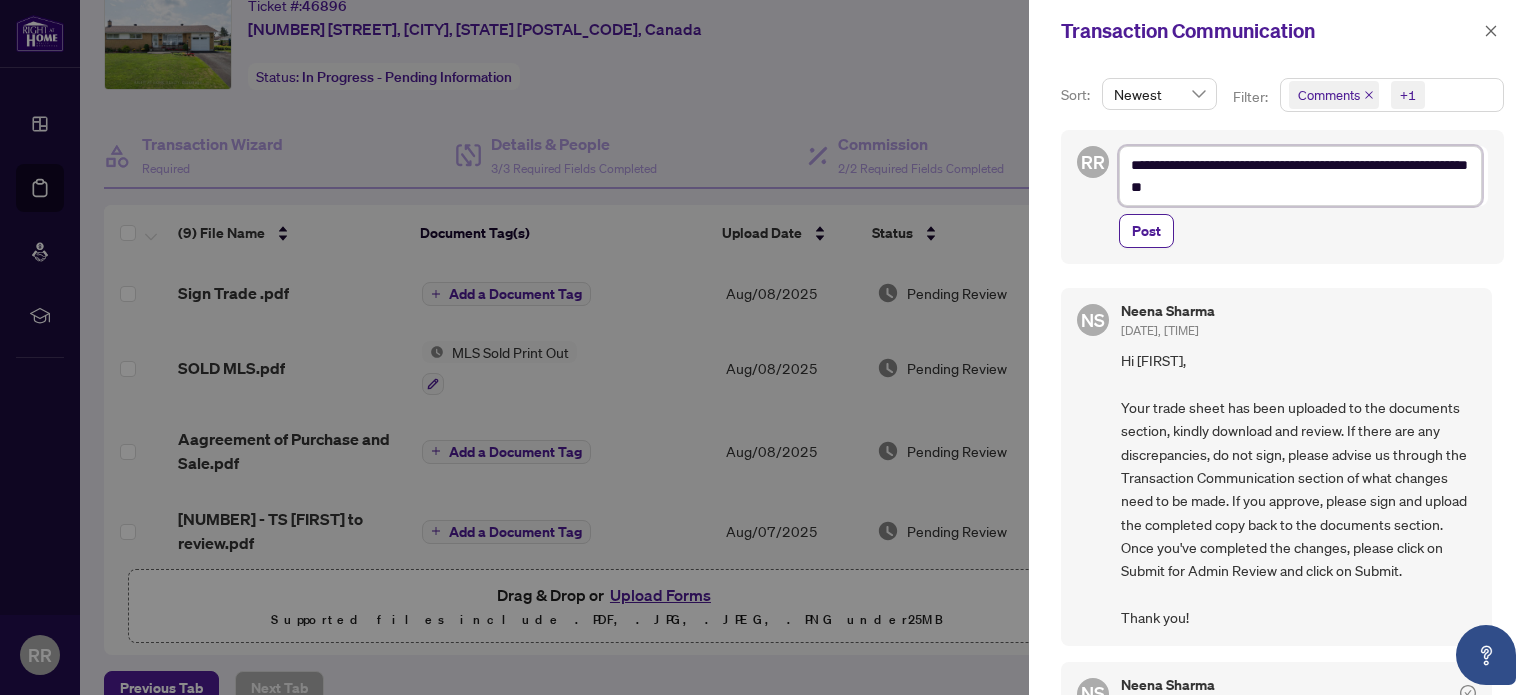 type on "**********" 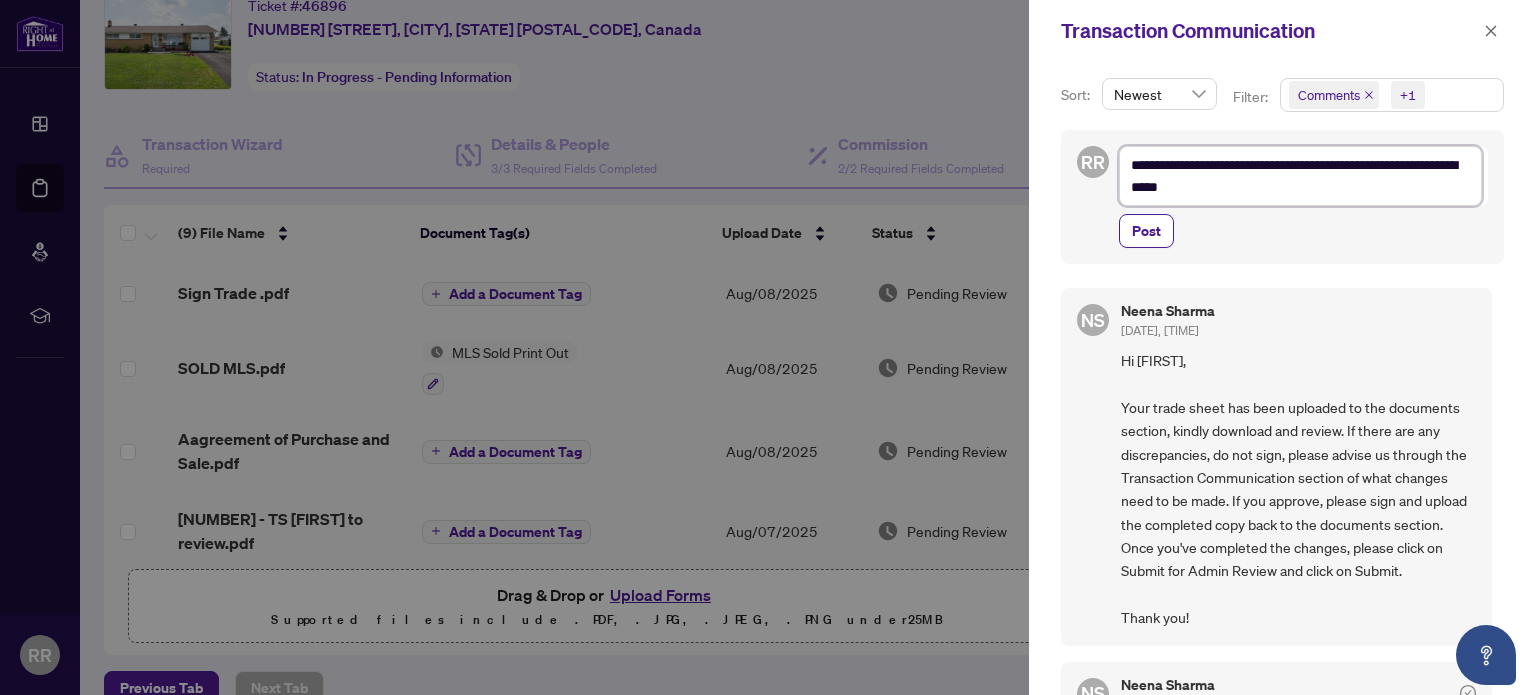 type on "**********" 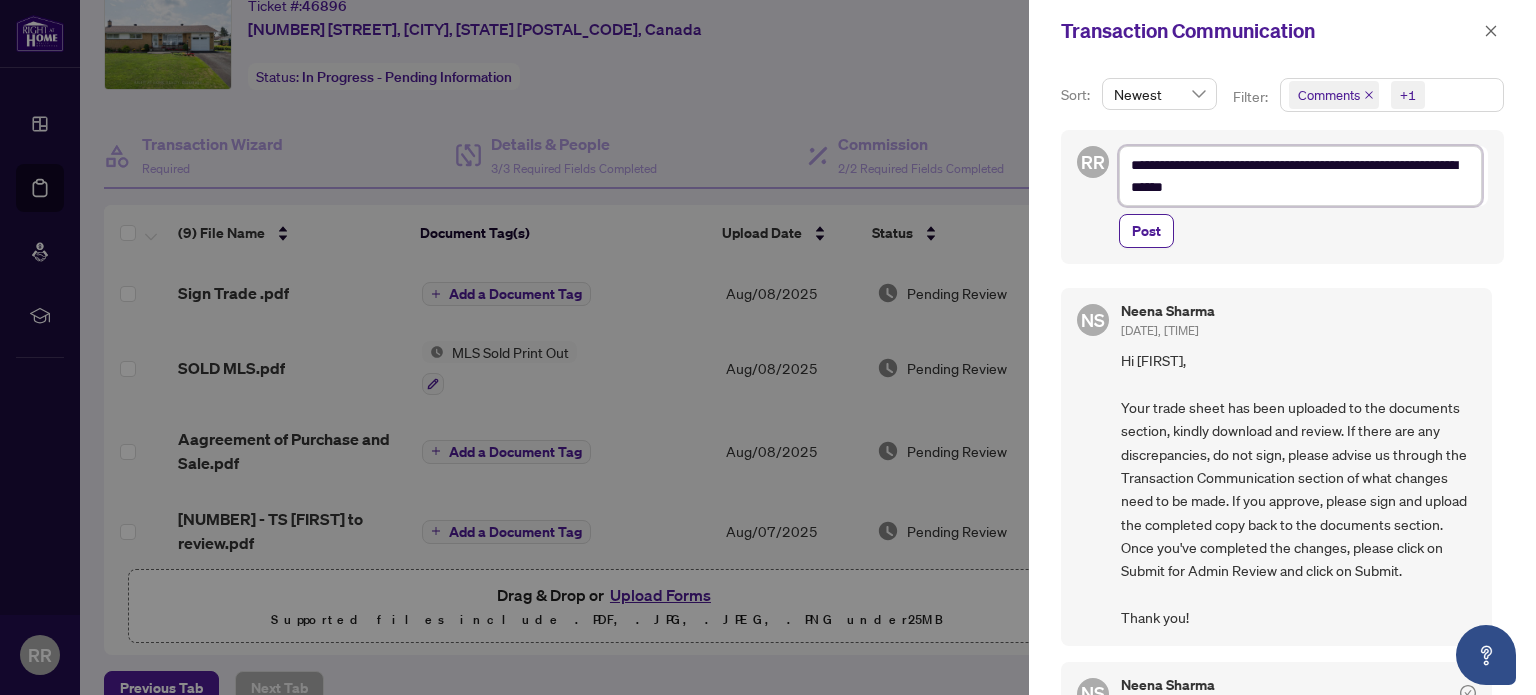 type on "**********" 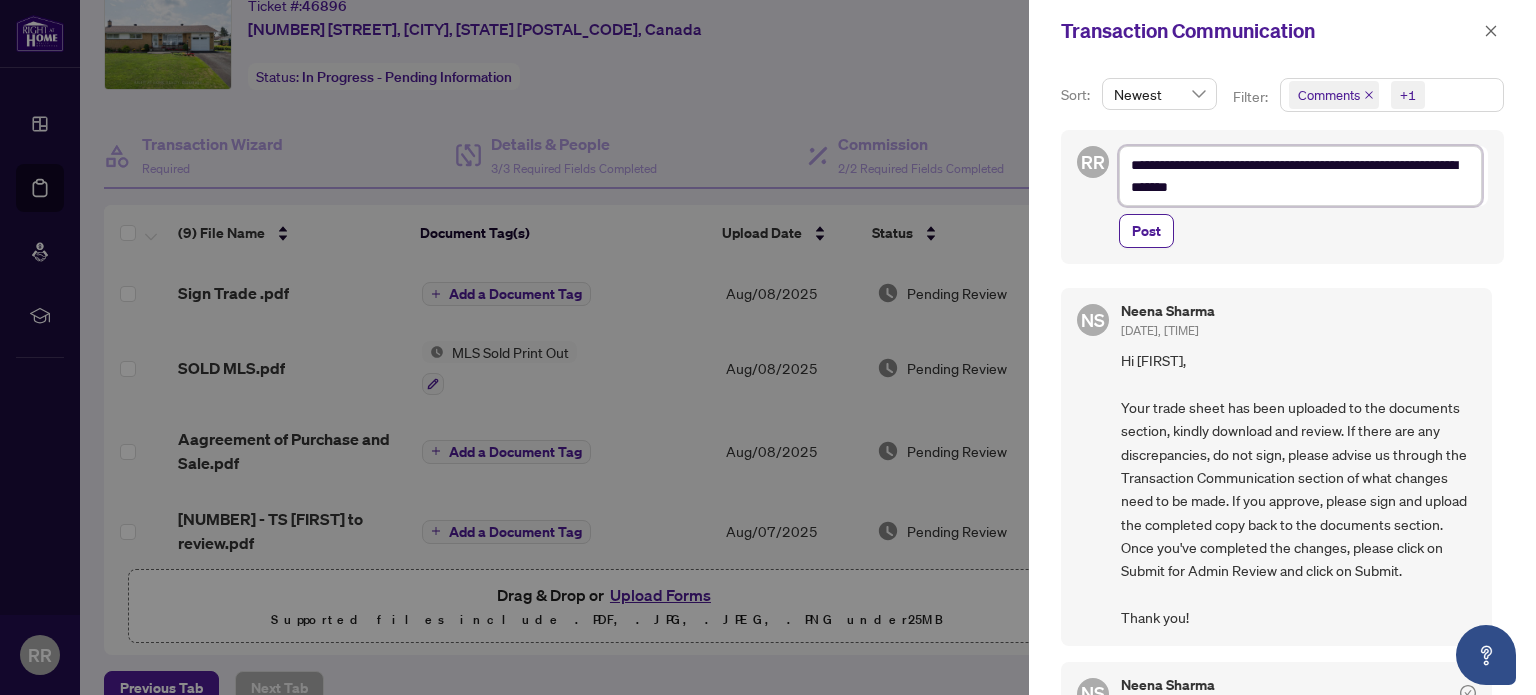 type on "**********" 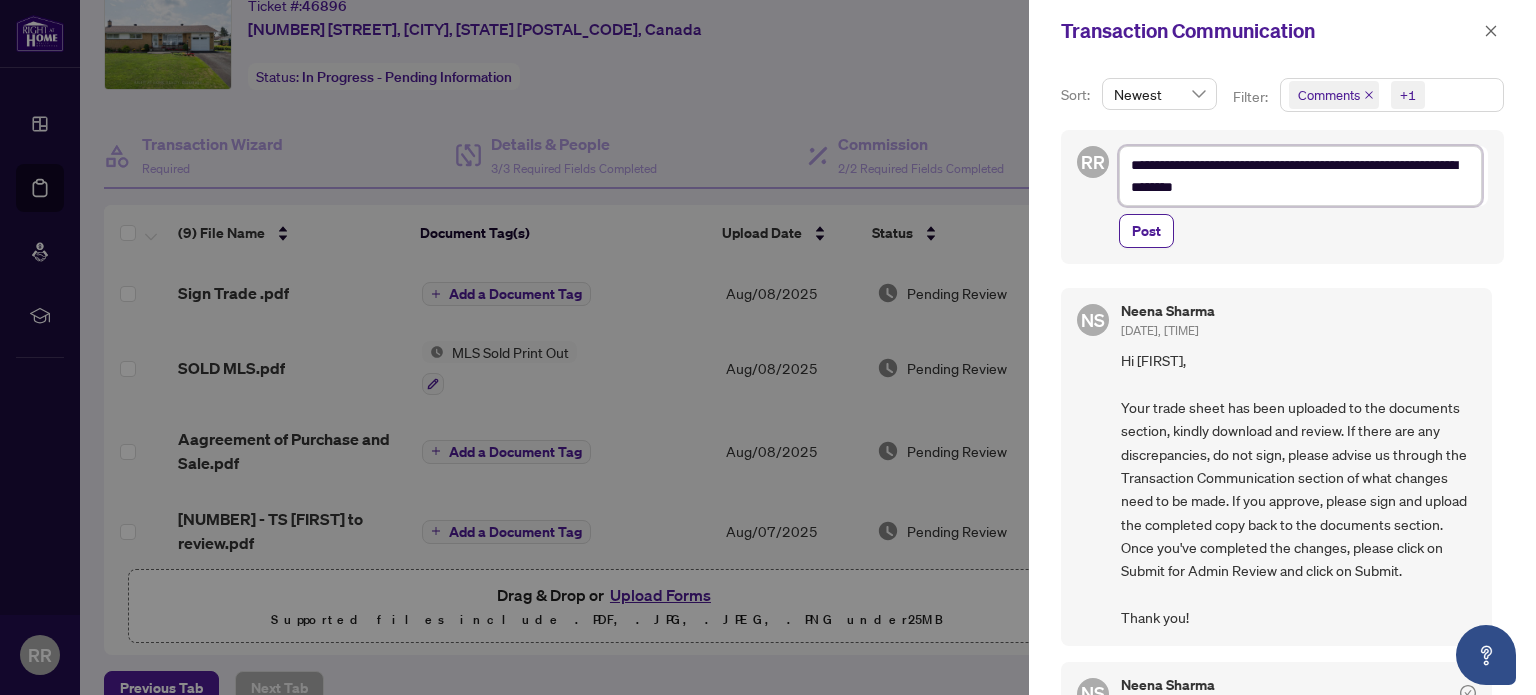 type on "**********" 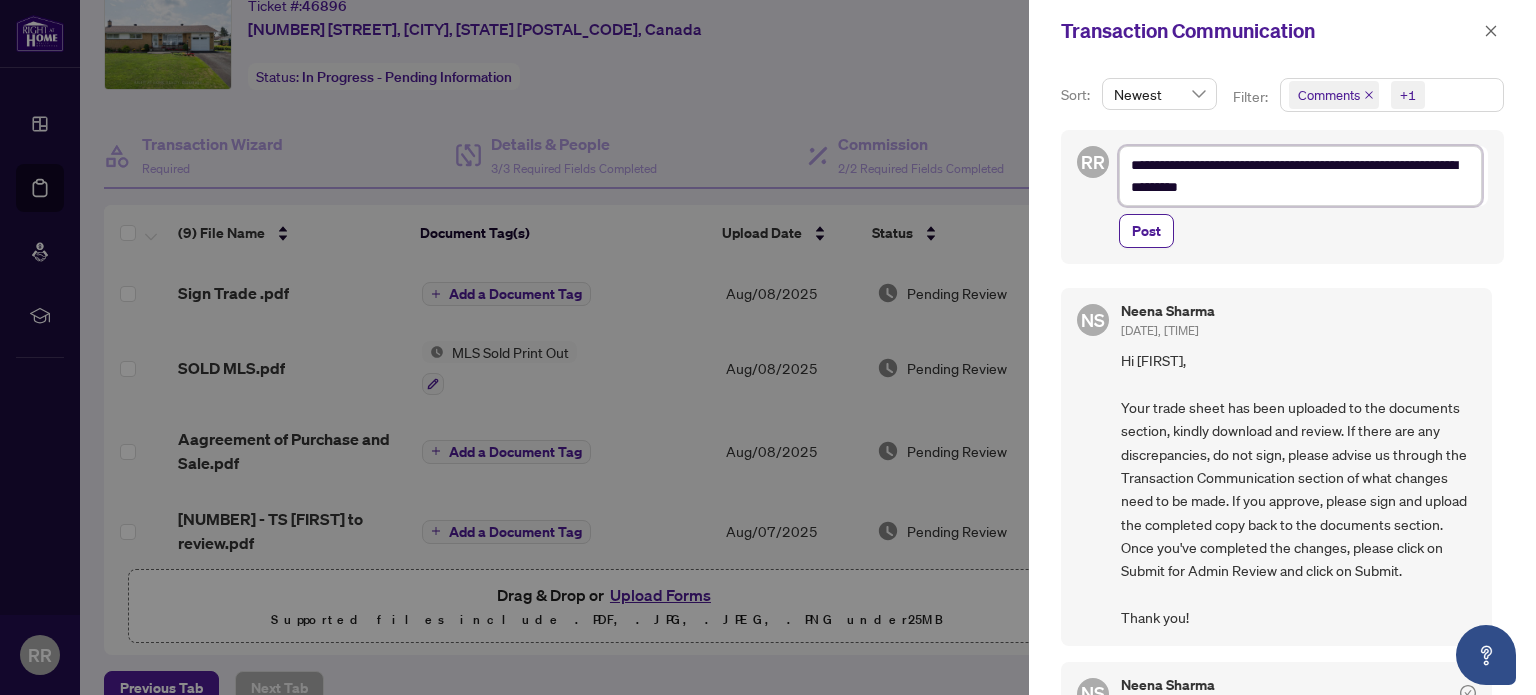 type on "**********" 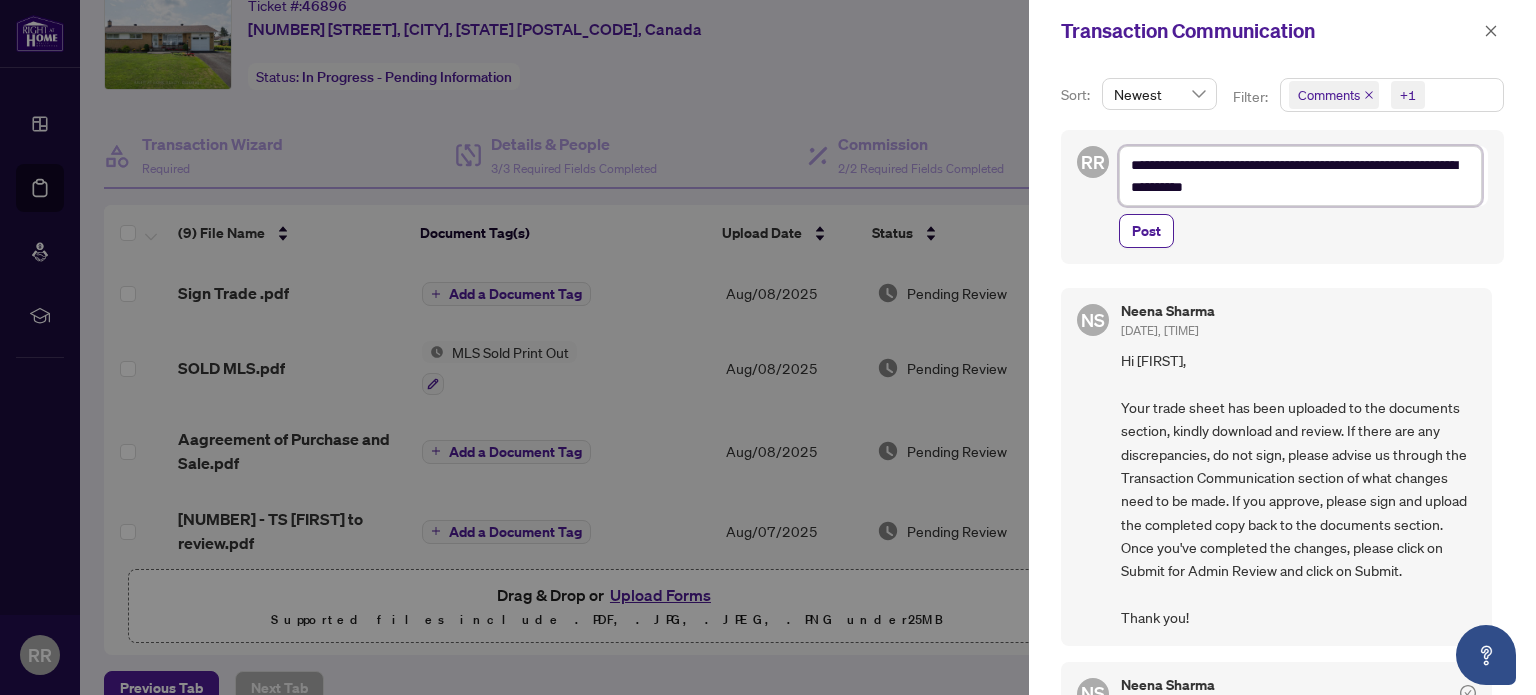type on "**********" 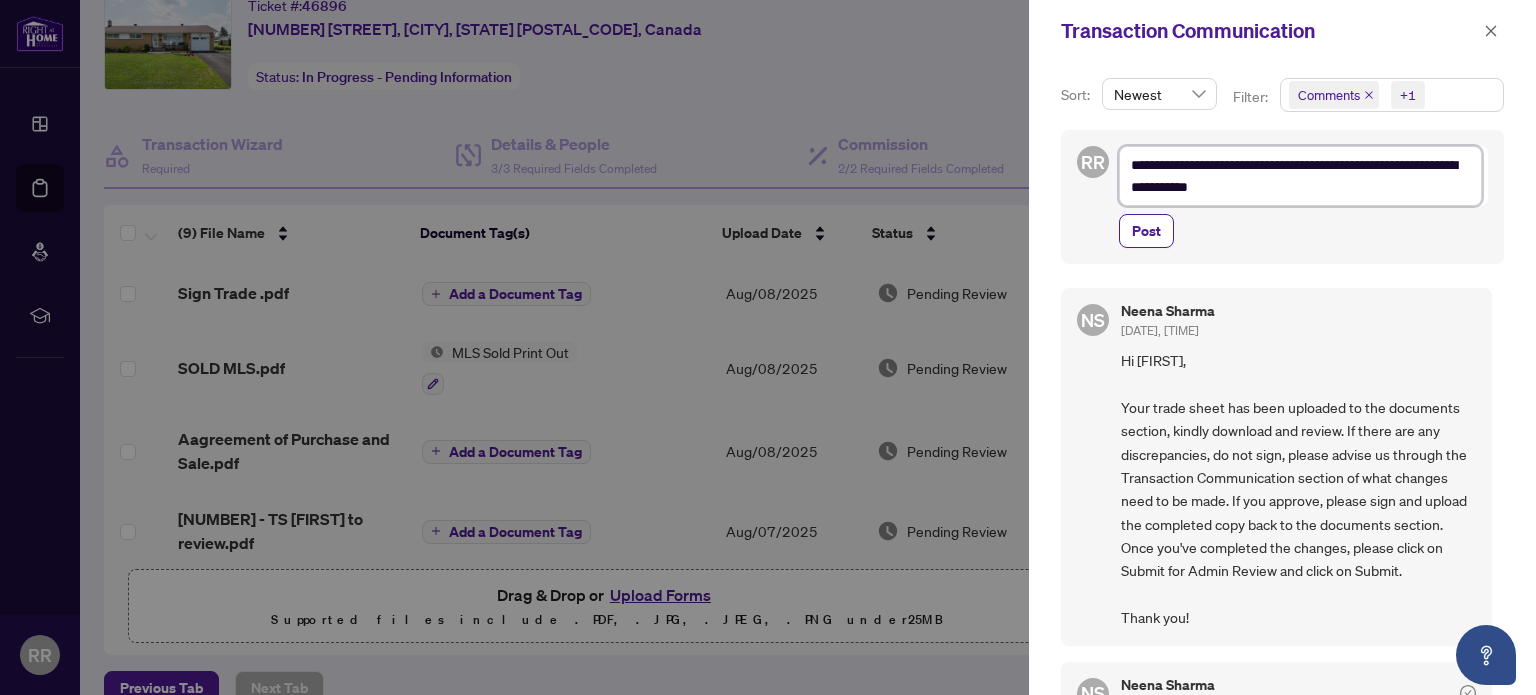 type on "**********" 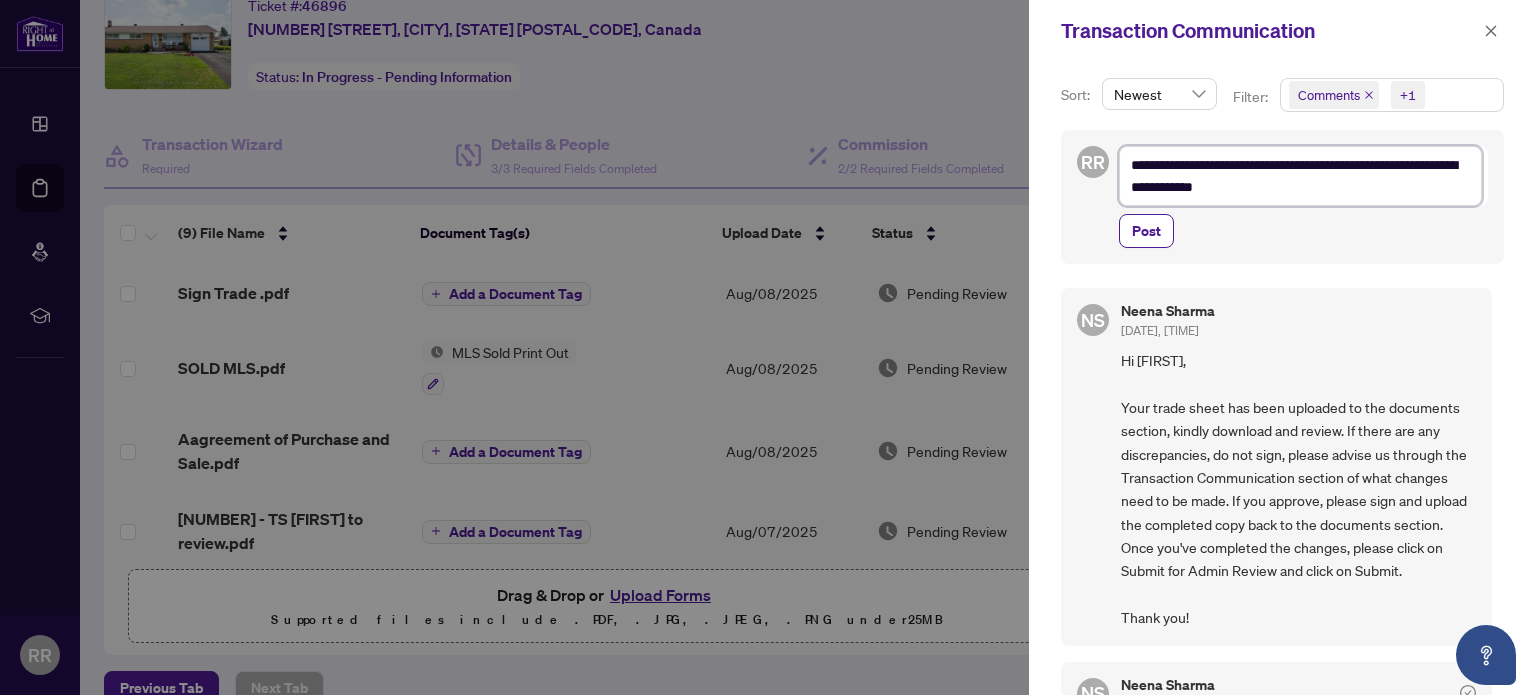 type on "**********" 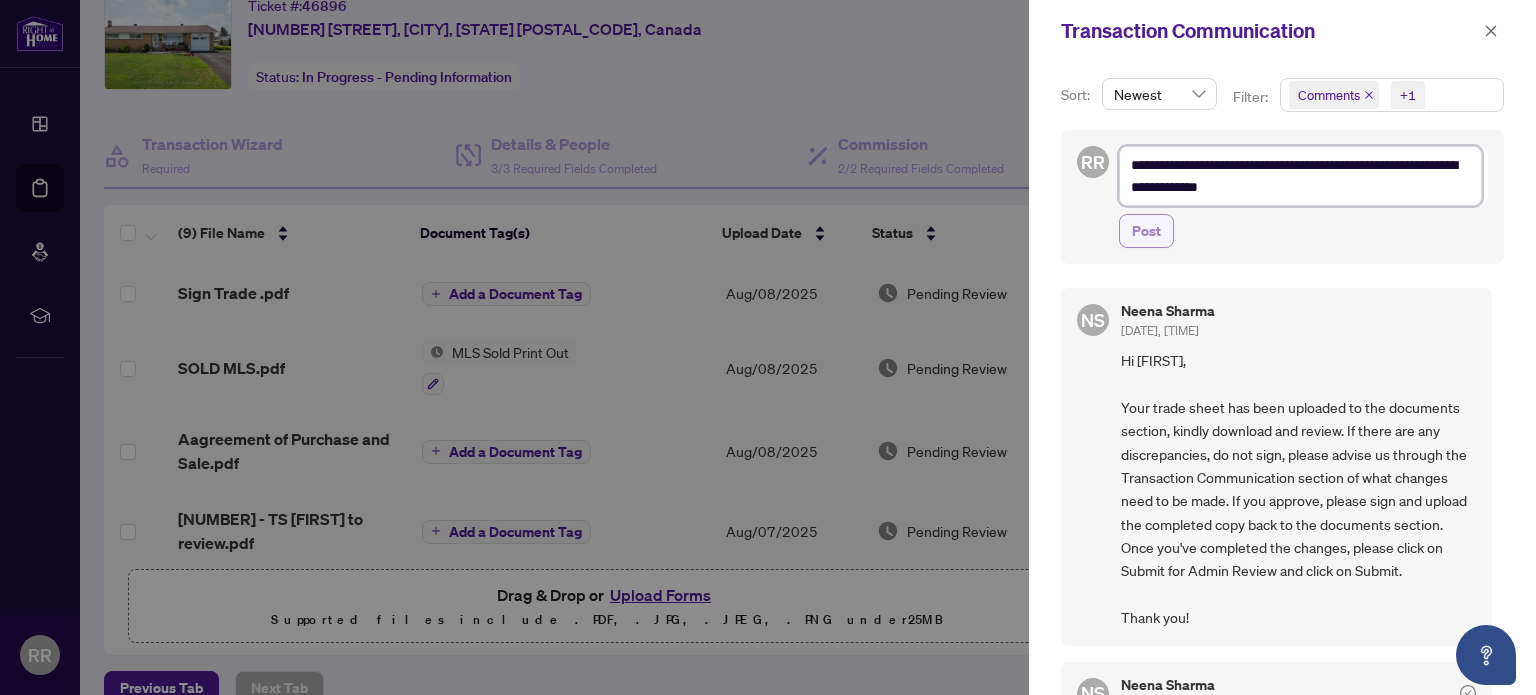 type on "**********" 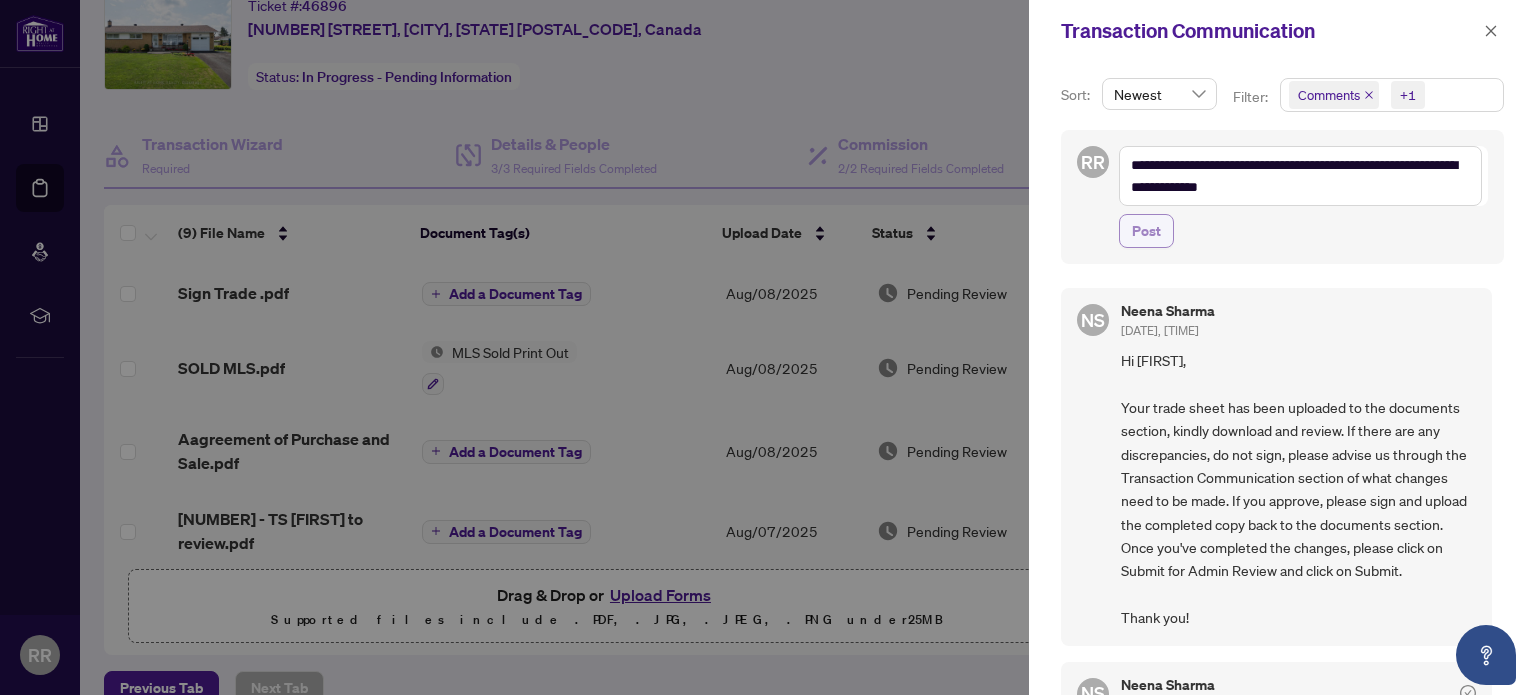 click on "Post" at bounding box center (1146, 231) 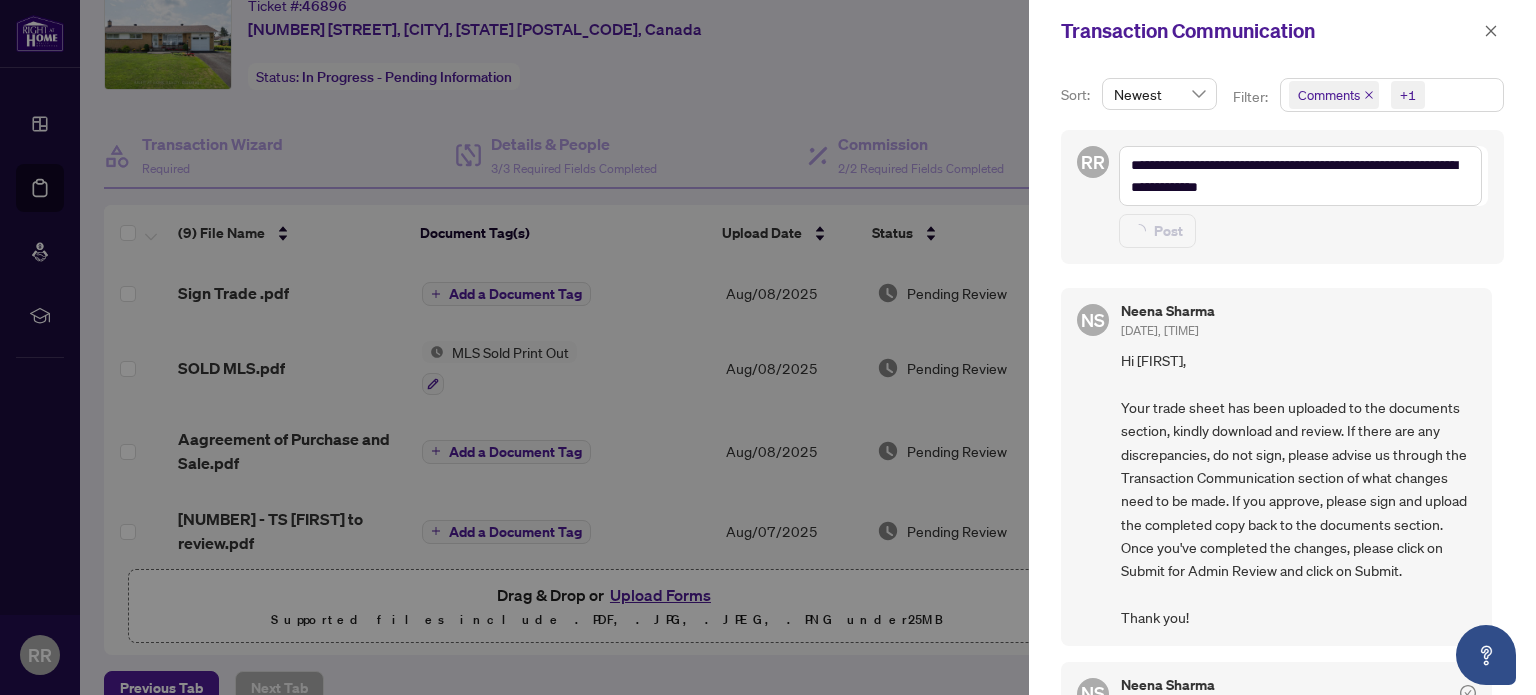 type 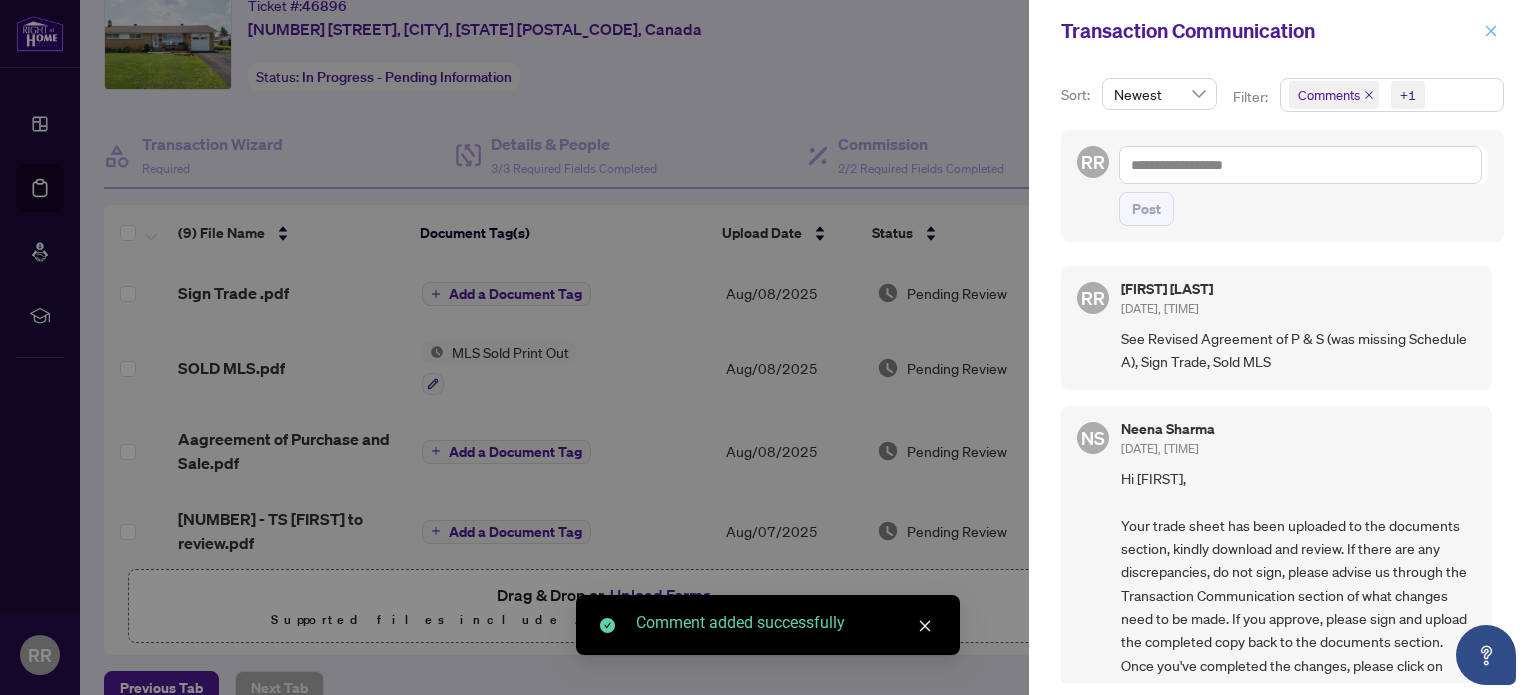 click 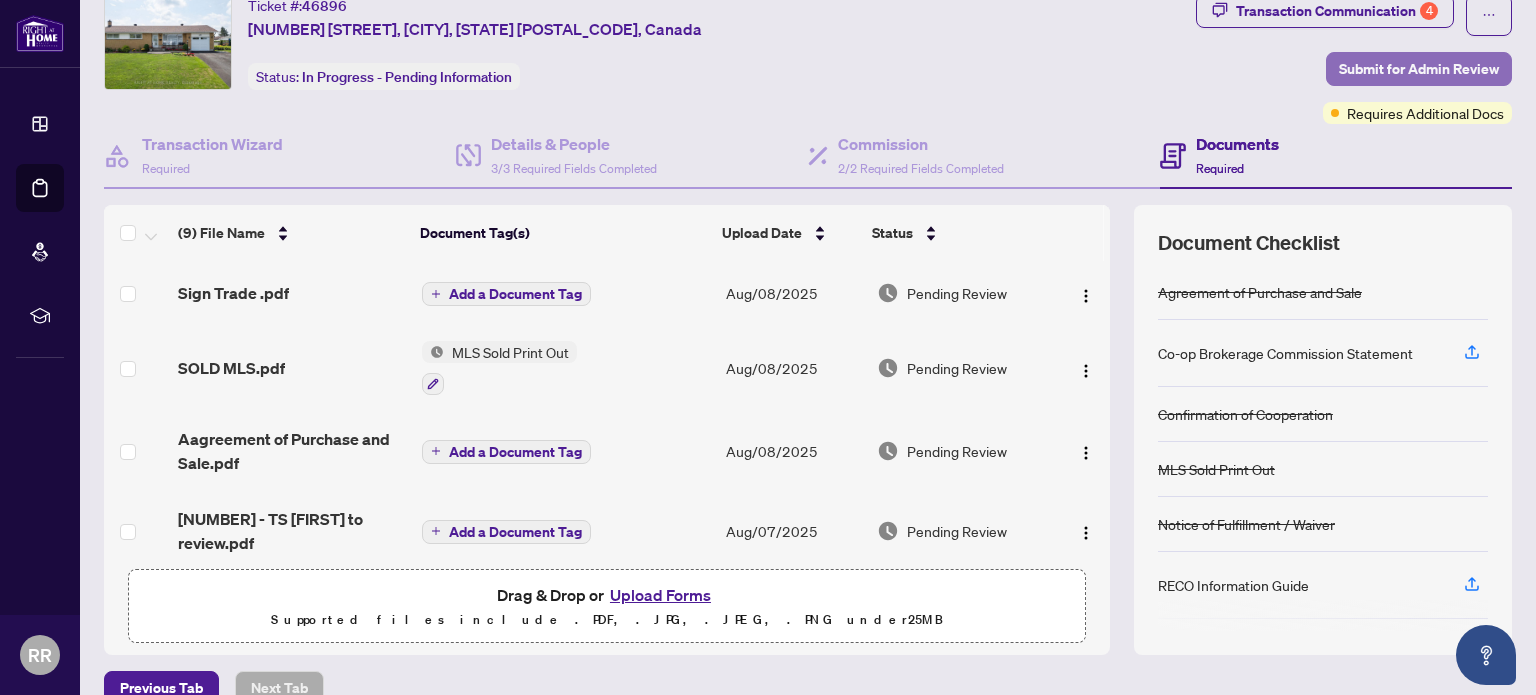 click on "Submit for Admin Review" at bounding box center (1419, 69) 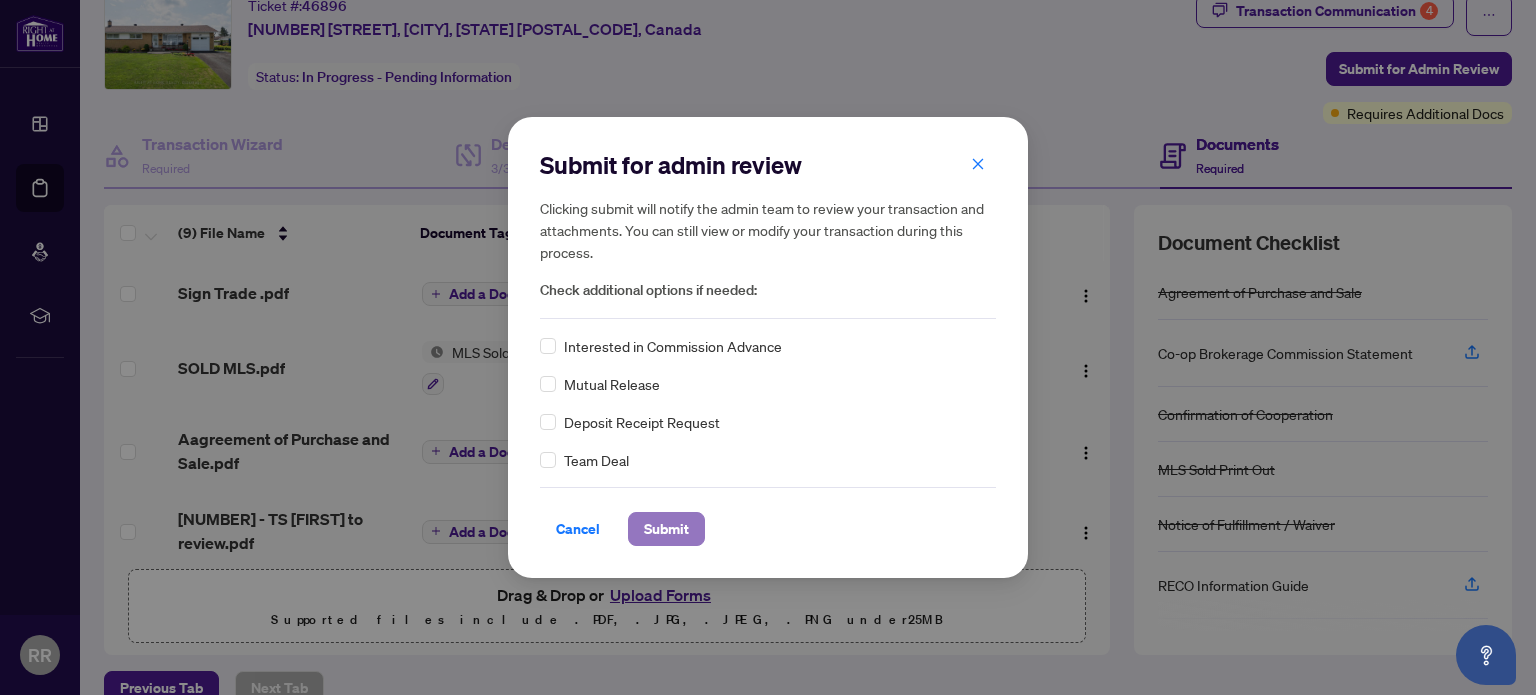 click on "Submit" at bounding box center [666, 529] 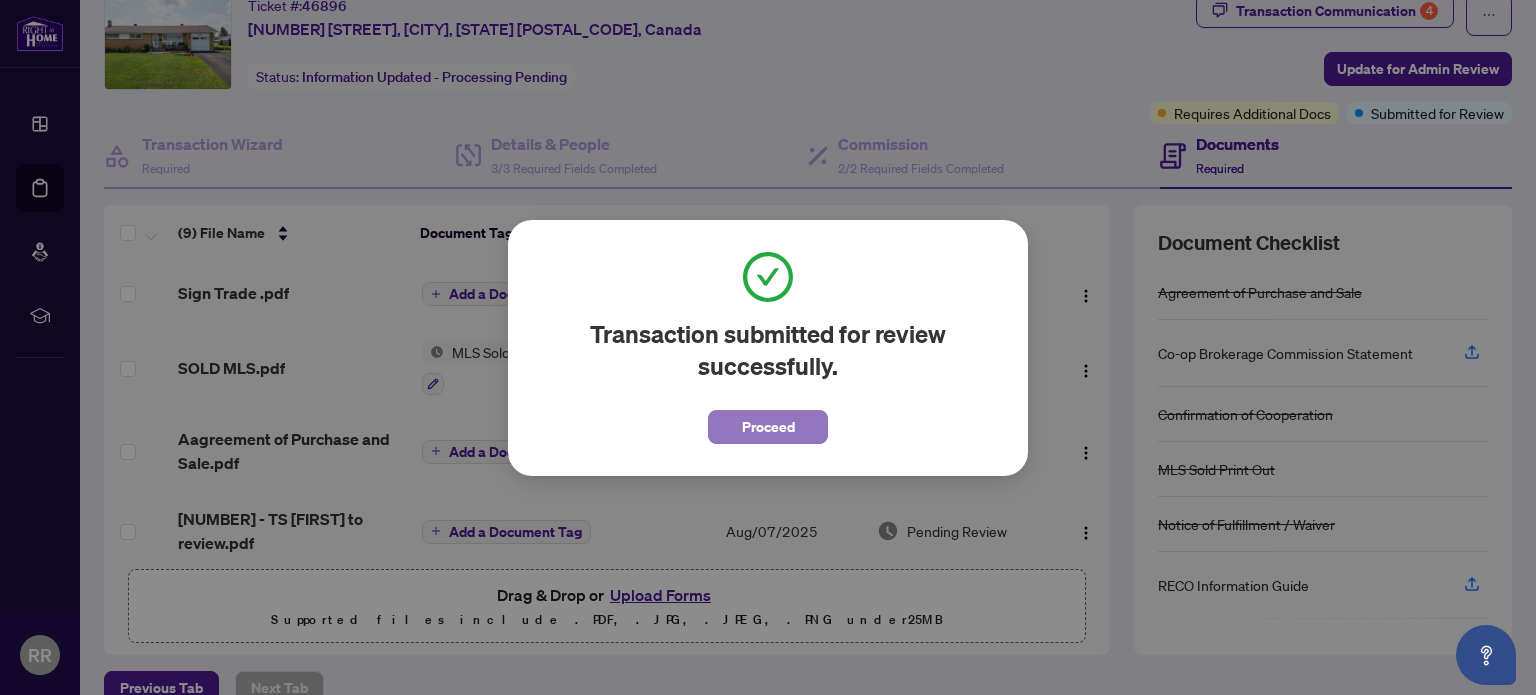 click on "Proceed" at bounding box center [768, 427] 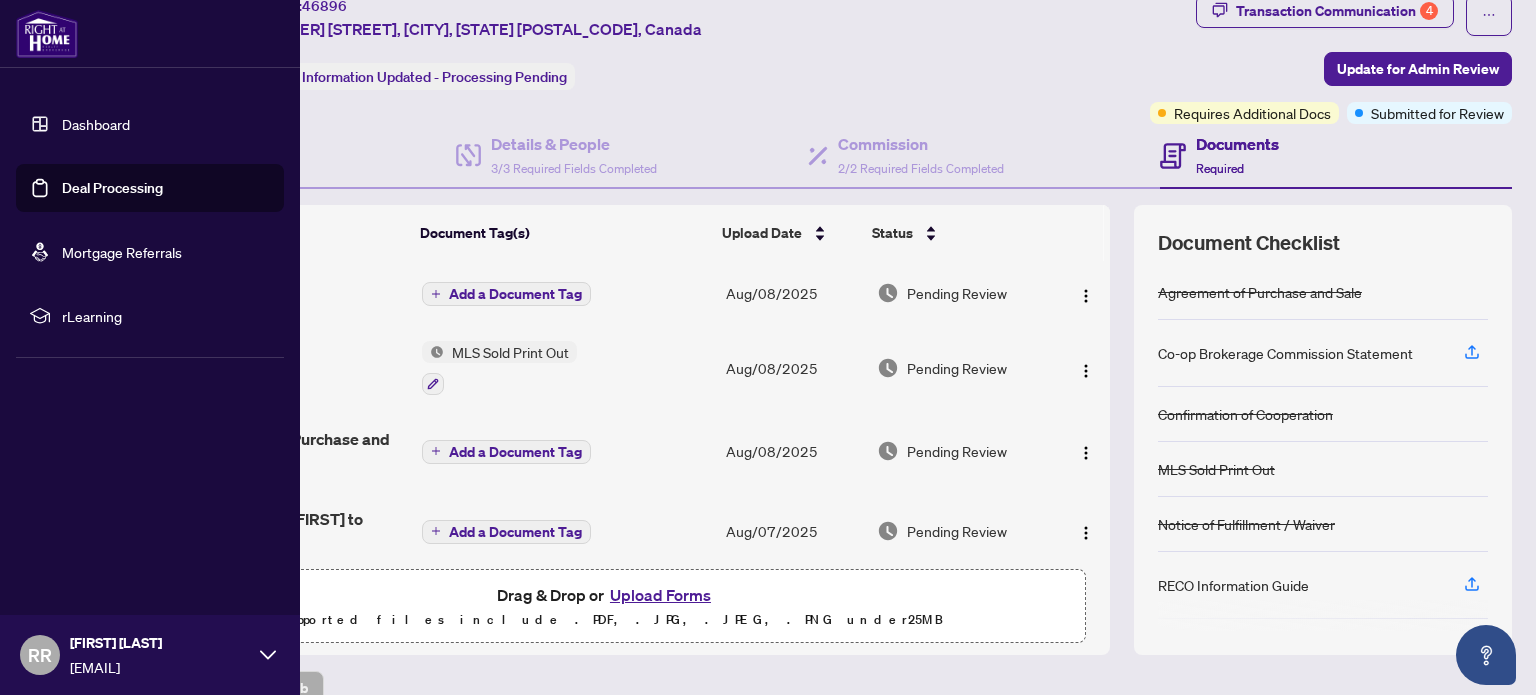 click on "Dashboard" at bounding box center (96, 124) 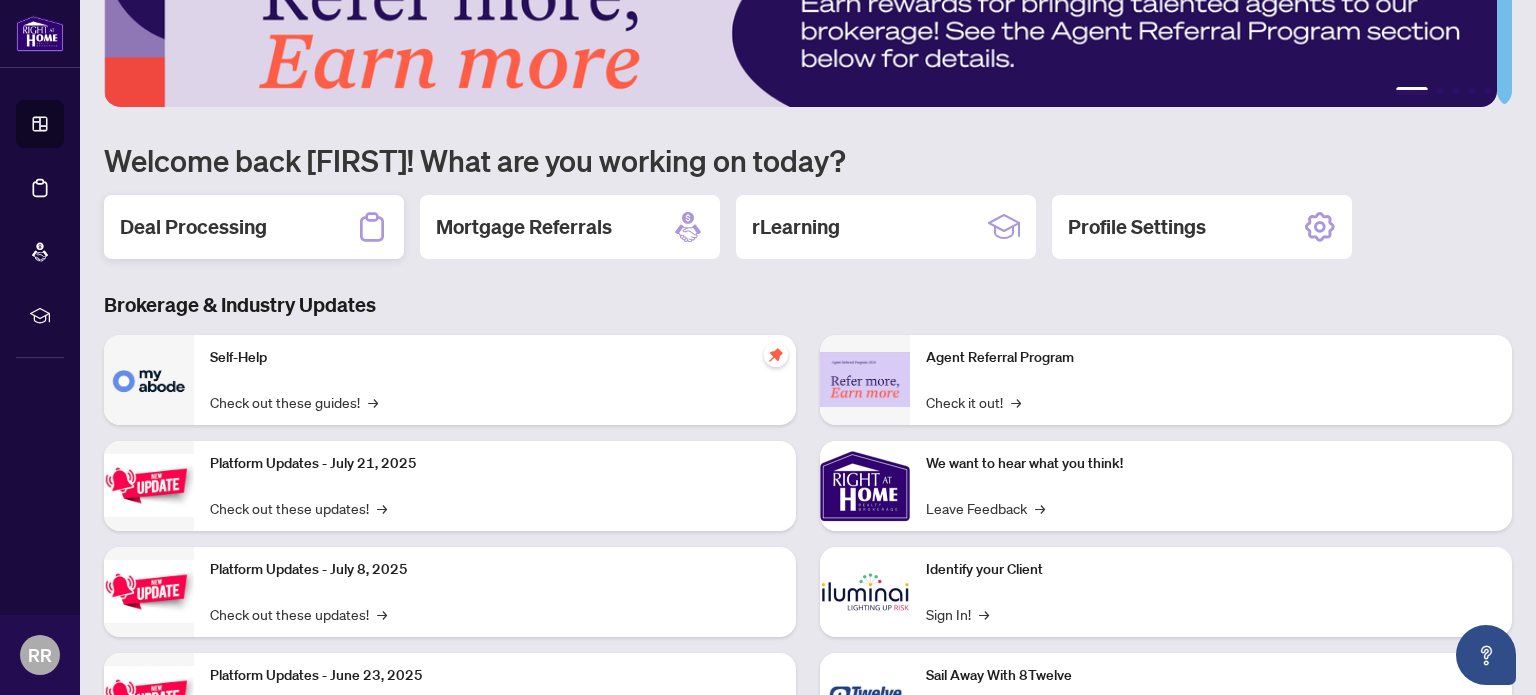 click on "Deal Processing" at bounding box center (193, 227) 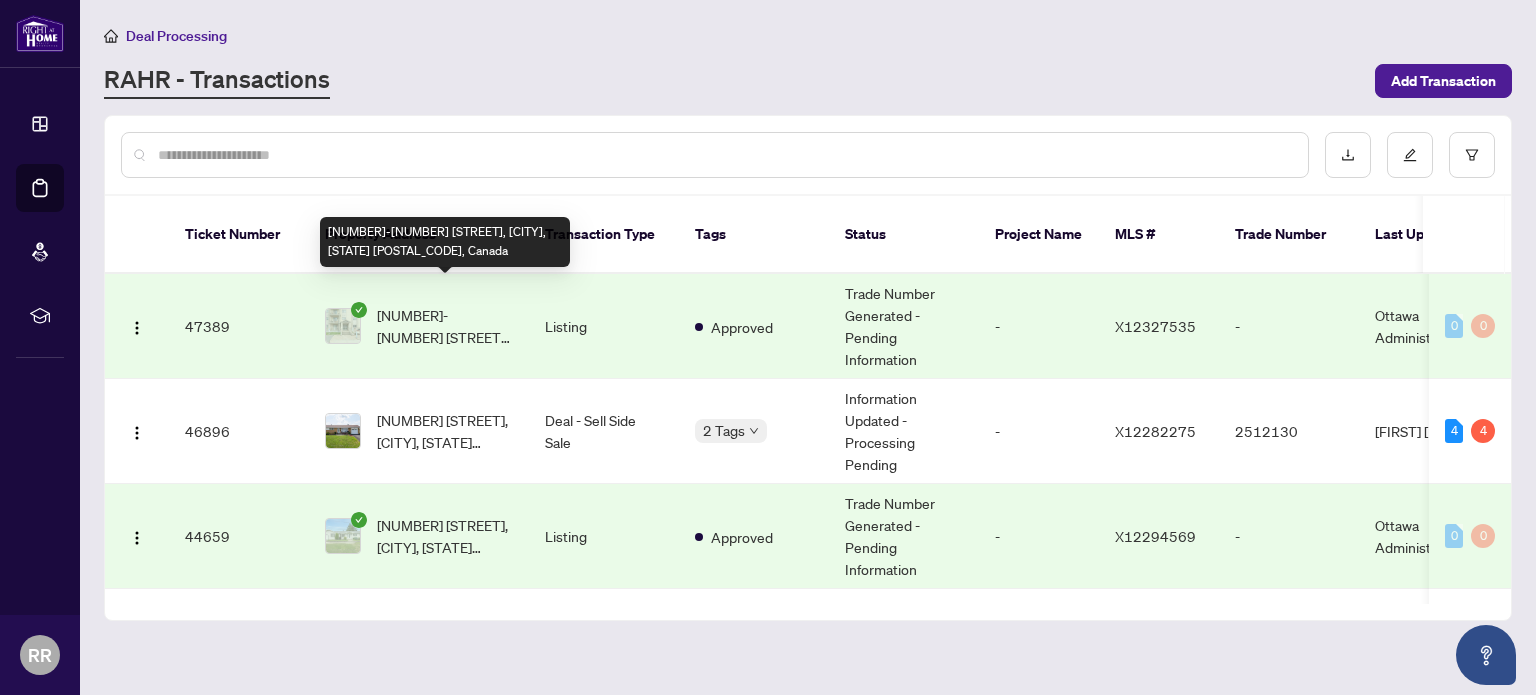 click on "202-141 Potts Private, Ottawa, Ontario K4A 0X9, Canada" at bounding box center [445, 326] 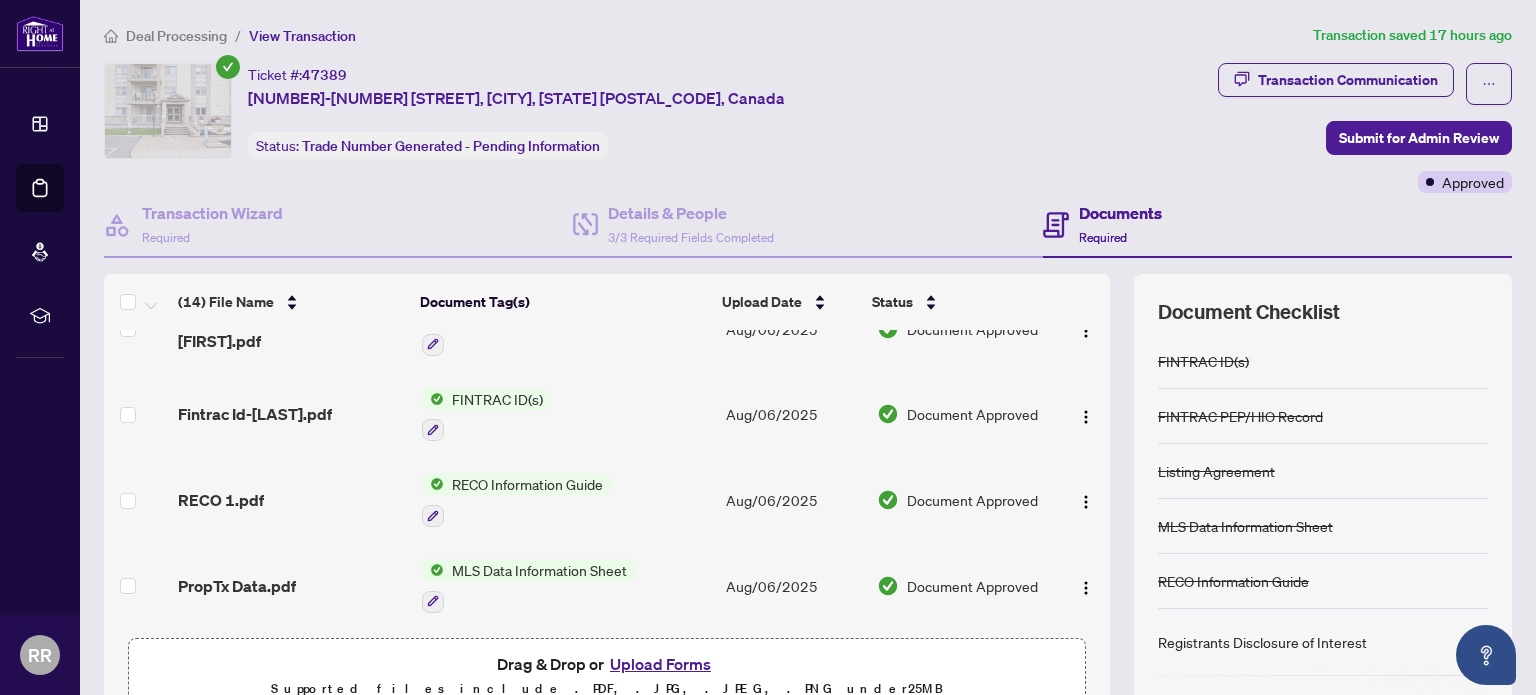 scroll, scrollTop: 888, scrollLeft: 0, axis: vertical 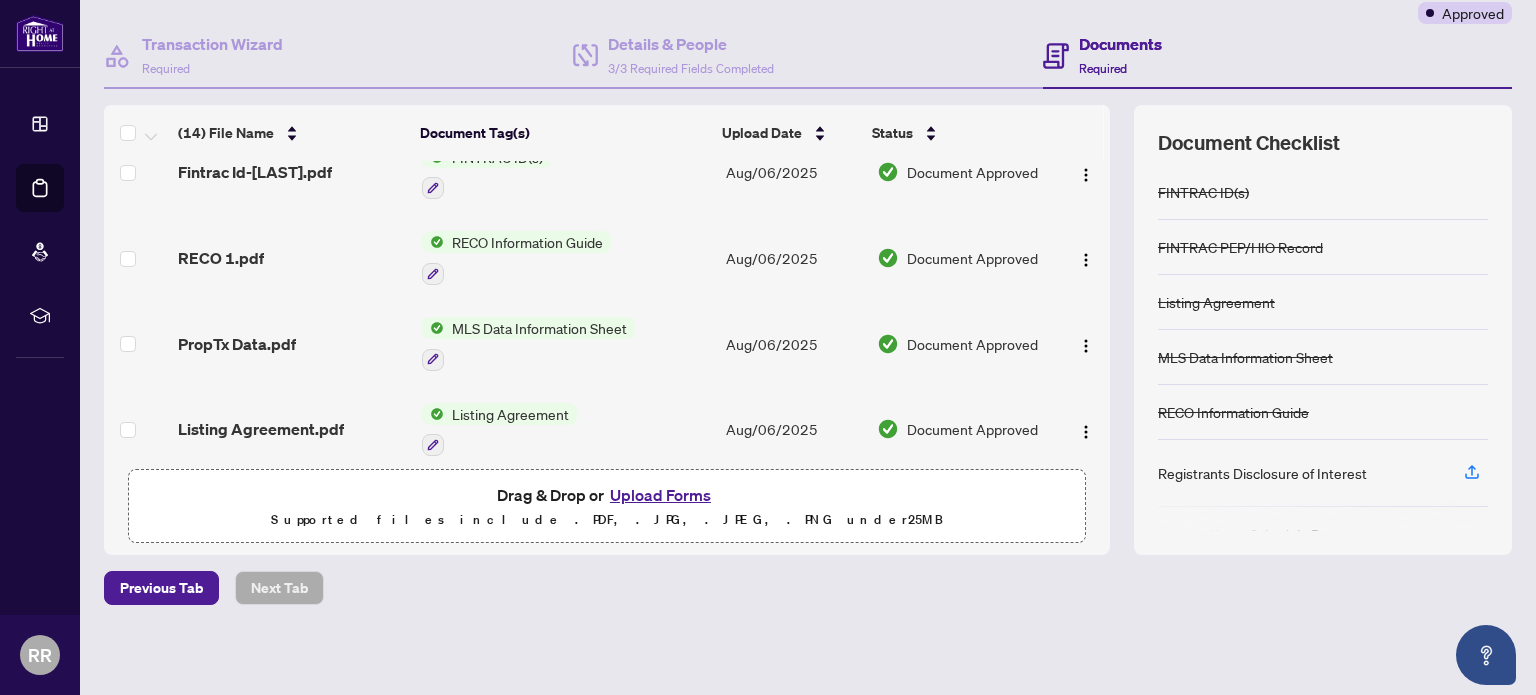 click on "Upload Forms" at bounding box center [660, 495] 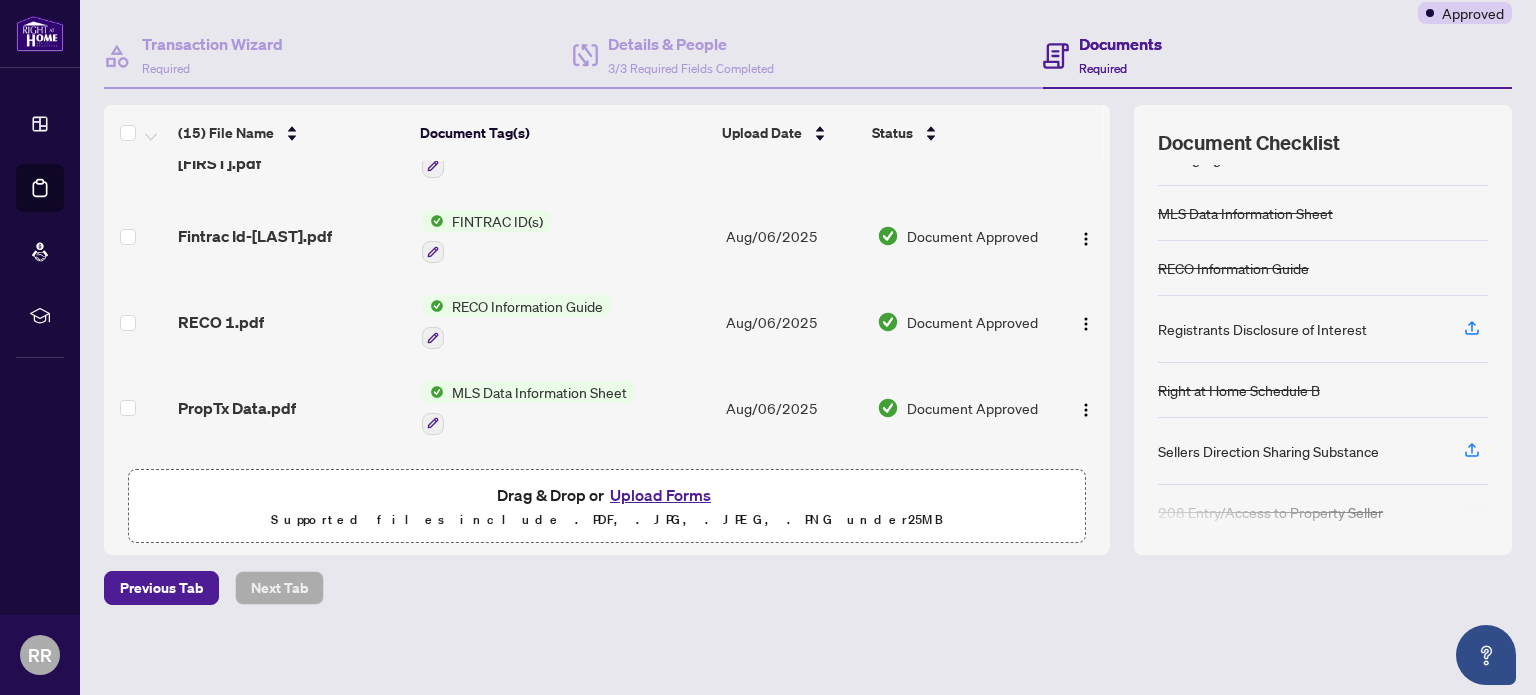 scroll, scrollTop: 100, scrollLeft: 0, axis: vertical 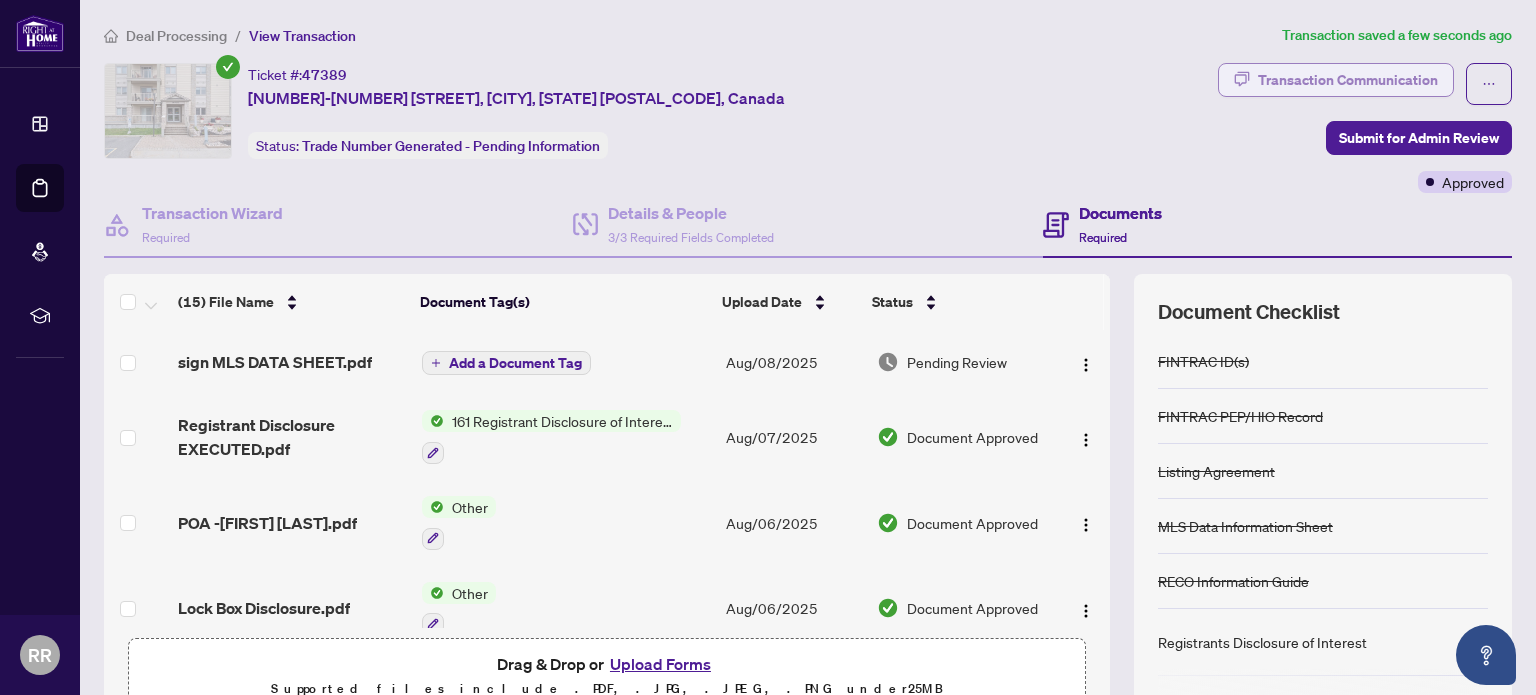 click on "Transaction Communication" at bounding box center (1348, 80) 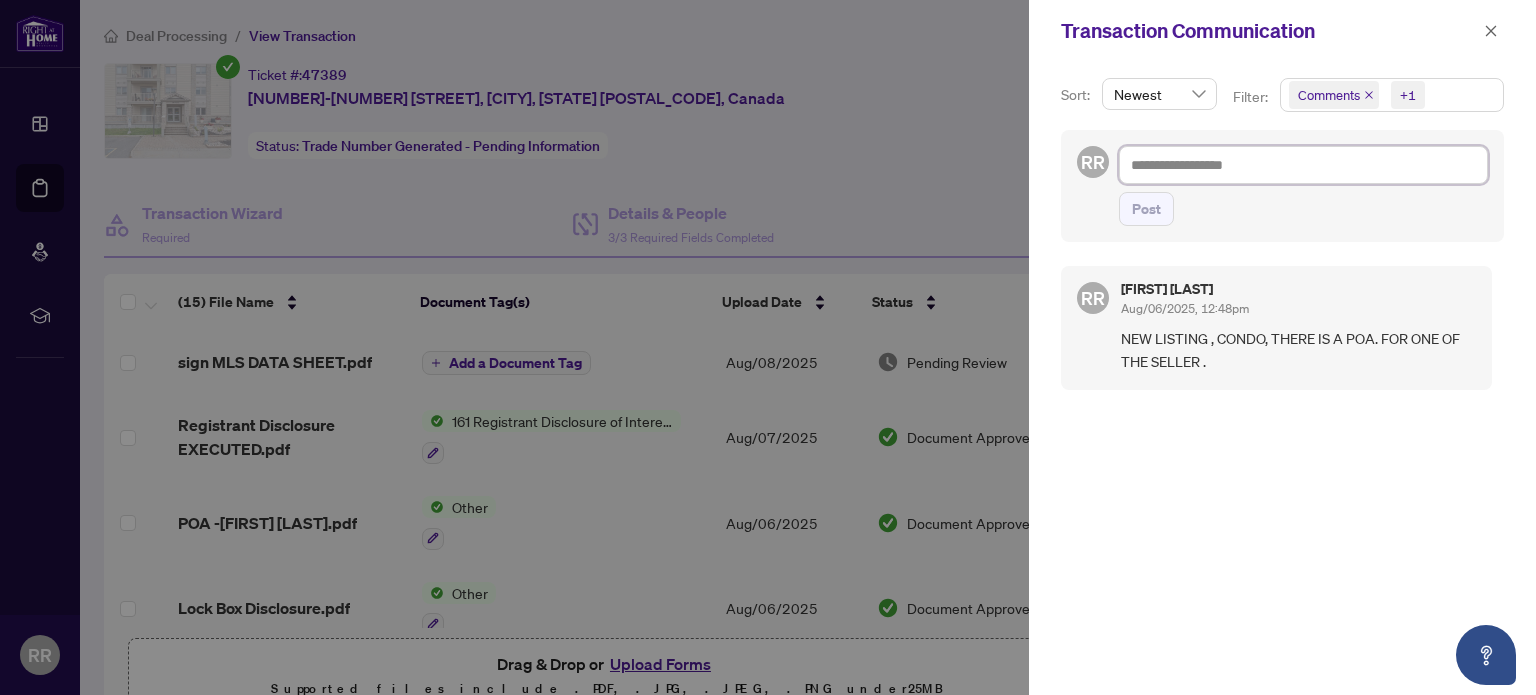 click at bounding box center (1303, 165) 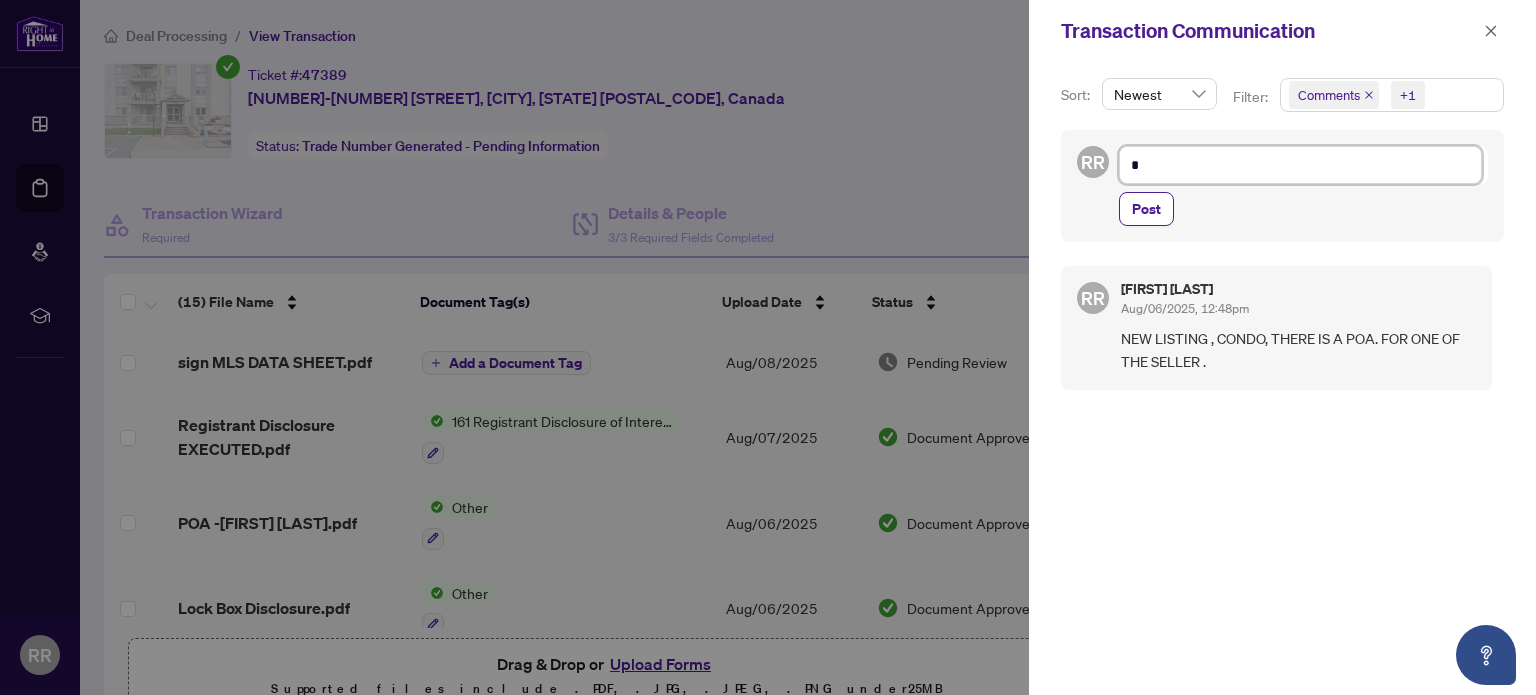 type on "**" 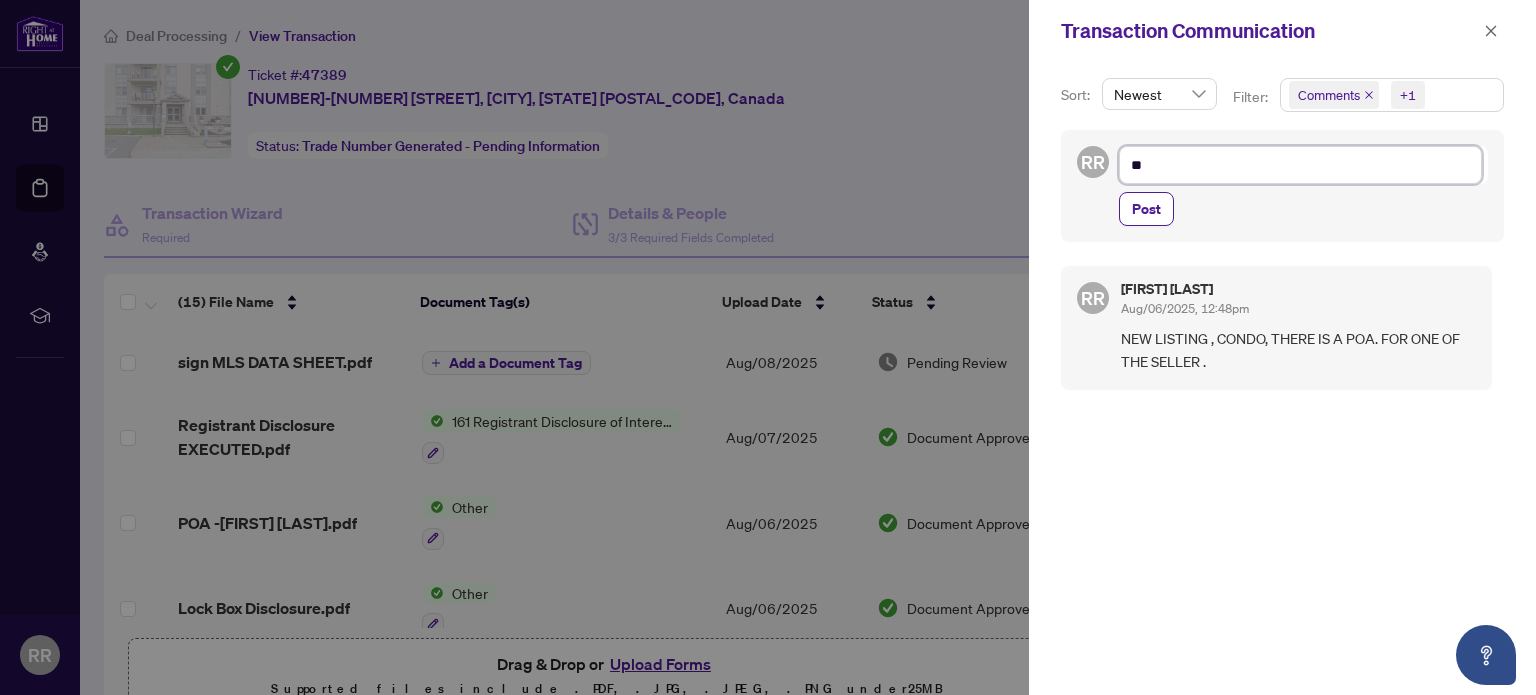 type on "***" 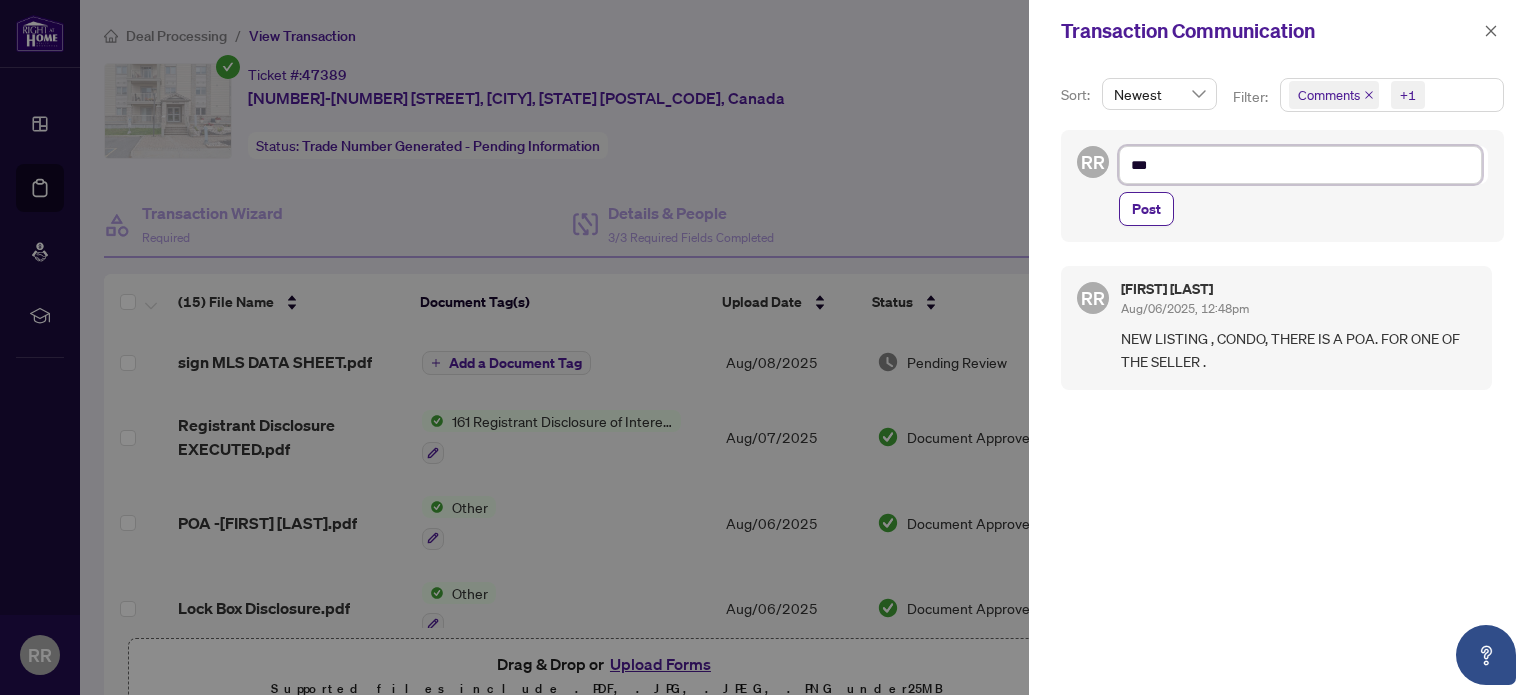 type on "****" 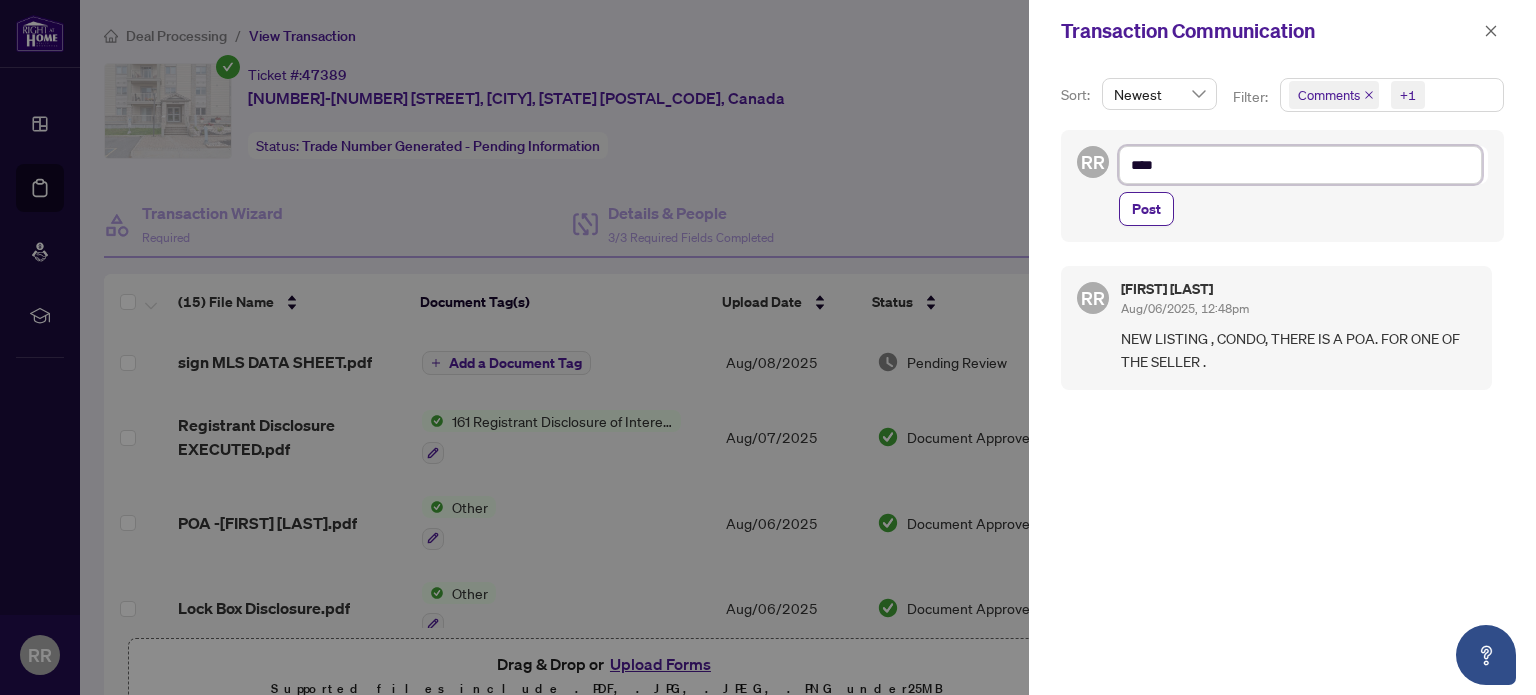 type on "****" 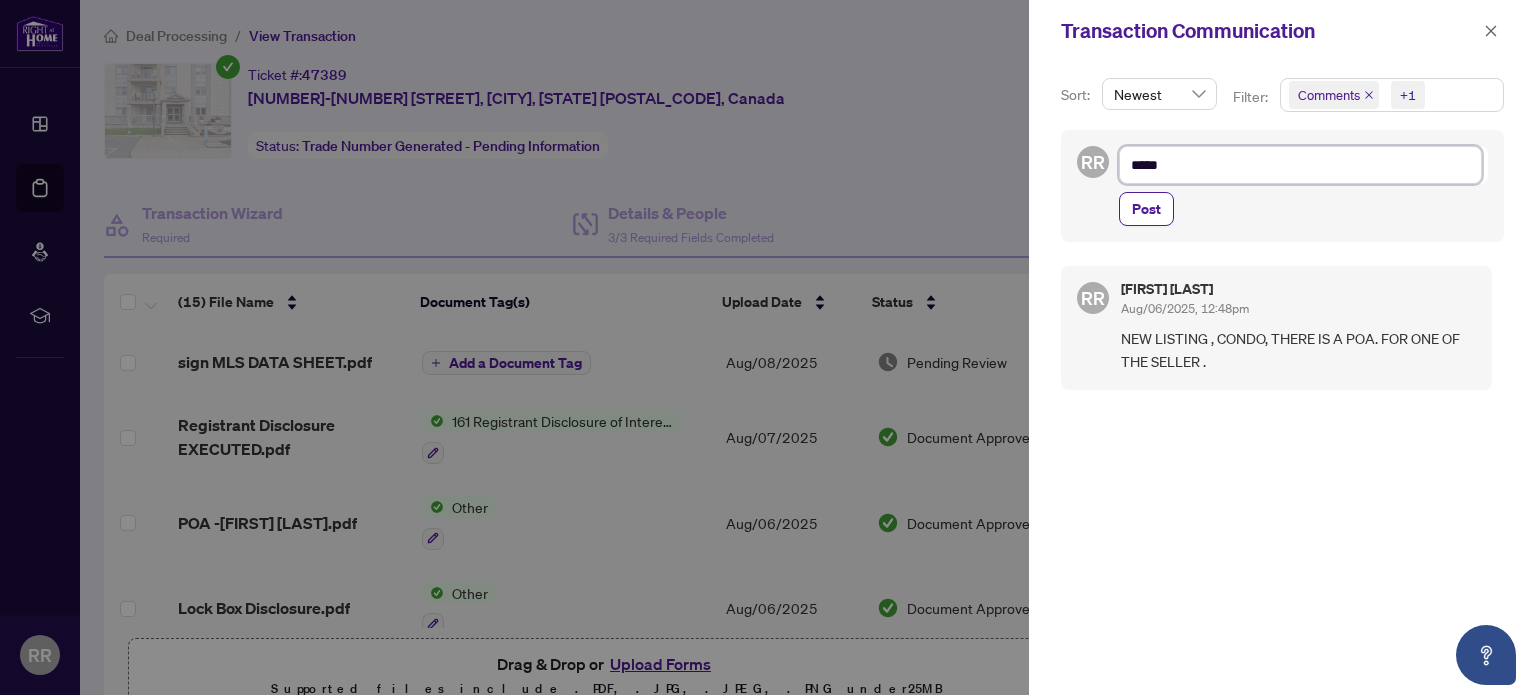 type on "******" 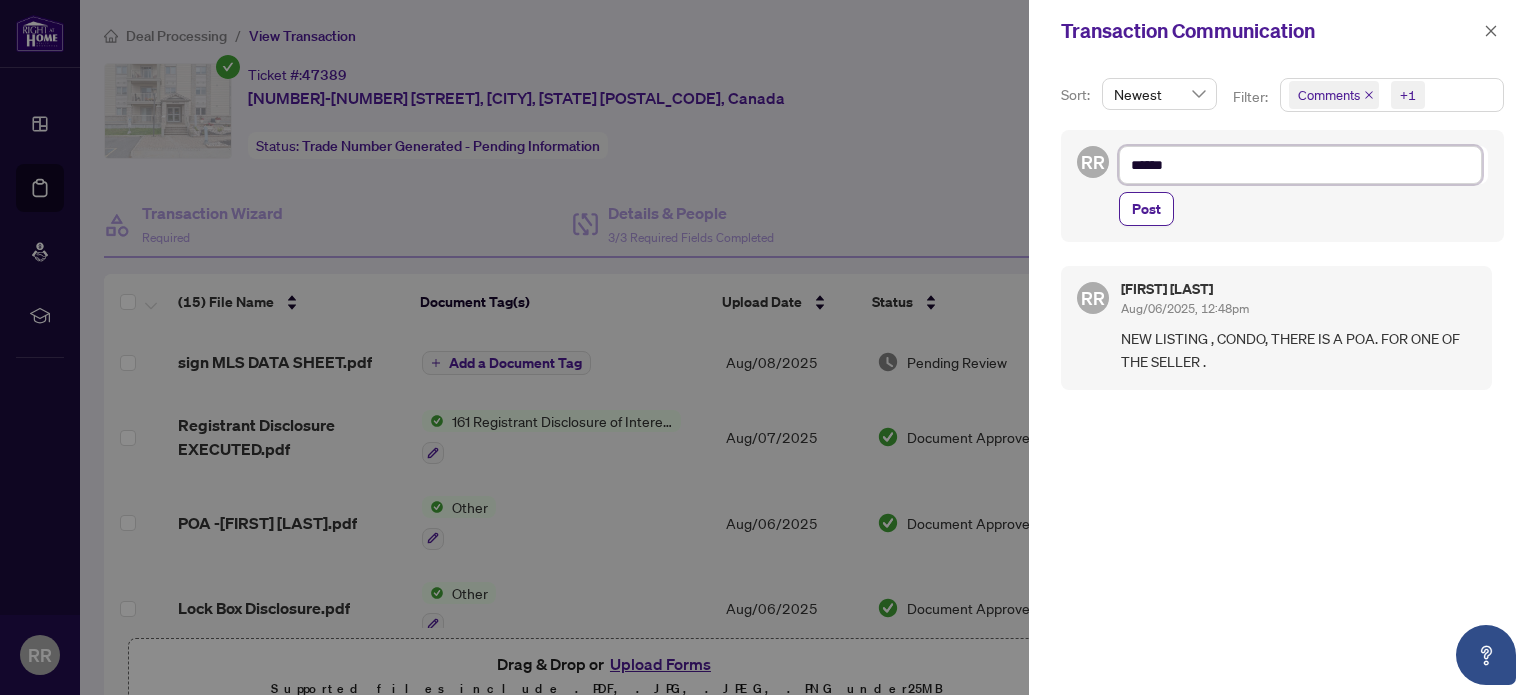type on "*******" 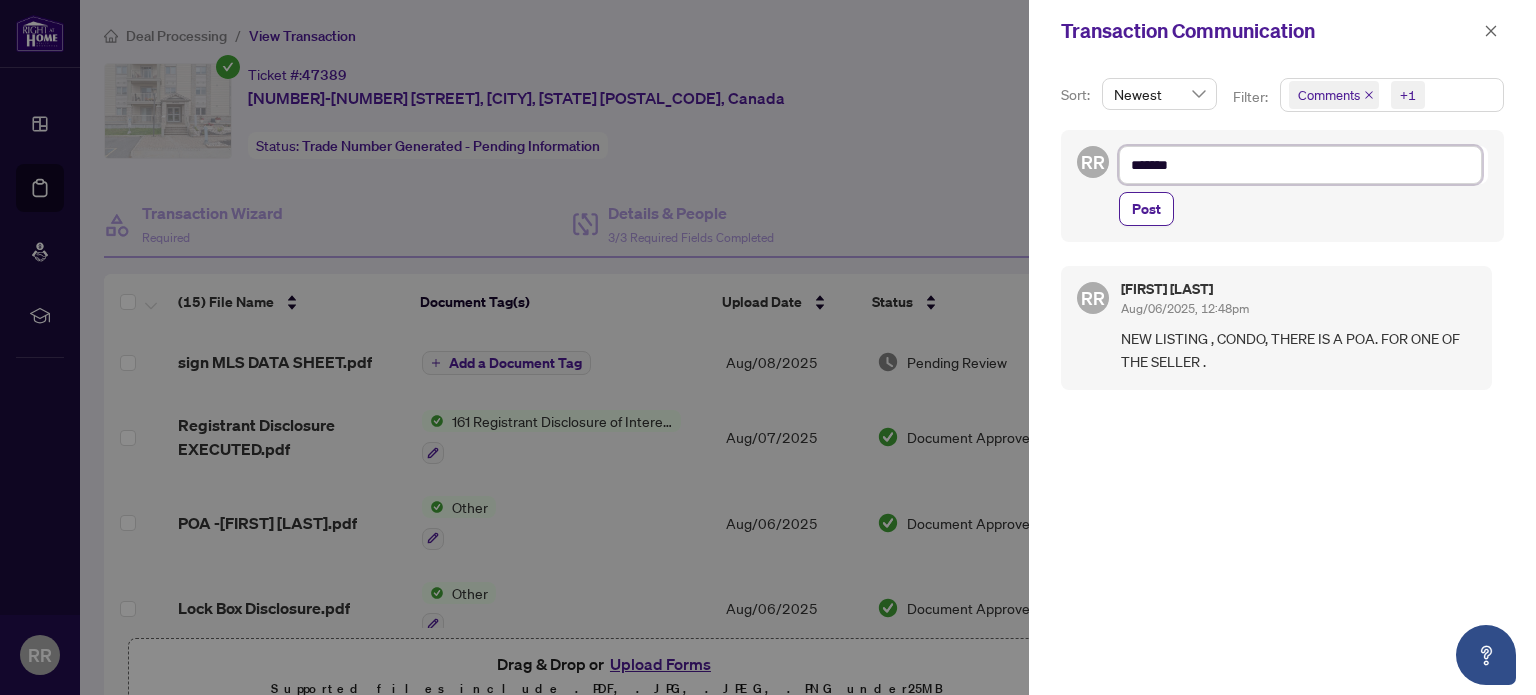 type on "********" 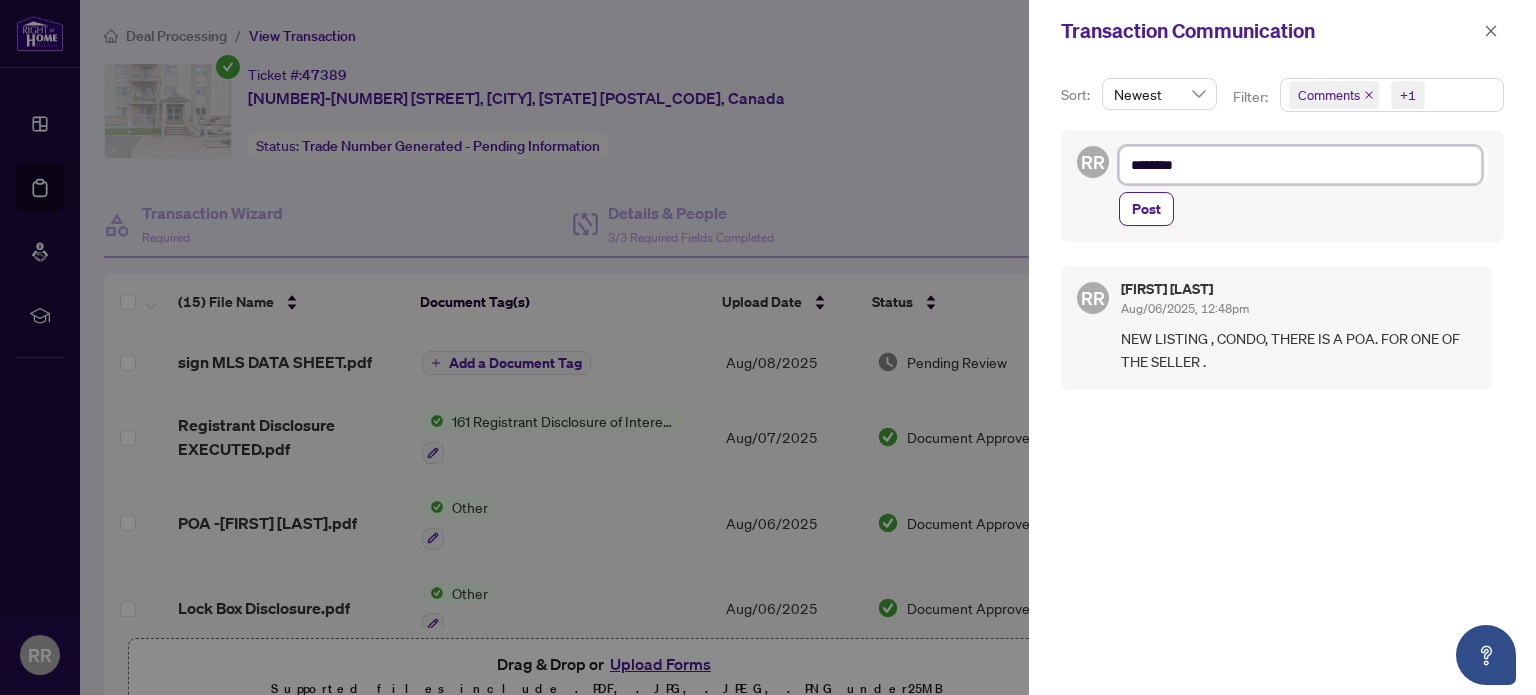 type on "********" 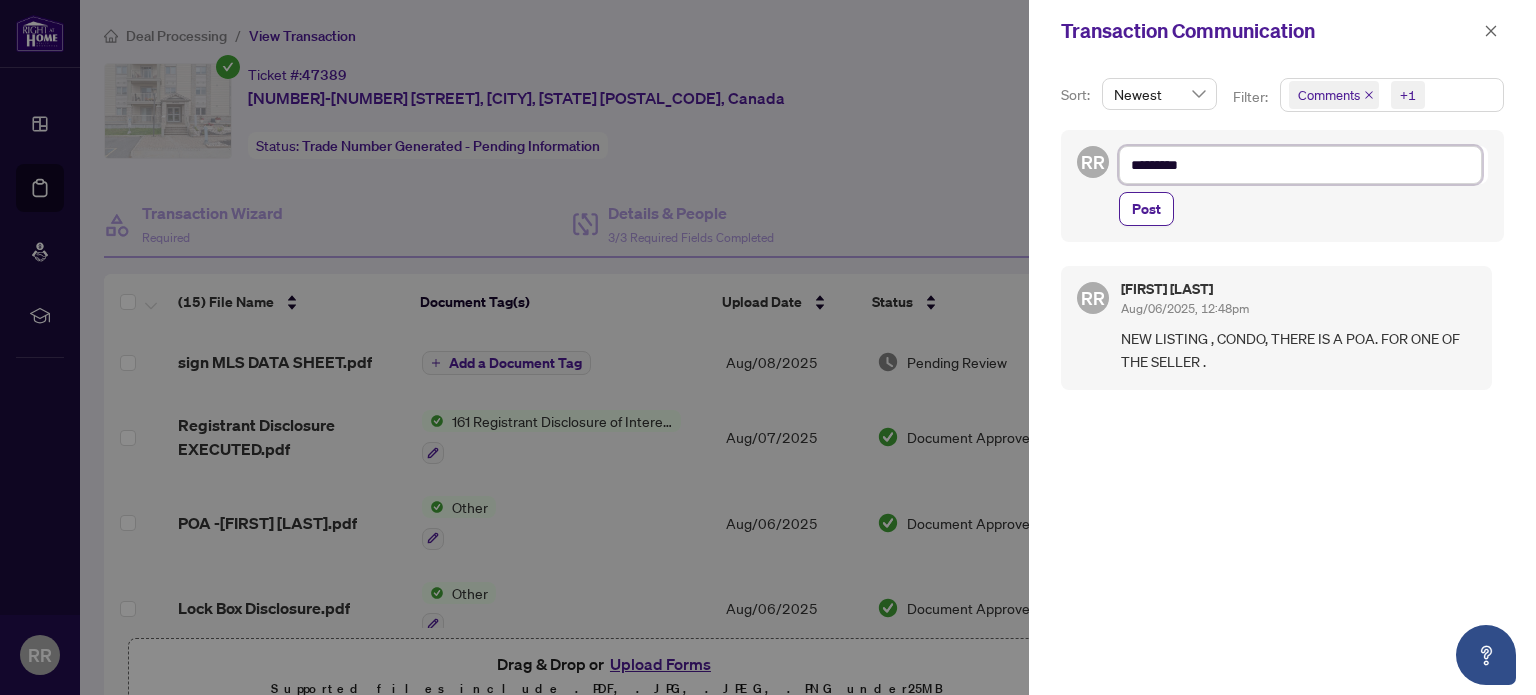 type on "**********" 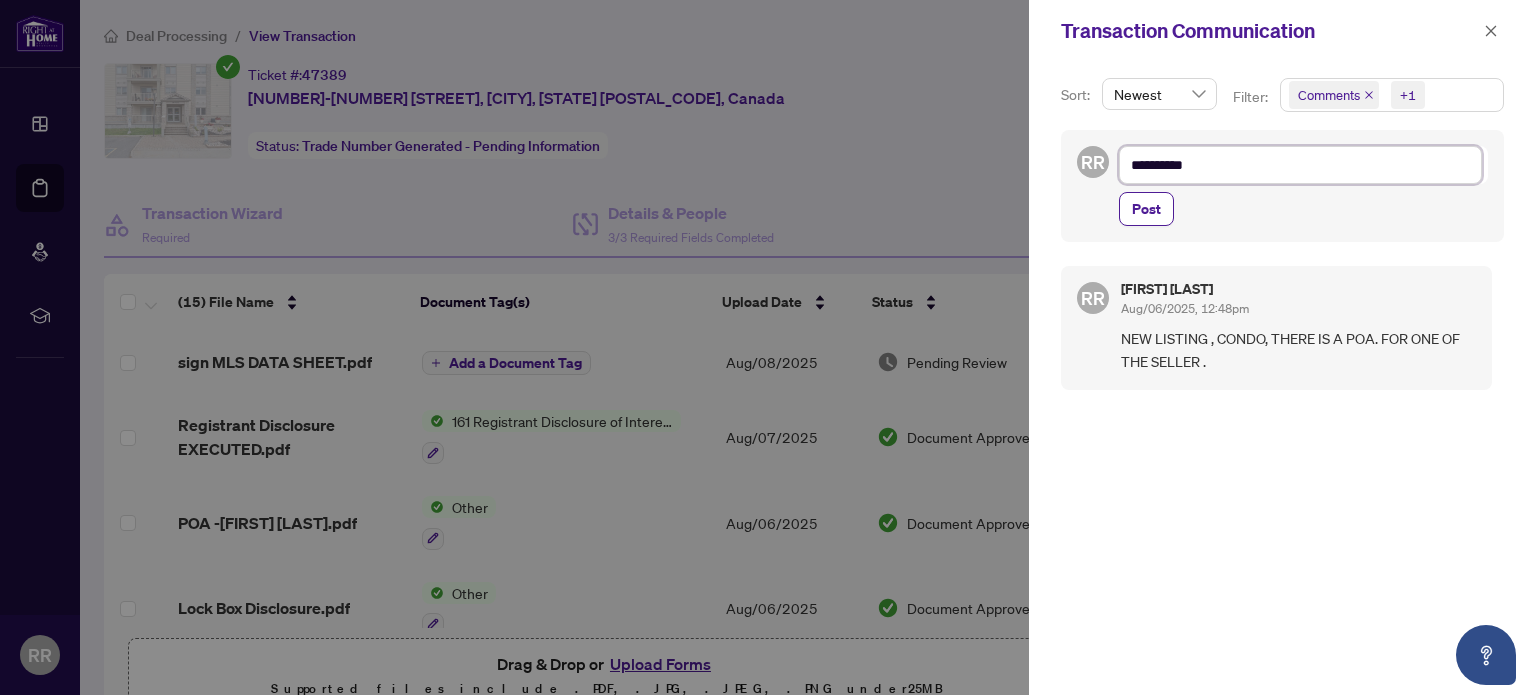 type on "**********" 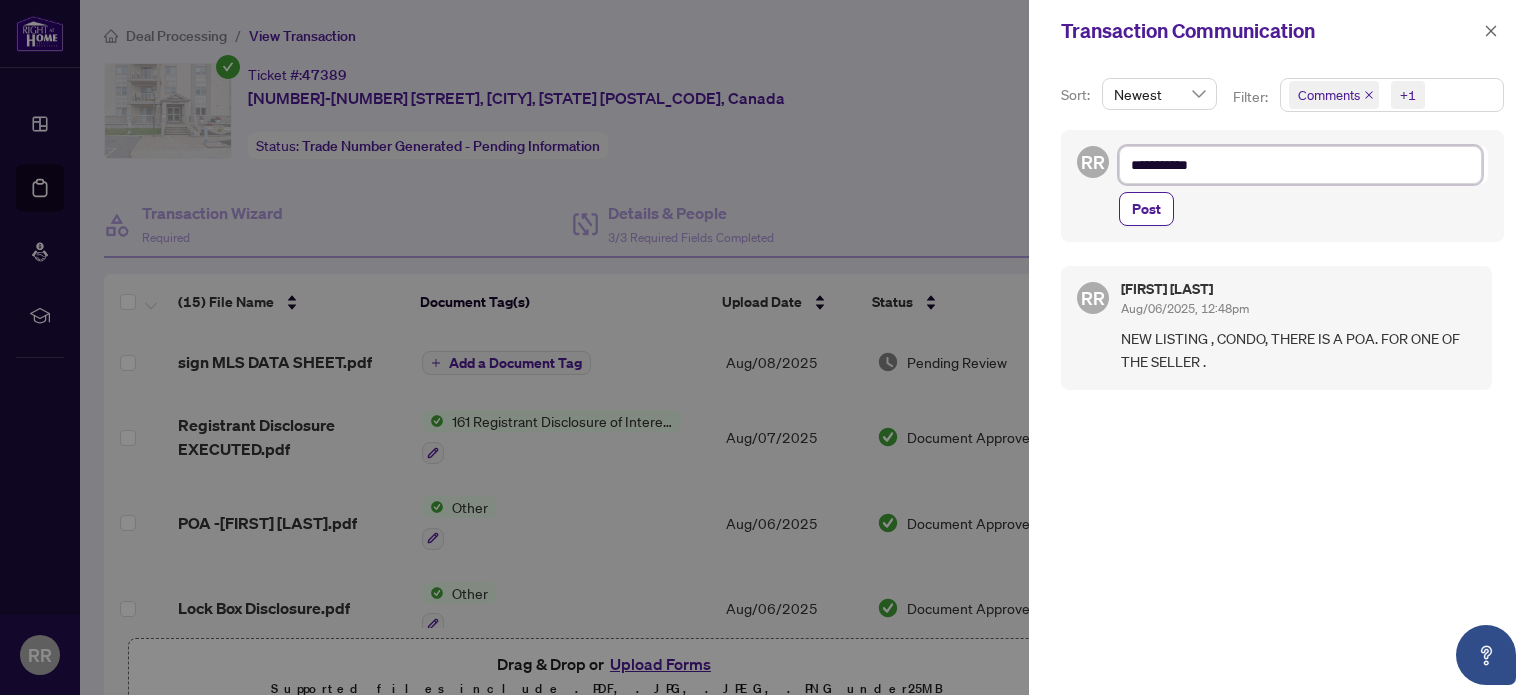 type on "**********" 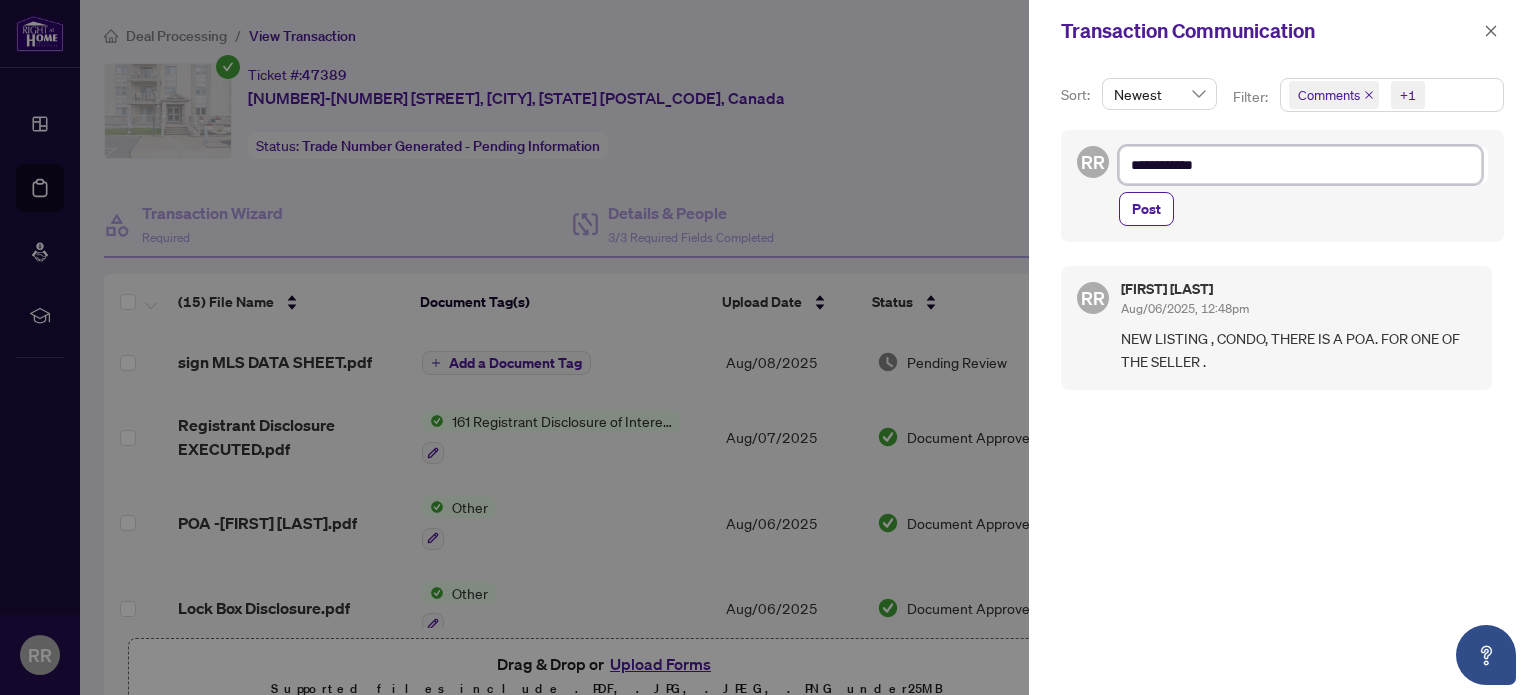type on "**********" 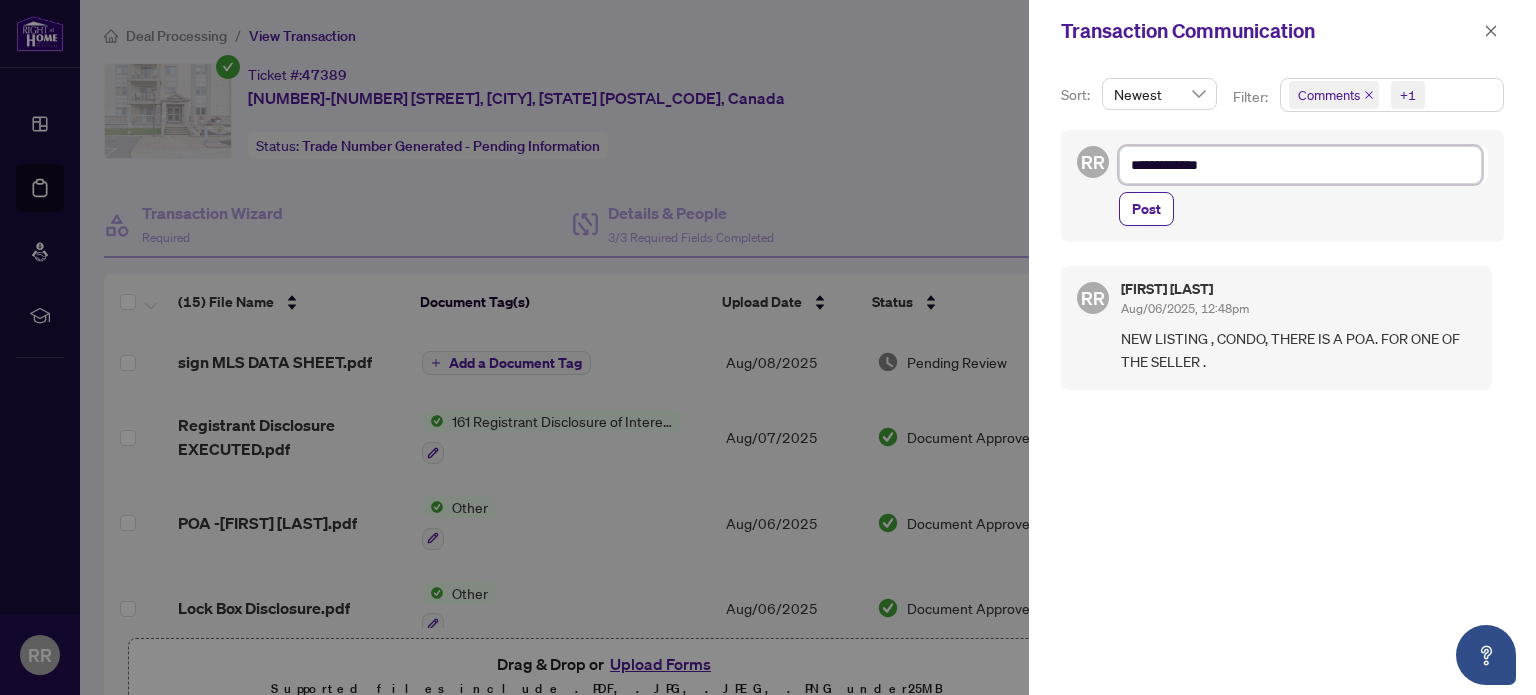 type on "**********" 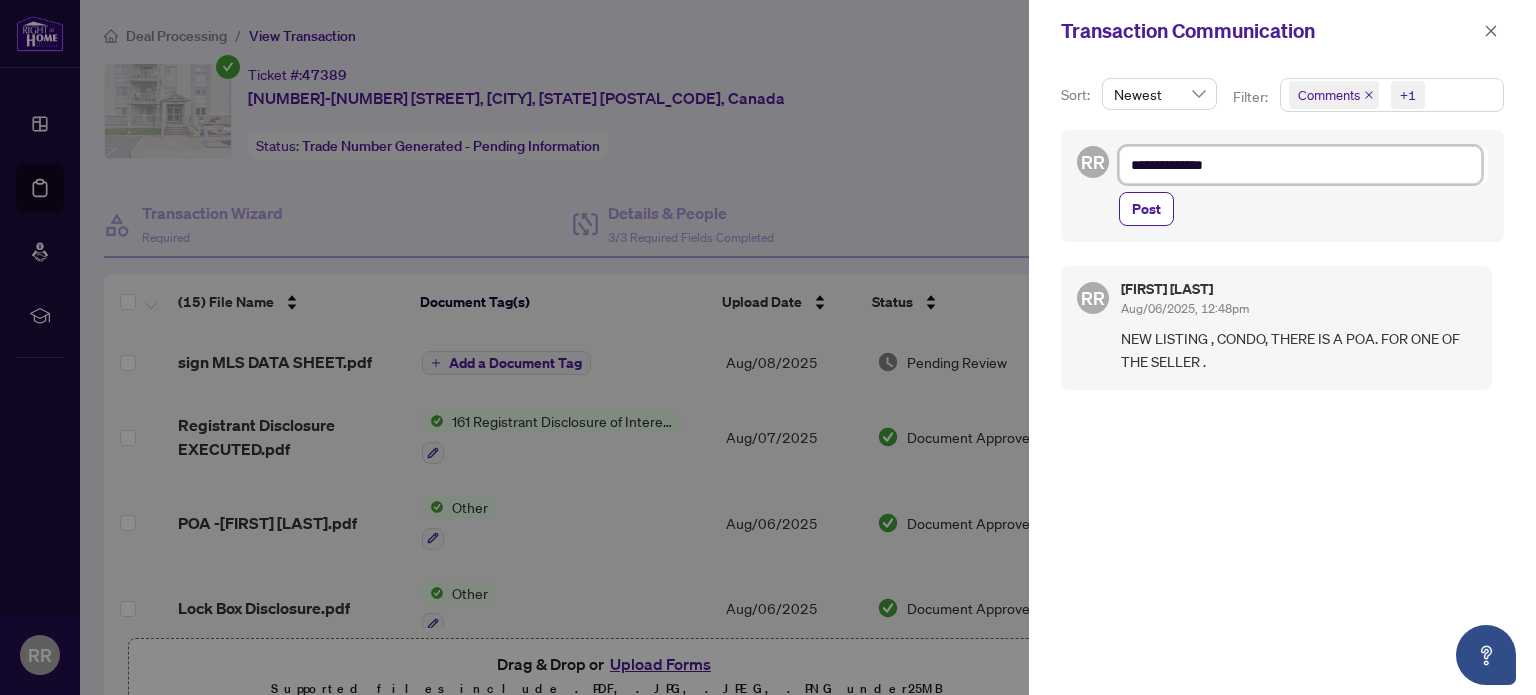 type on "**********" 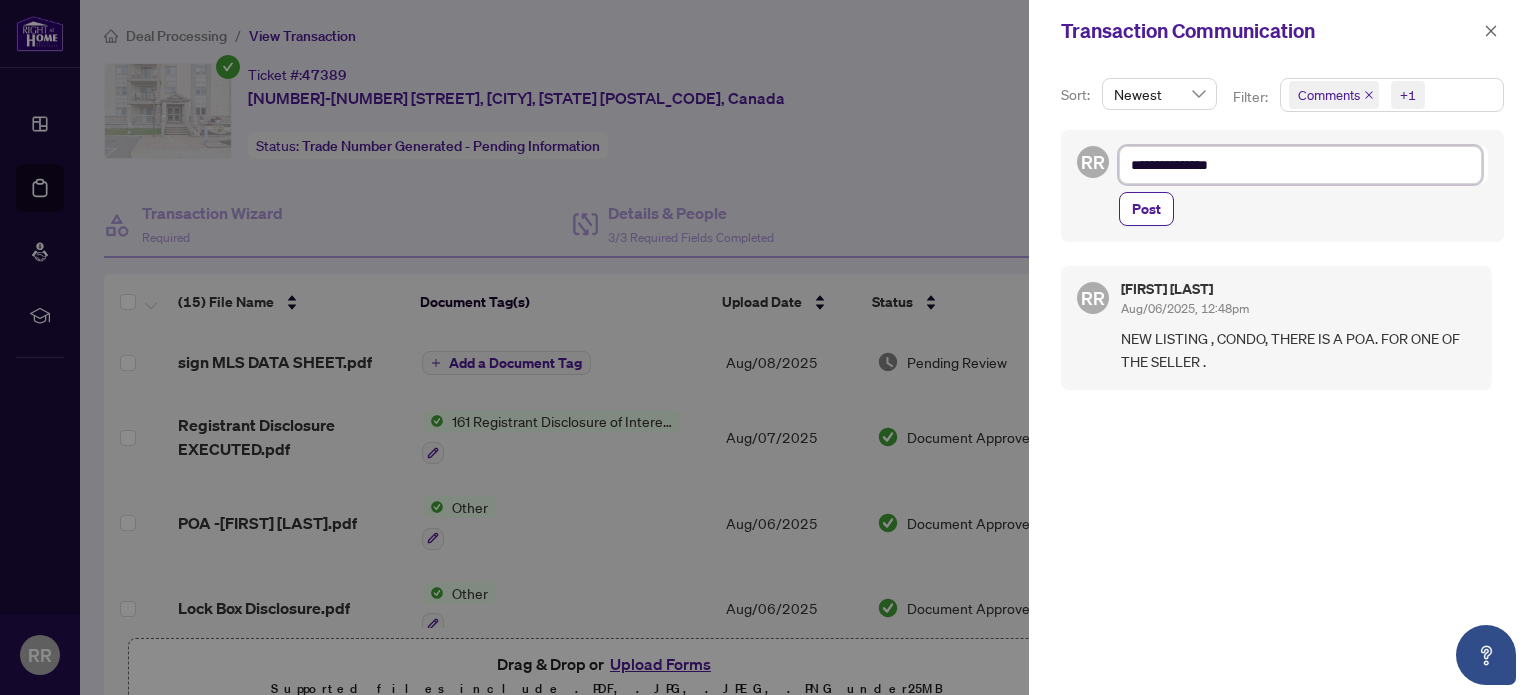 type on "**********" 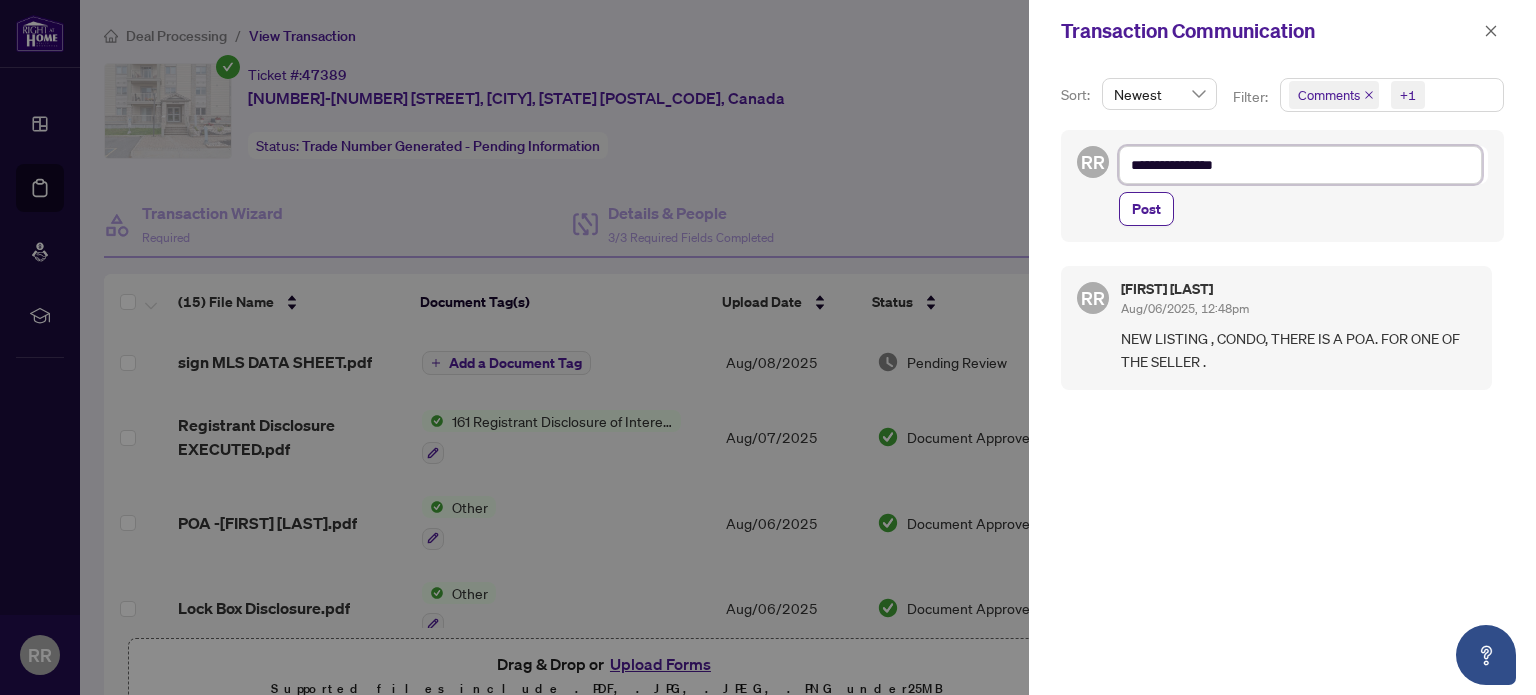 type on "**********" 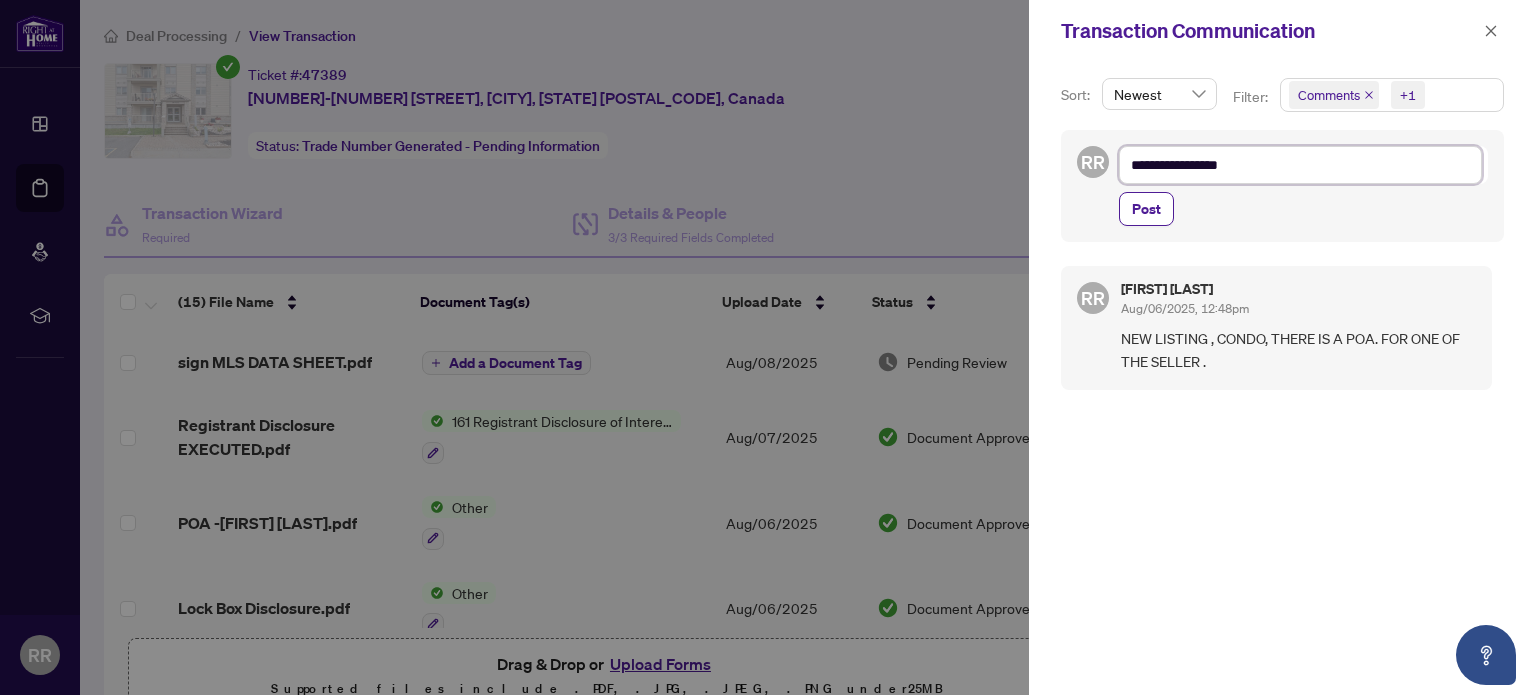 type on "**********" 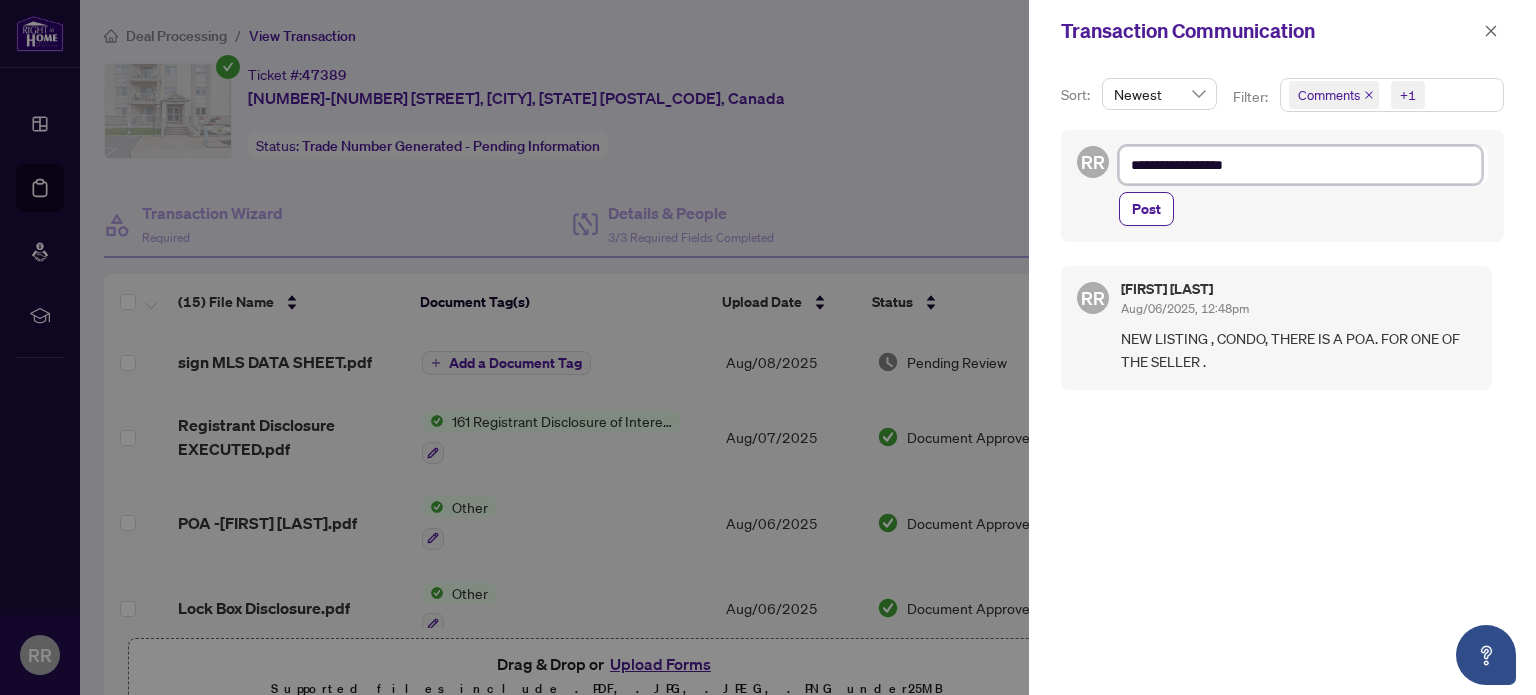 type on "**********" 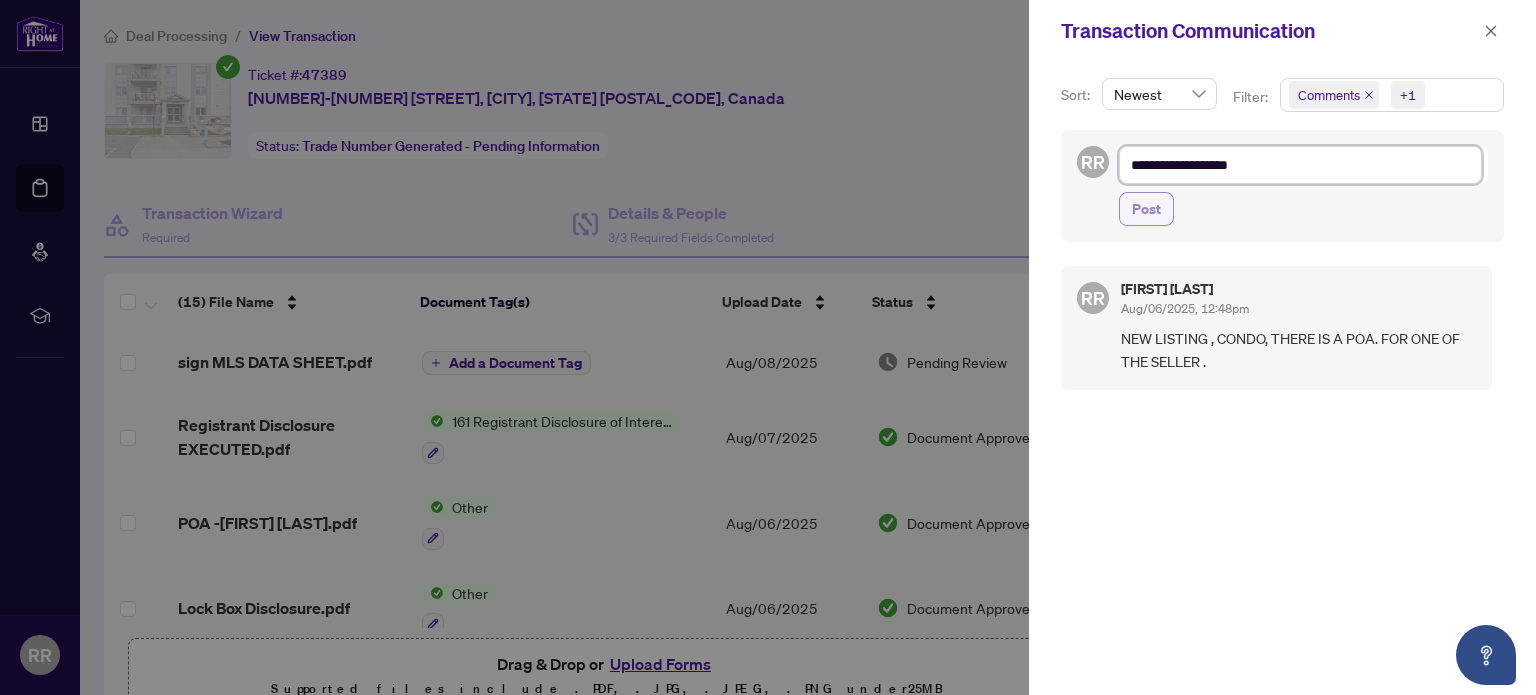 type on "**********" 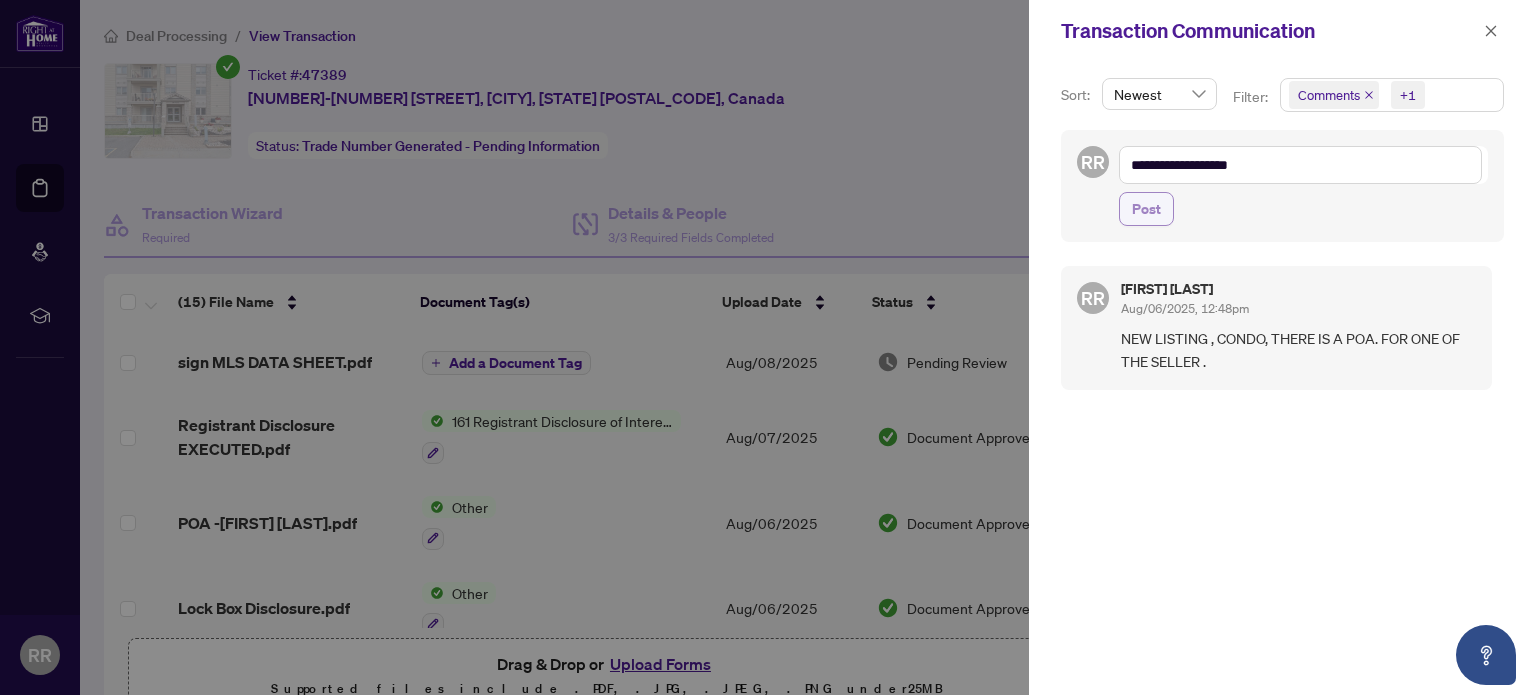 click on "Post" at bounding box center [1146, 209] 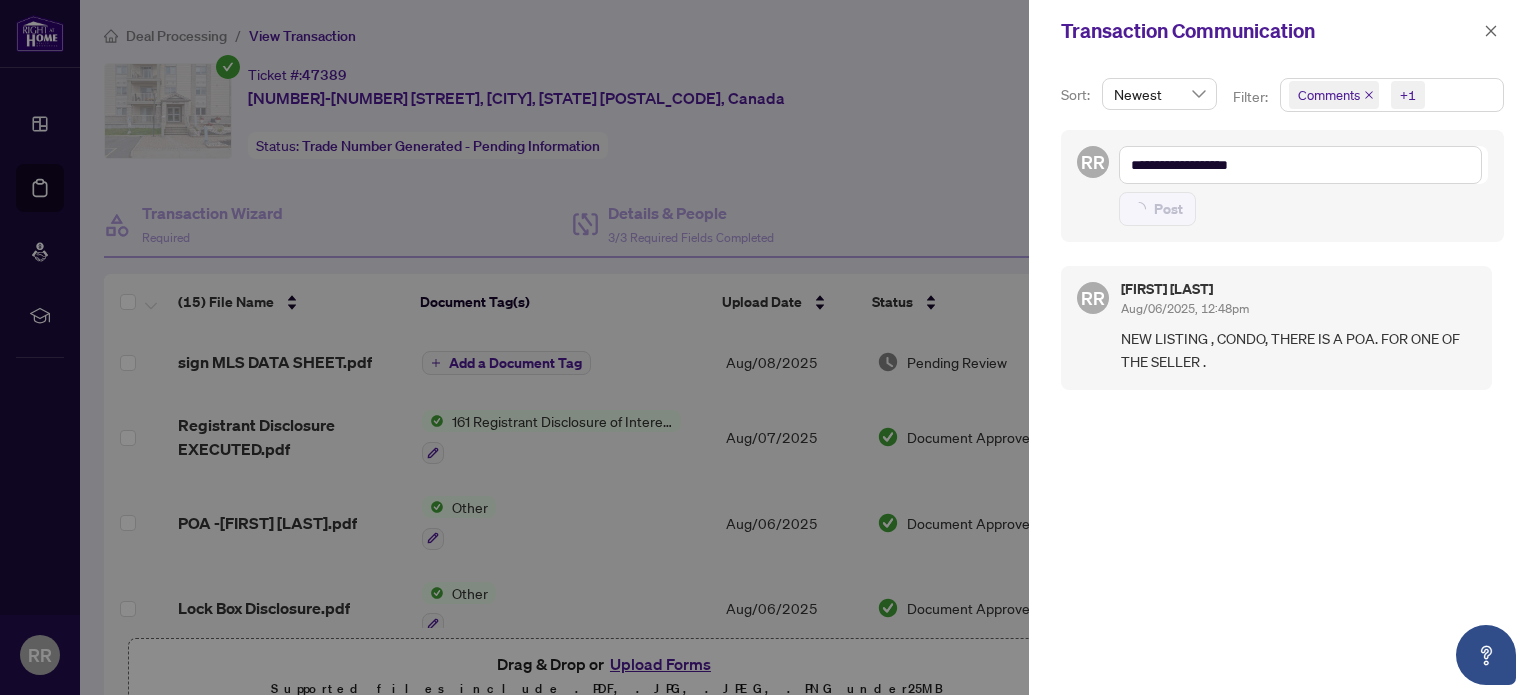 type on "**********" 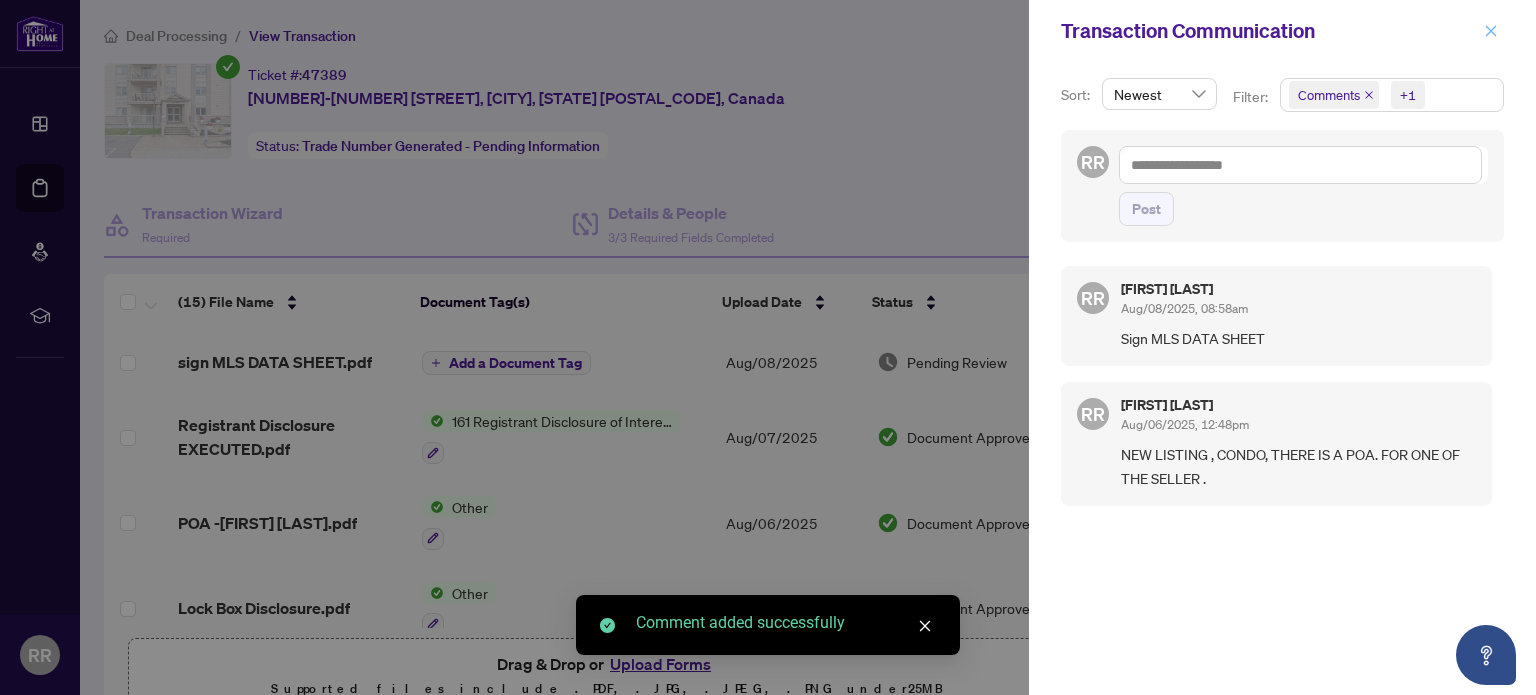 click 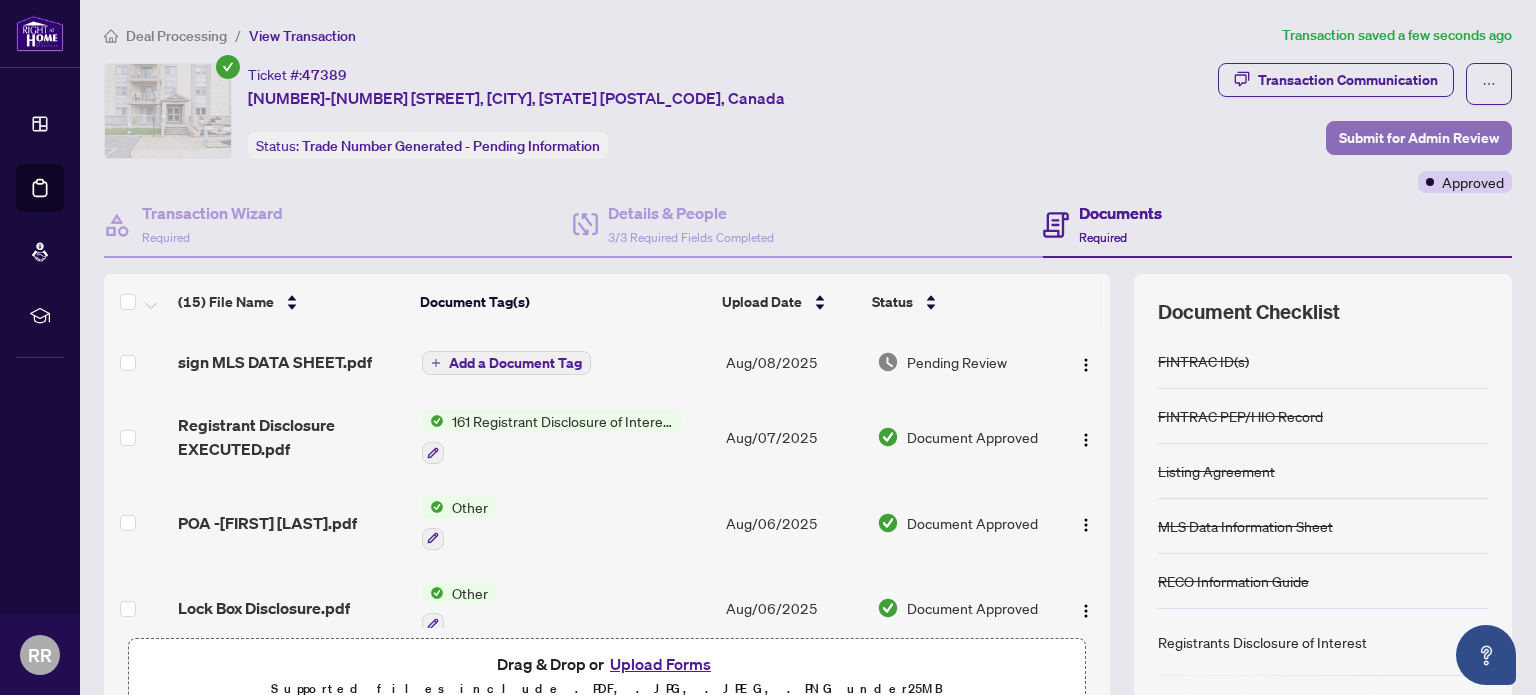click on "Submit for Admin Review" at bounding box center [1419, 138] 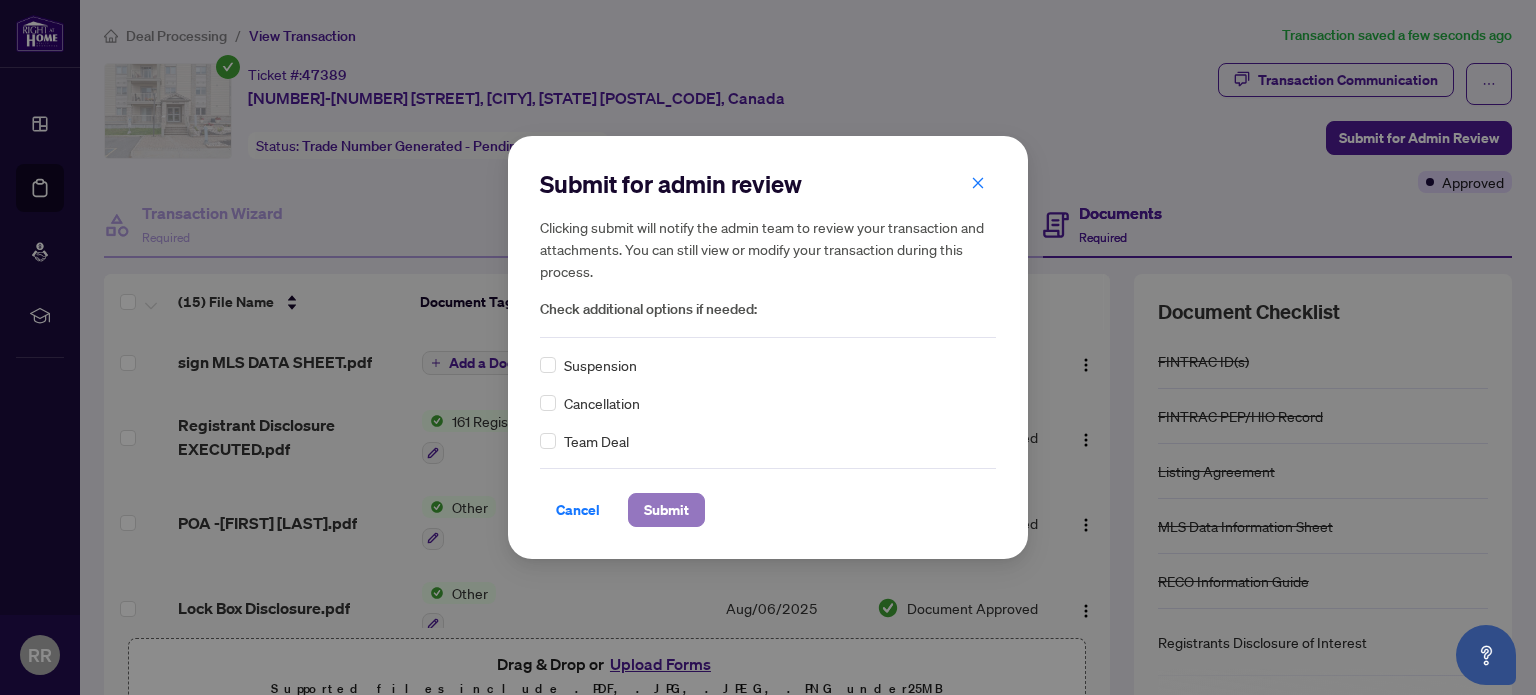 click on "Submit" at bounding box center [666, 510] 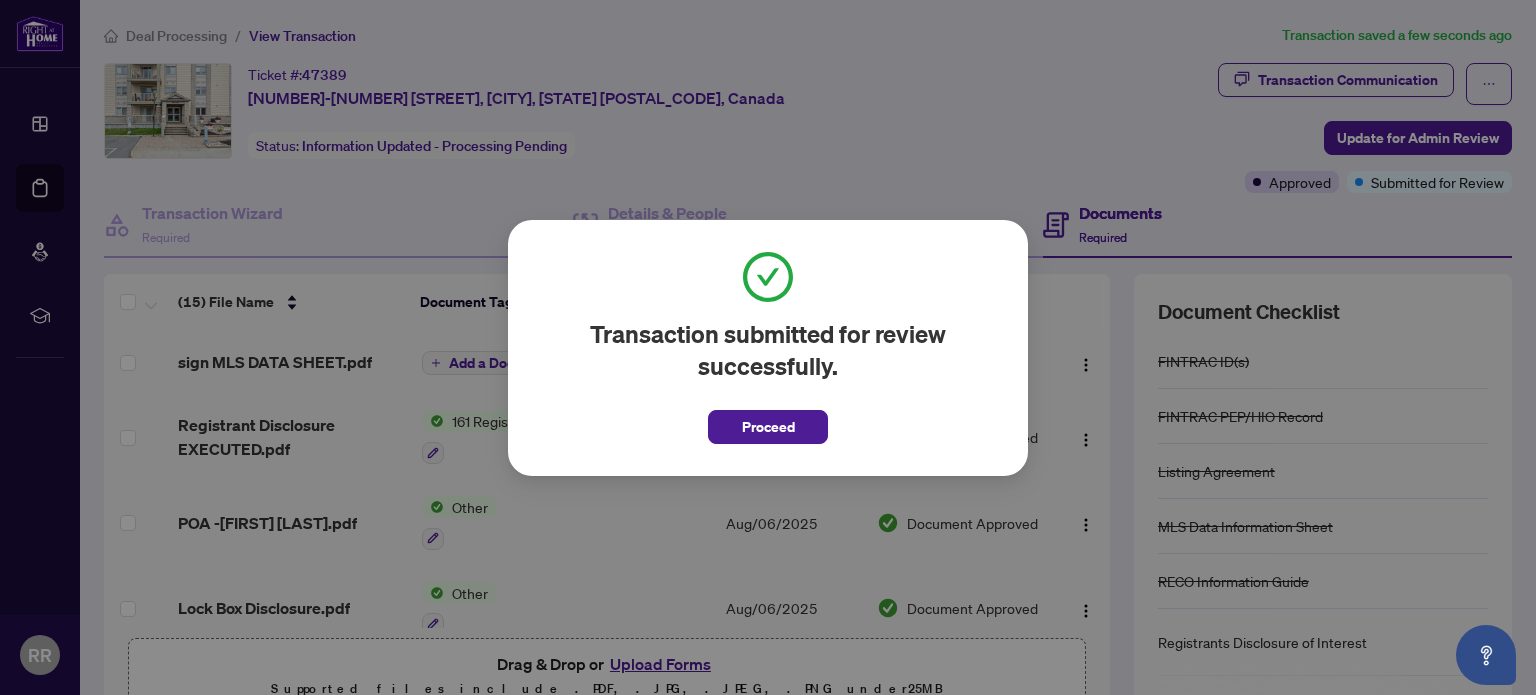 click on "Proceed" at bounding box center [768, 427] 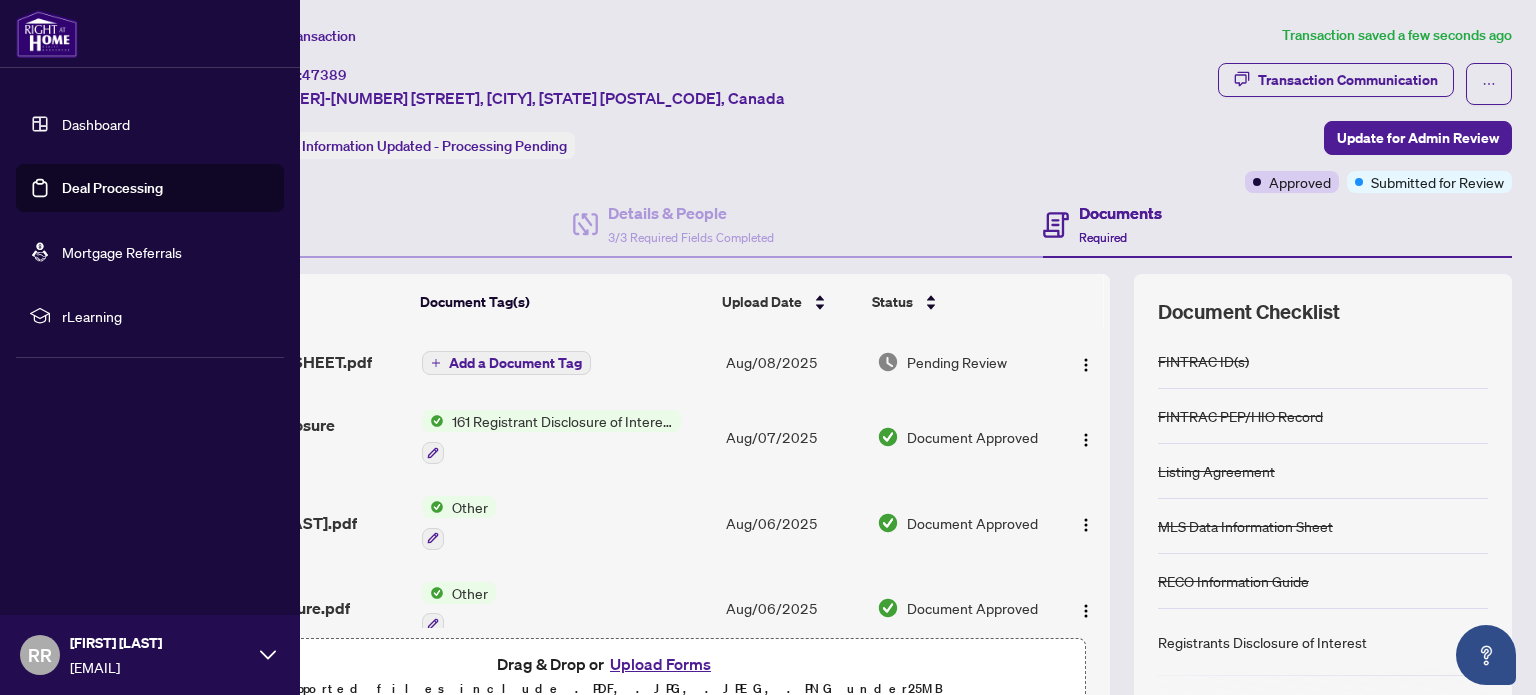 click on "Dashboard" at bounding box center (96, 124) 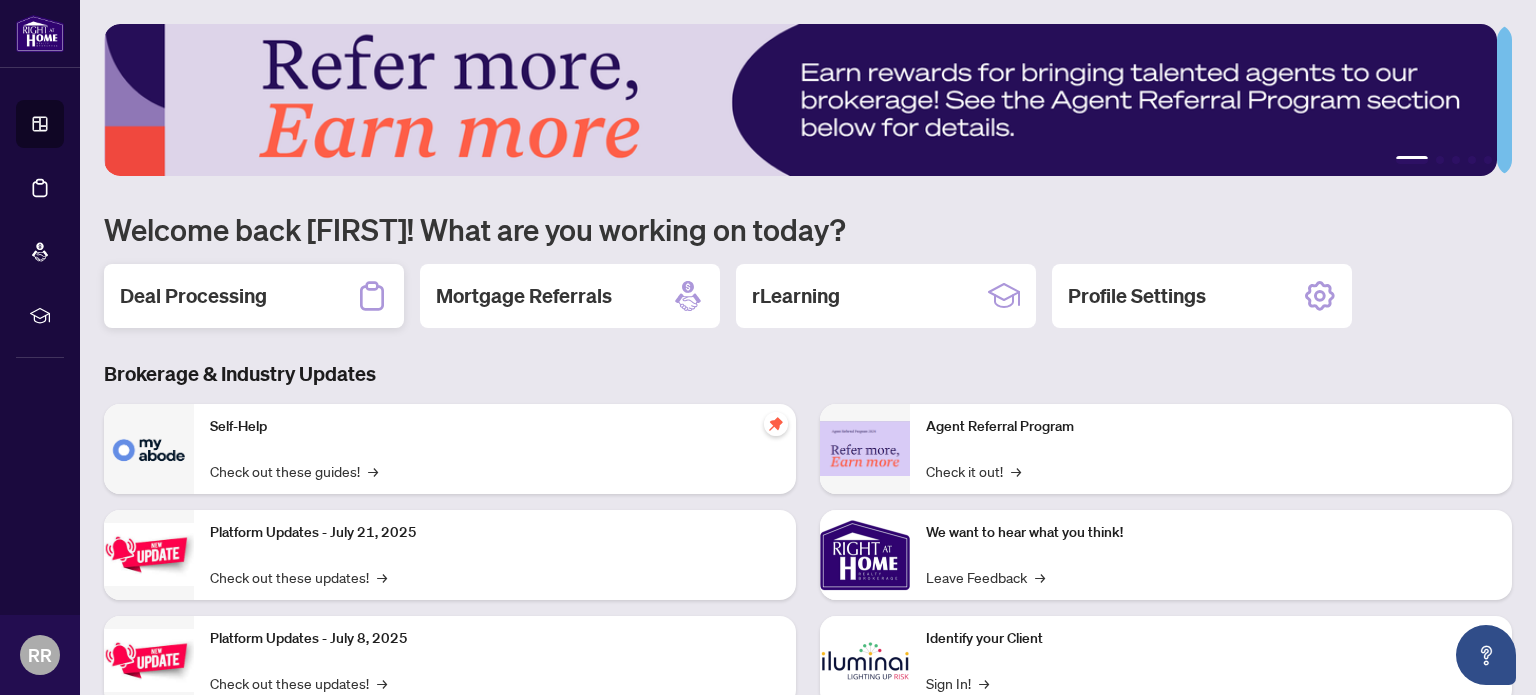 click on "Deal Processing" at bounding box center (193, 296) 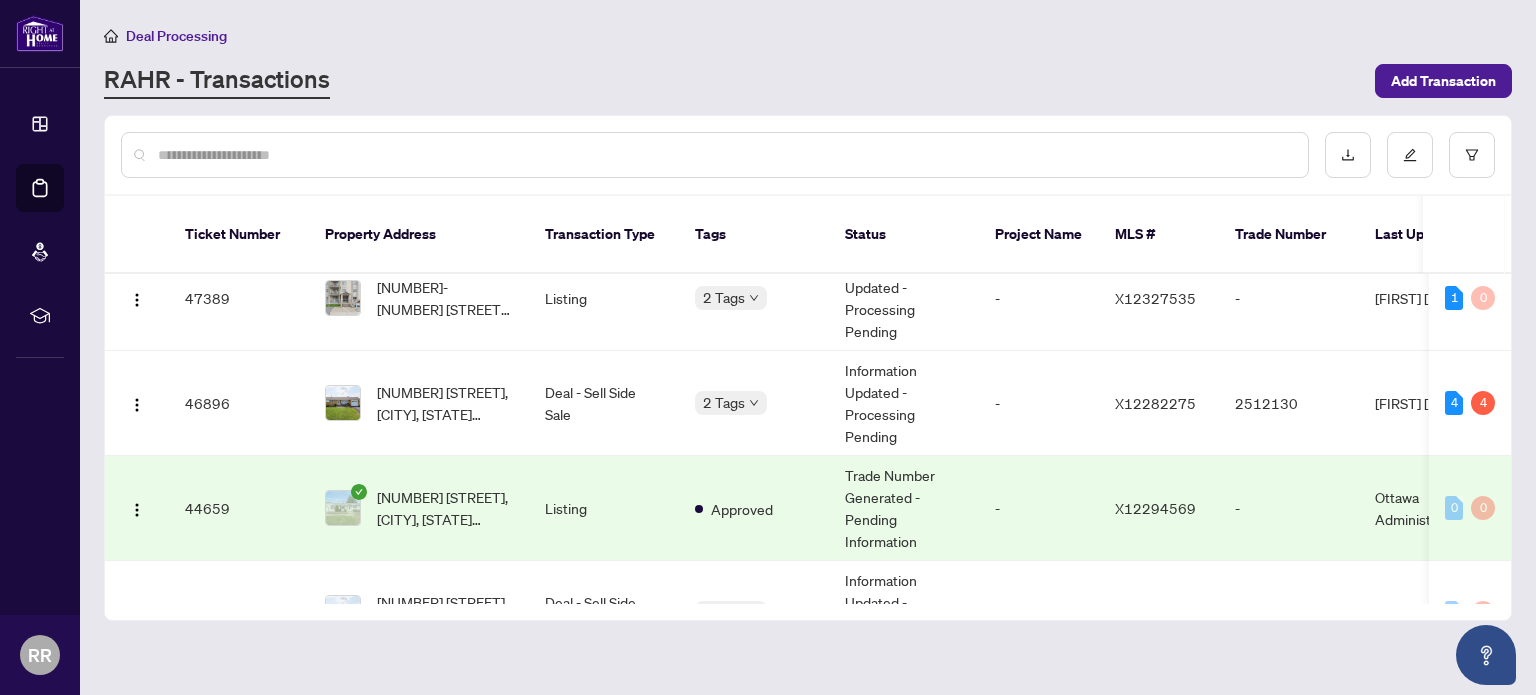 scroll, scrollTop: 0, scrollLeft: 0, axis: both 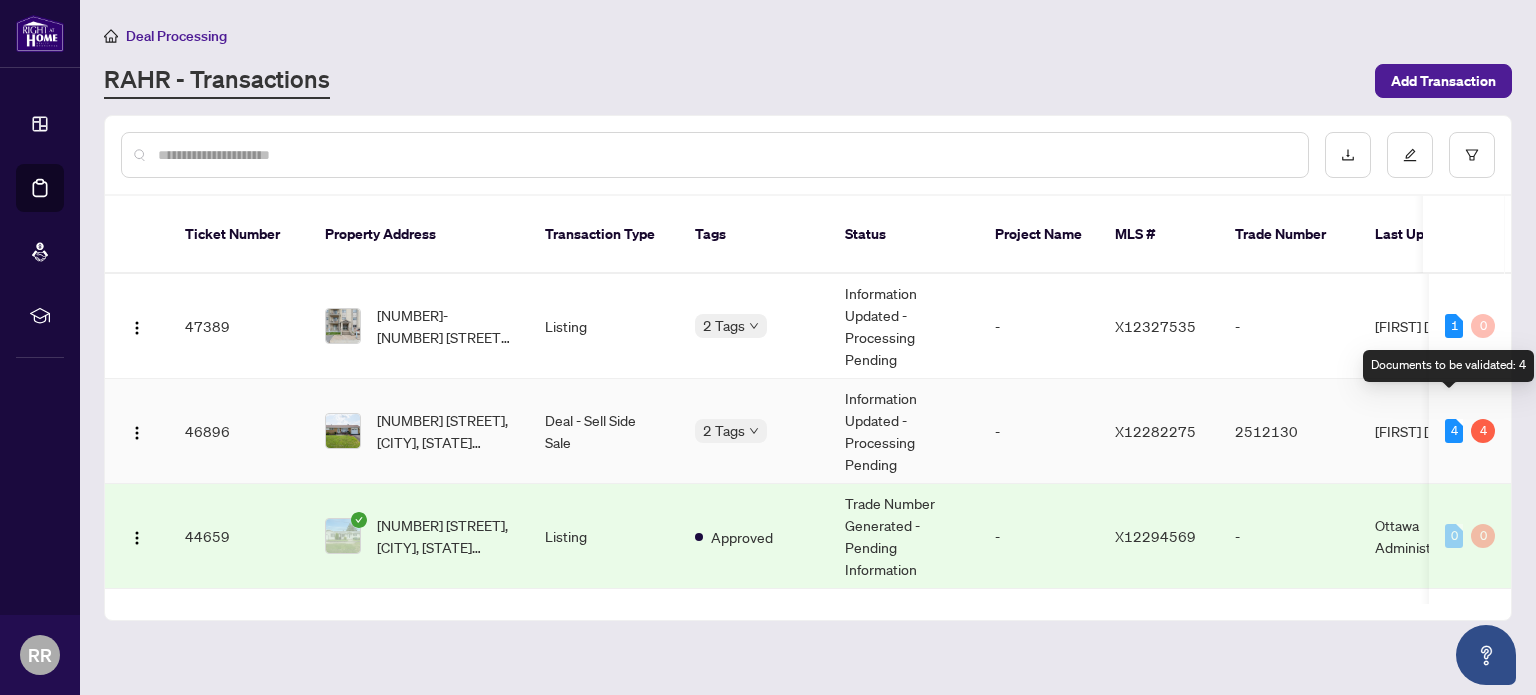 click on "4" at bounding box center [1454, 431] 